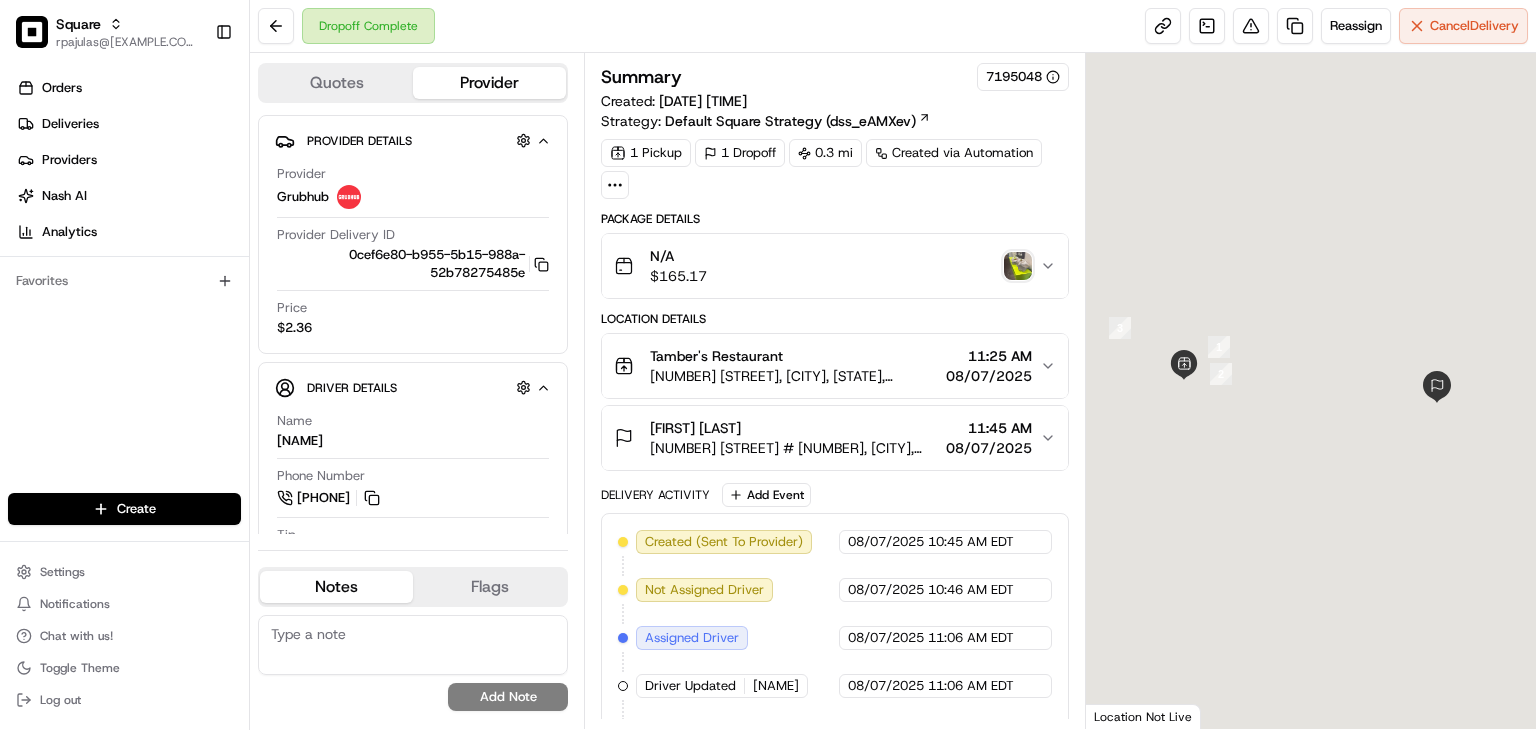 scroll, scrollTop: 0, scrollLeft: 0, axis: both 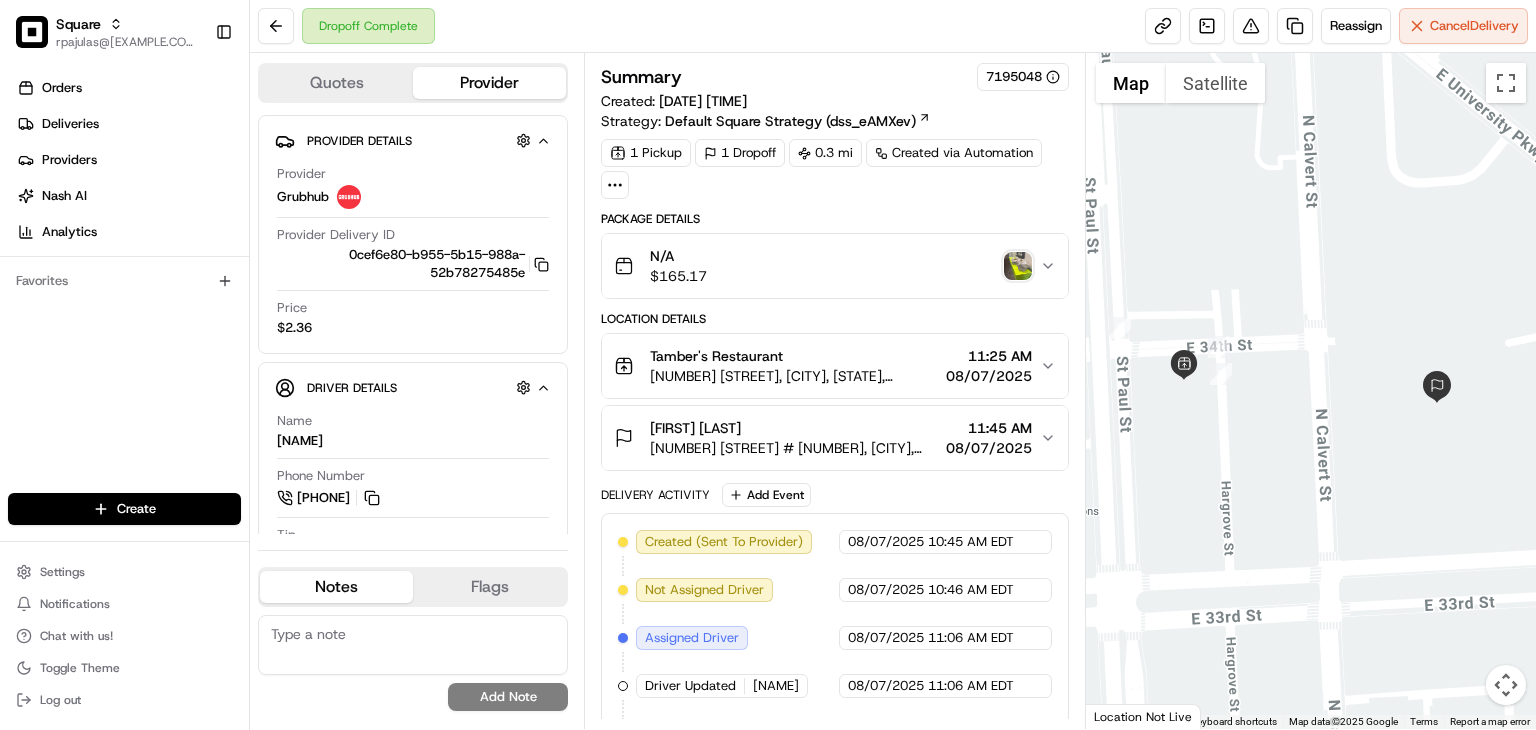 click at bounding box center [1018, 266] 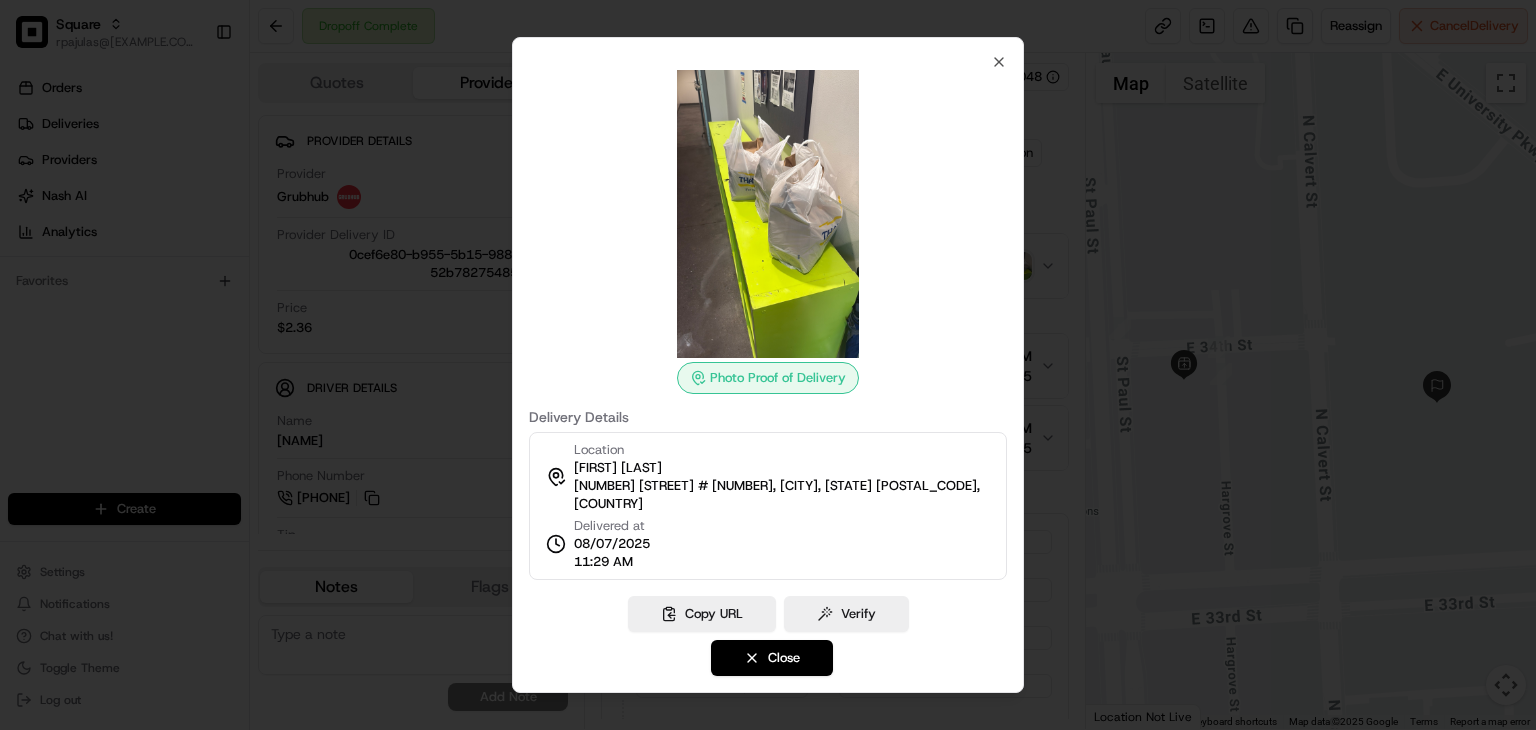 click at bounding box center (768, 365) 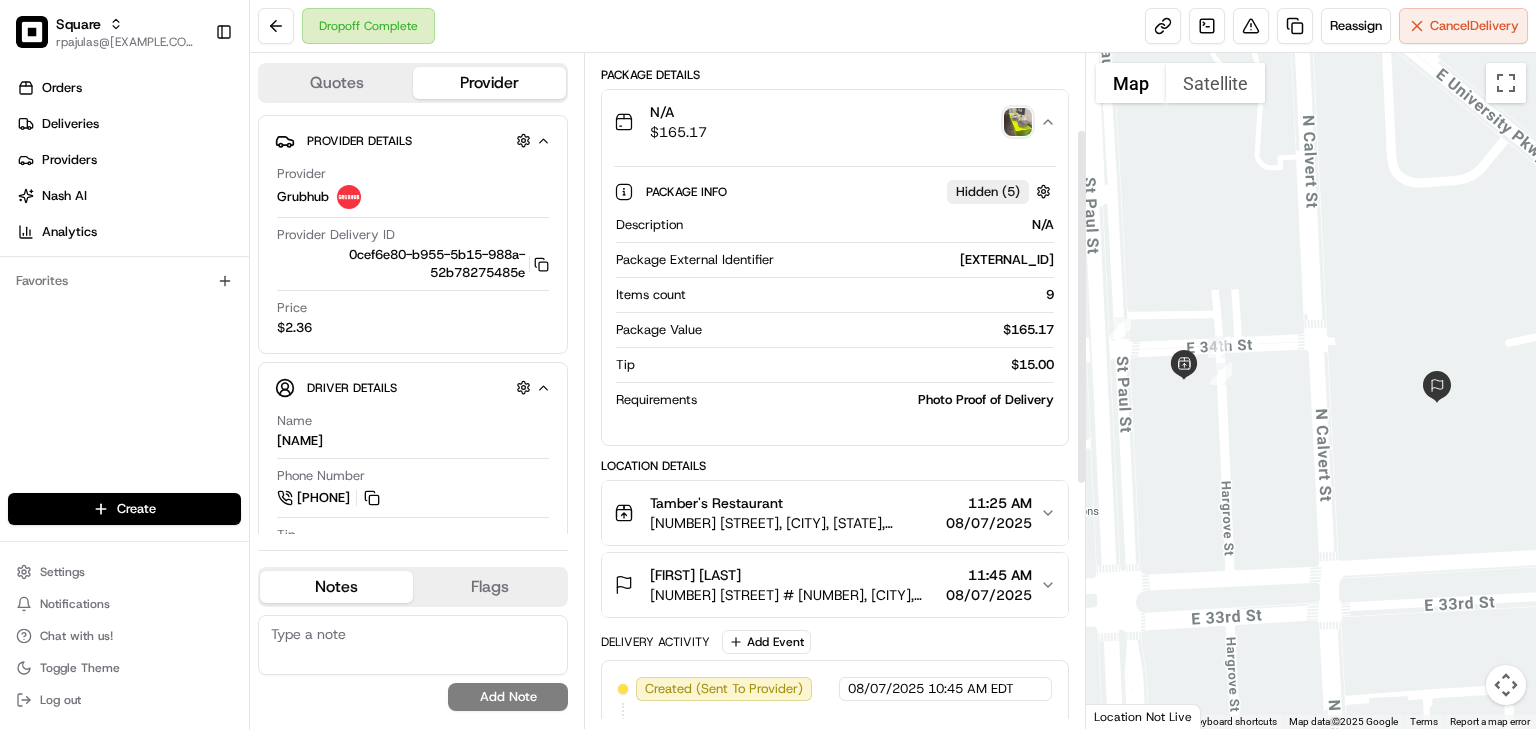 scroll, scrollTop: 0, scrollLeft: 0, axis: both 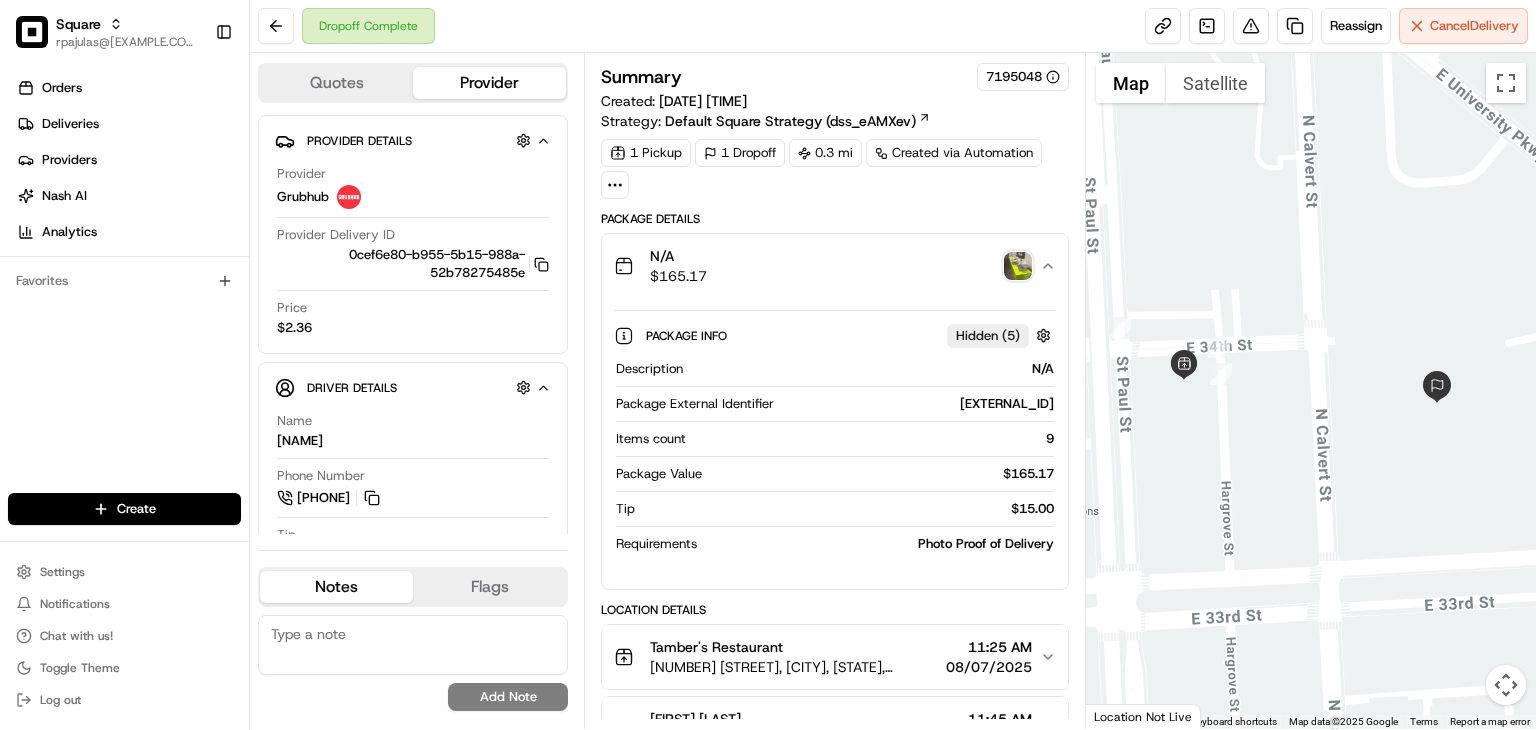 click on "Package Details" at bounding box center (835, 219) 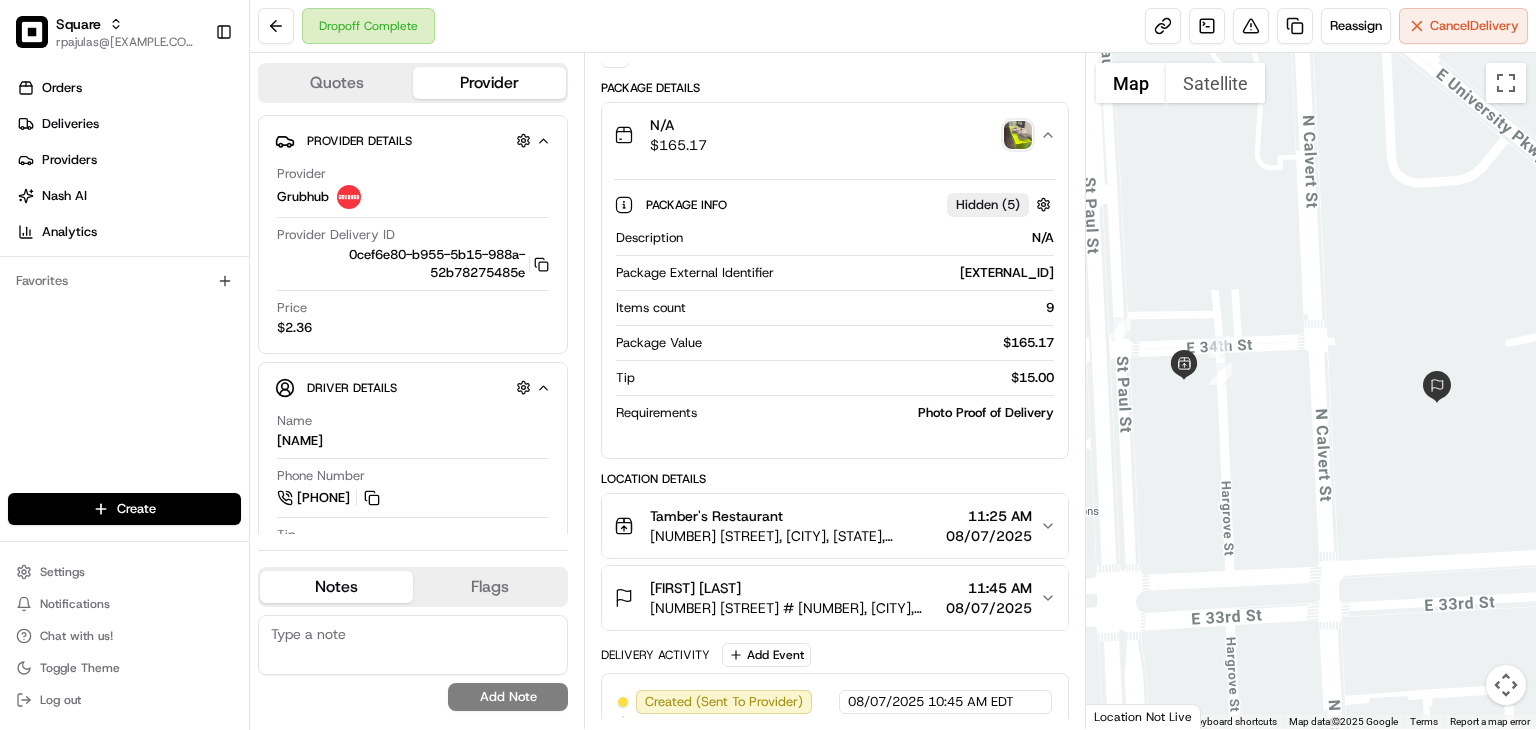 scroll, scrollTop: 128, scrollLeft: 0, axis: vertical 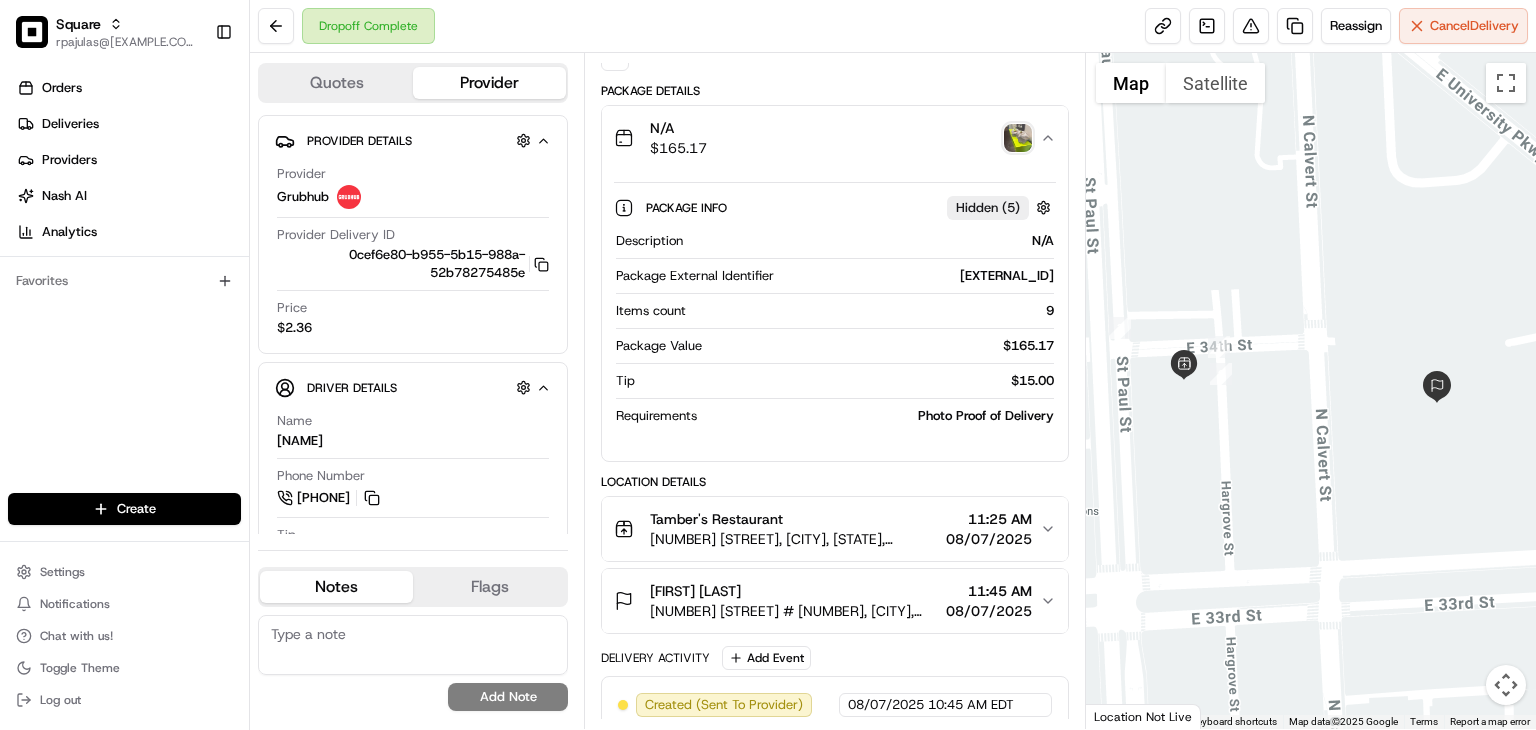 click 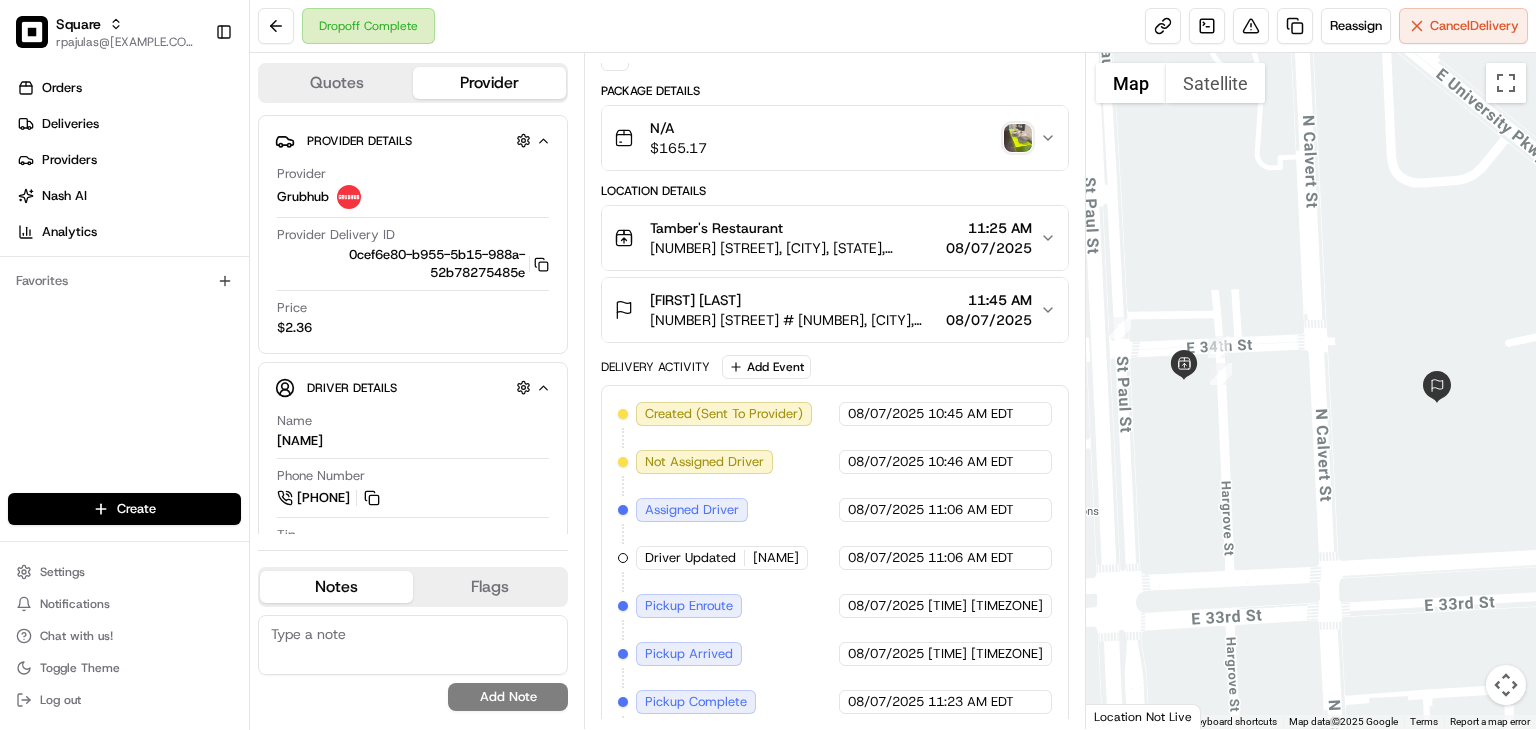 click on "Orders Deliveries Providers Nash AI Analytics Favorites" at bounding box center [124, 284] 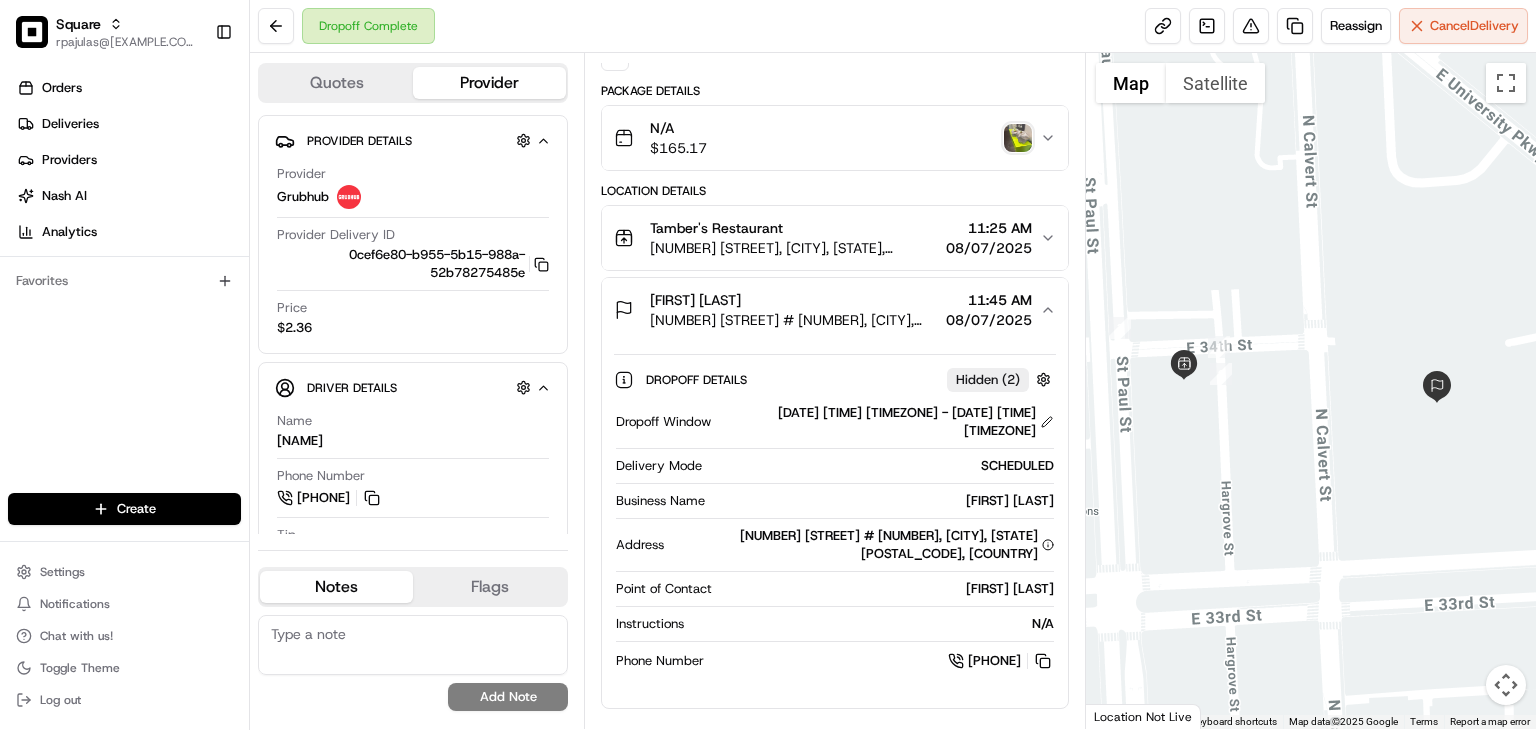 click 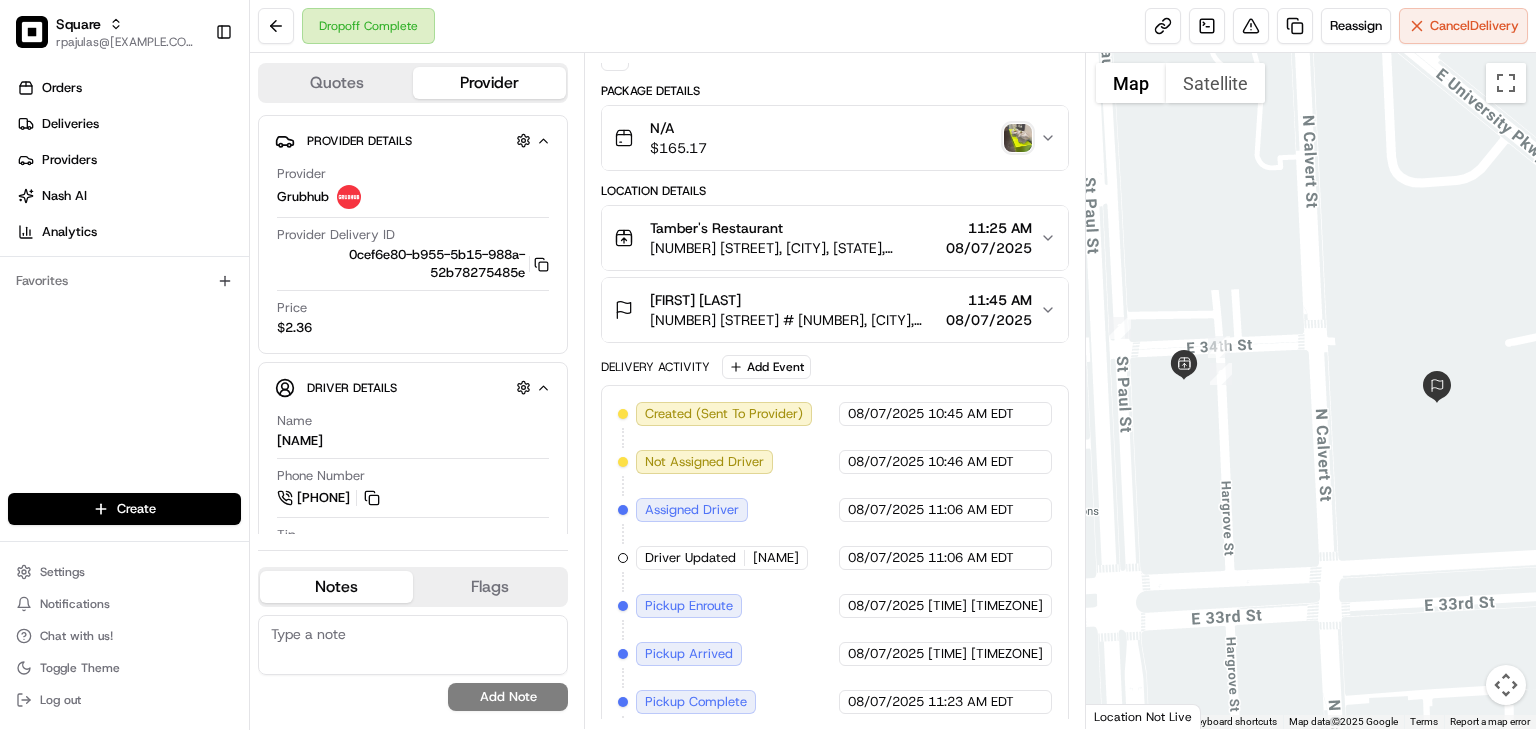 click at bounding box center [1018, 138] 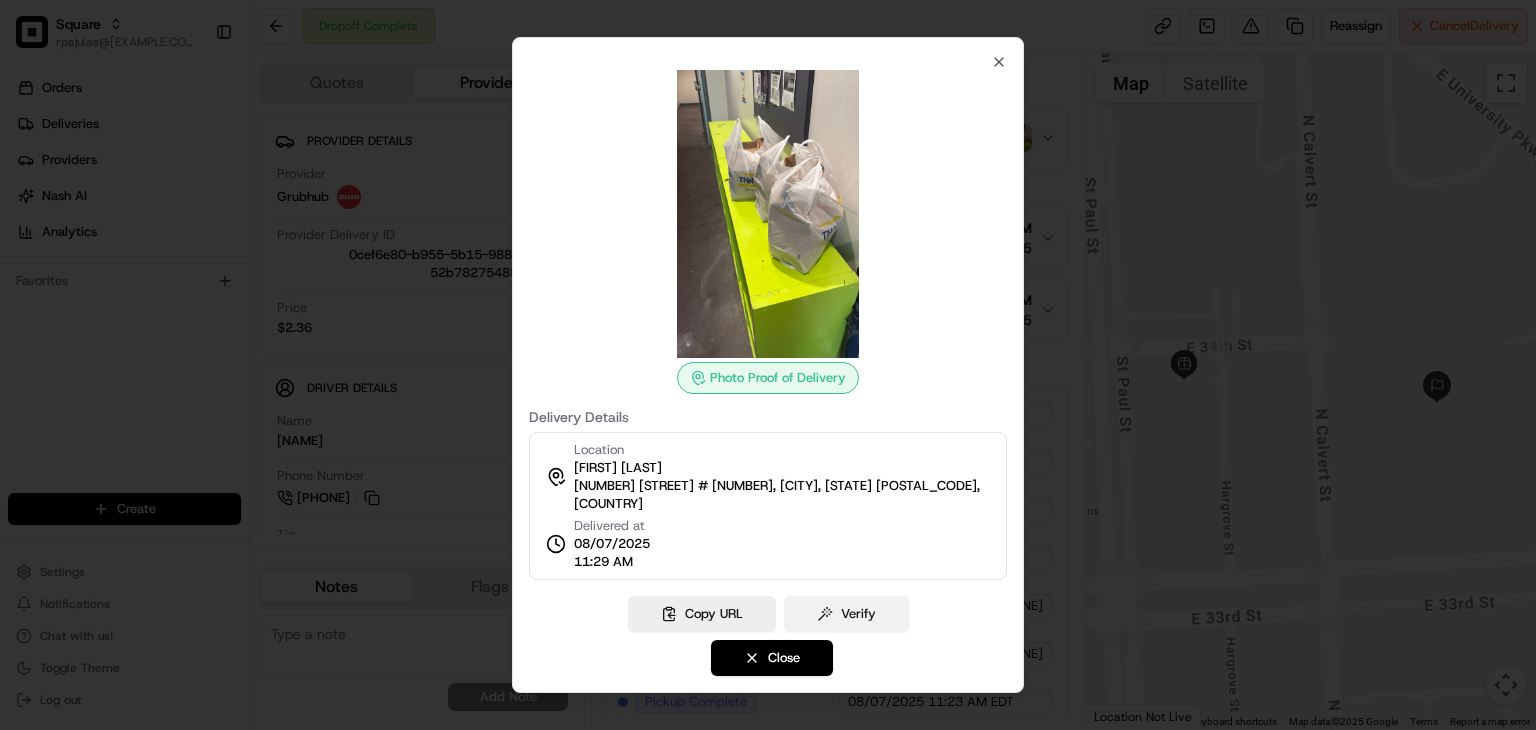 click on "Verify" at bounding box center (846, 614) 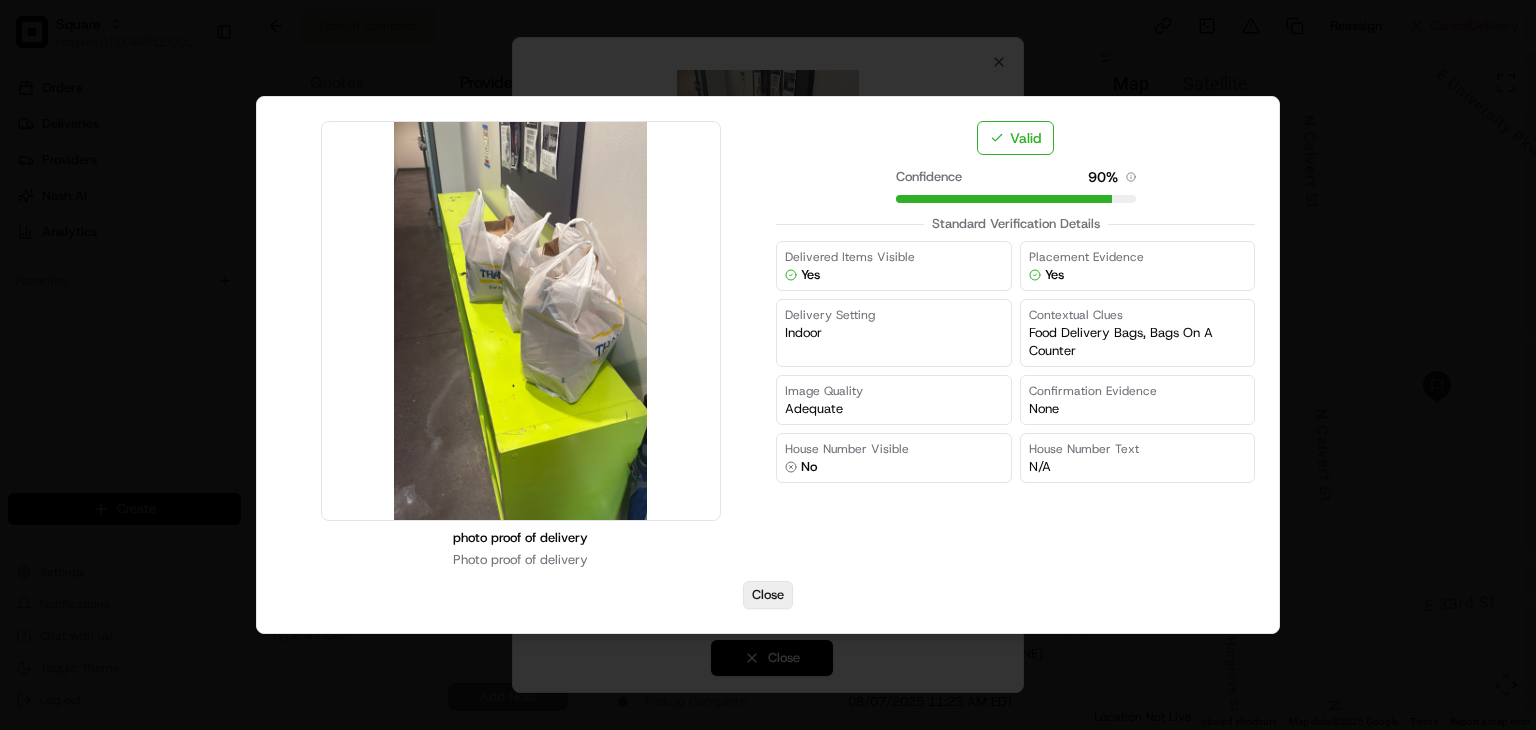 click on "Close" at bounding box center (768, 595) 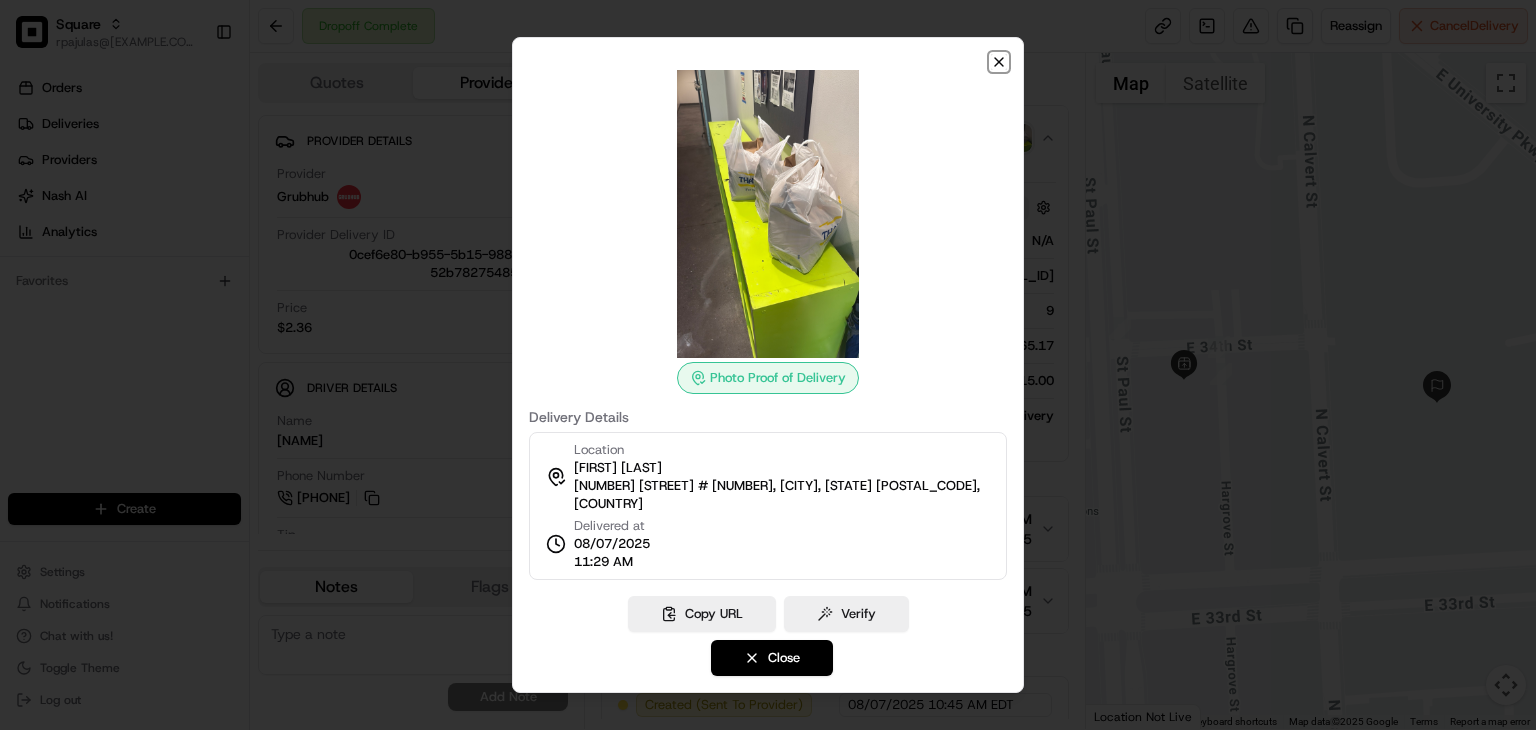 click 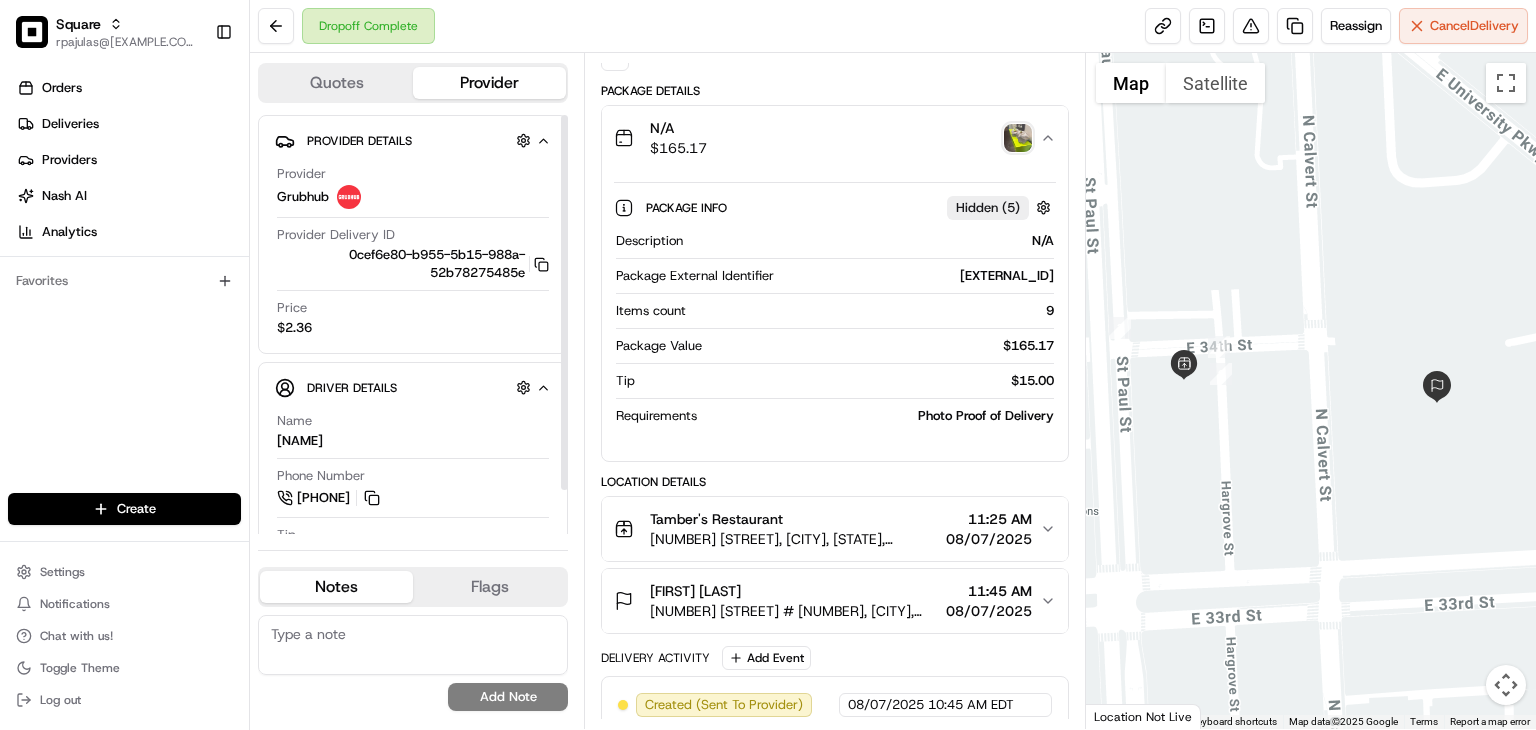 click on "Orders Deliveries Providers Nash AI Analytics Favorites" at bounding box center (124, 284) 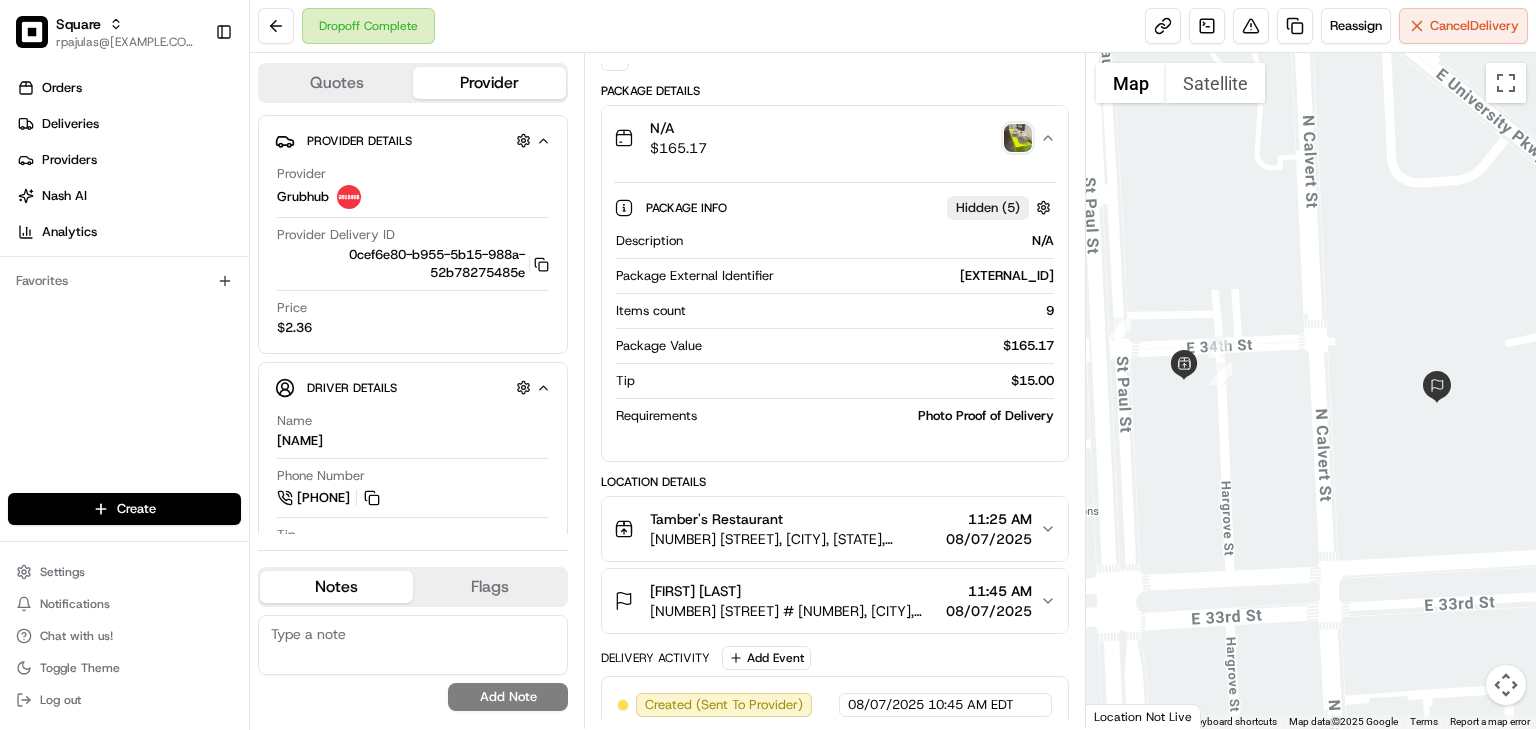 click on "N/A $ 165.17 Package Info Hidden ( 5 ) Description N/A Package External Identifier square:ML3C0KTG2549Z-lULYyQcP88T3k2enytS0D0c0wdXZY-6894bc0834004 Items count 9 Package Value $ 165.17 Tip $ 15.00 Requirements Photo Proof of Delivery" at bounding box center (835, 283) 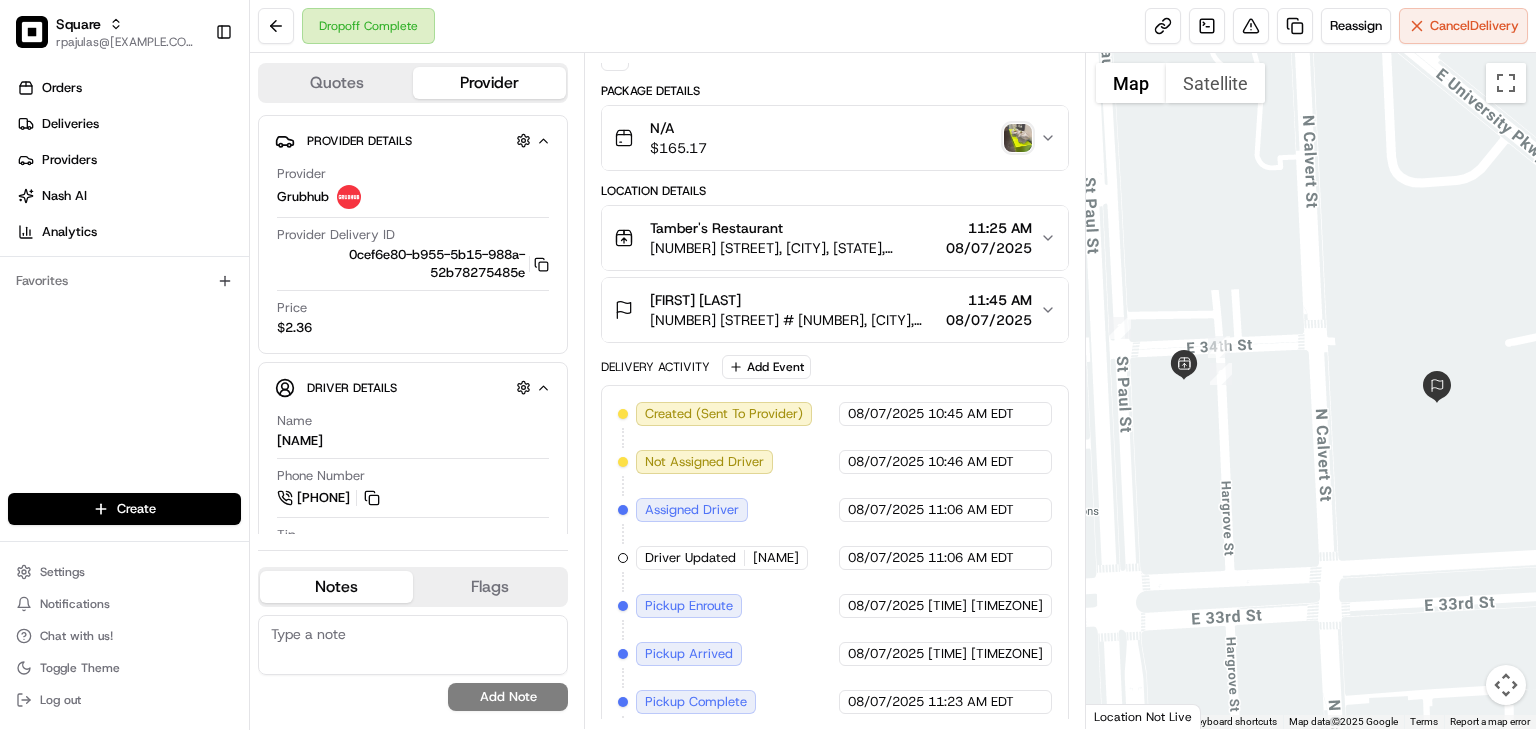 click 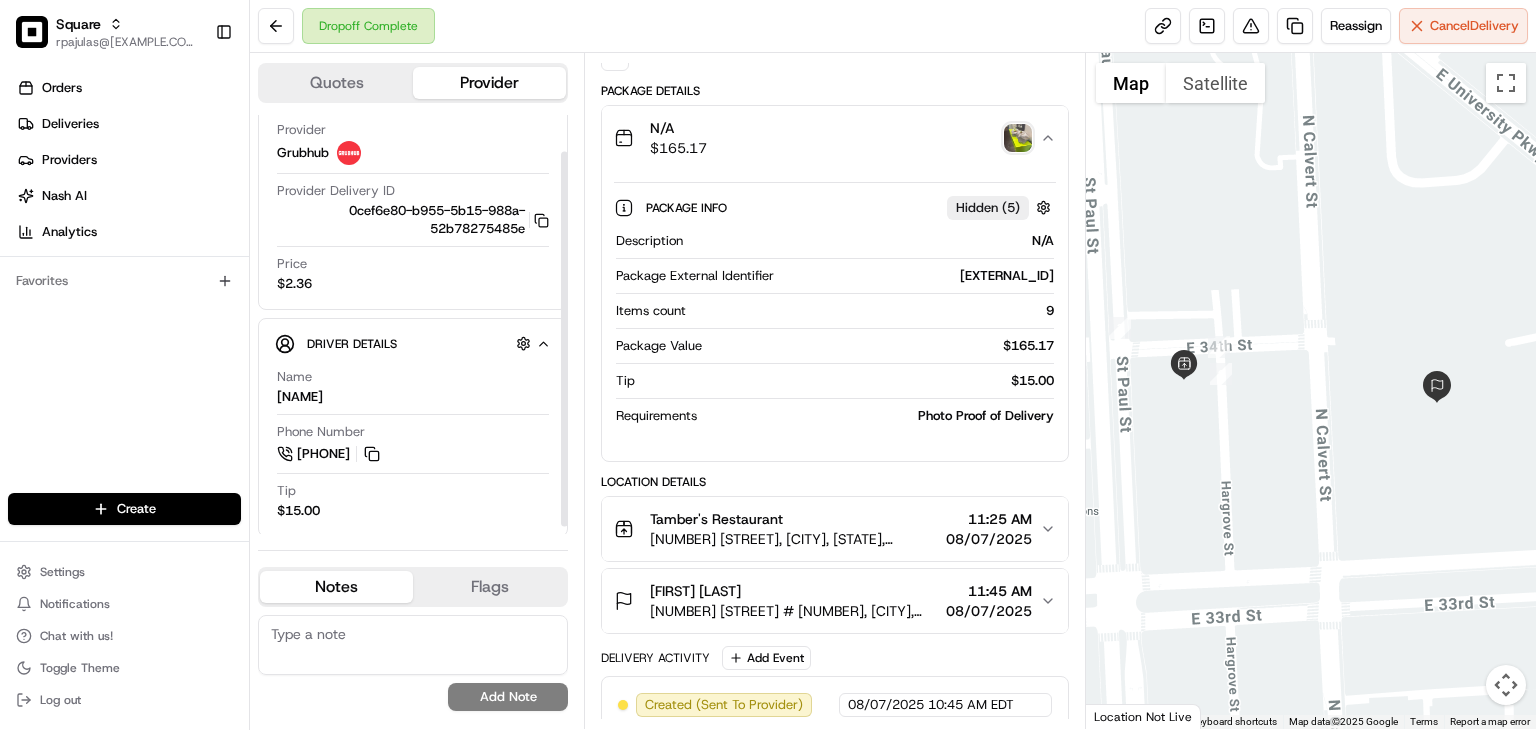 scroll, scrollTop: 40, scrollLeft: 0, axis: vertical 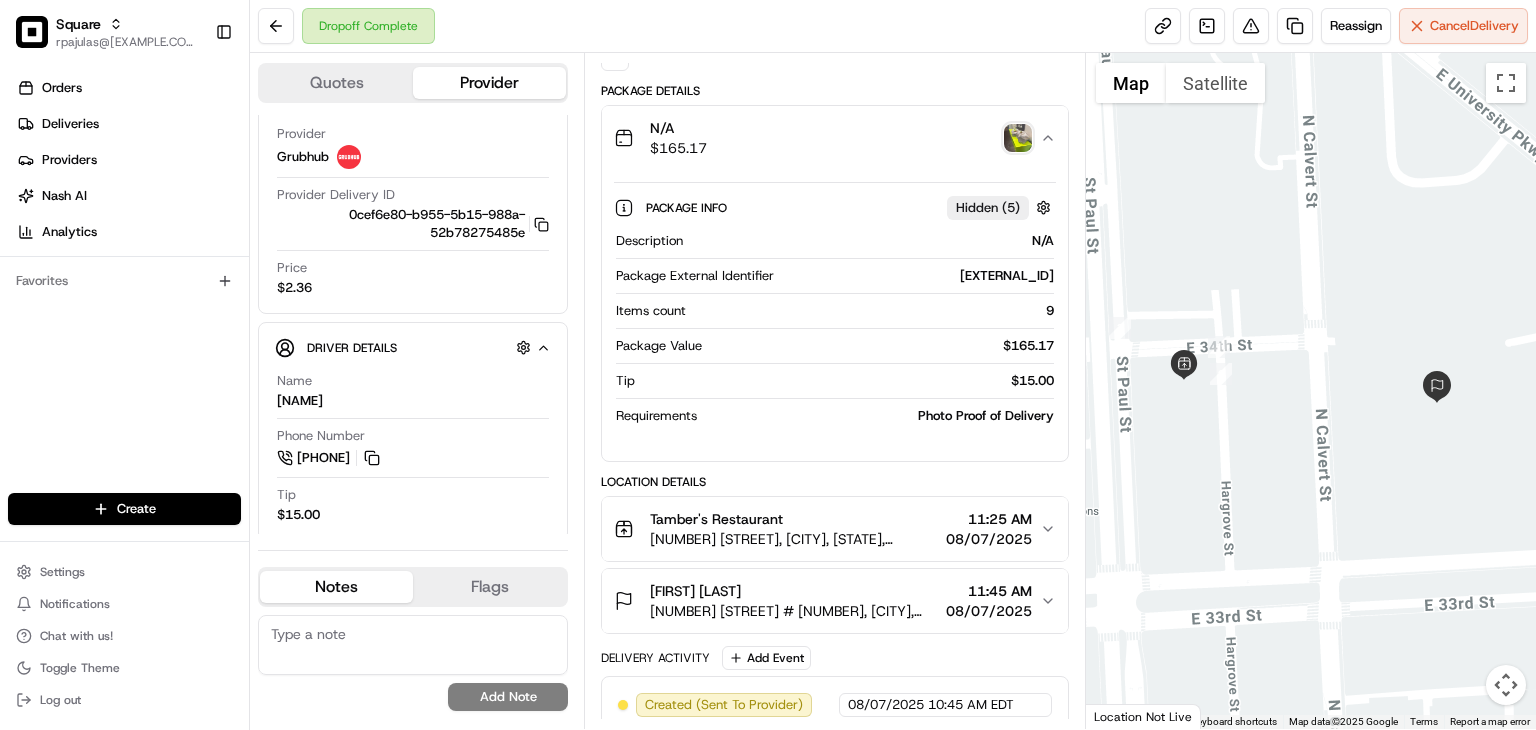 click at bounding box center (1018, 138) 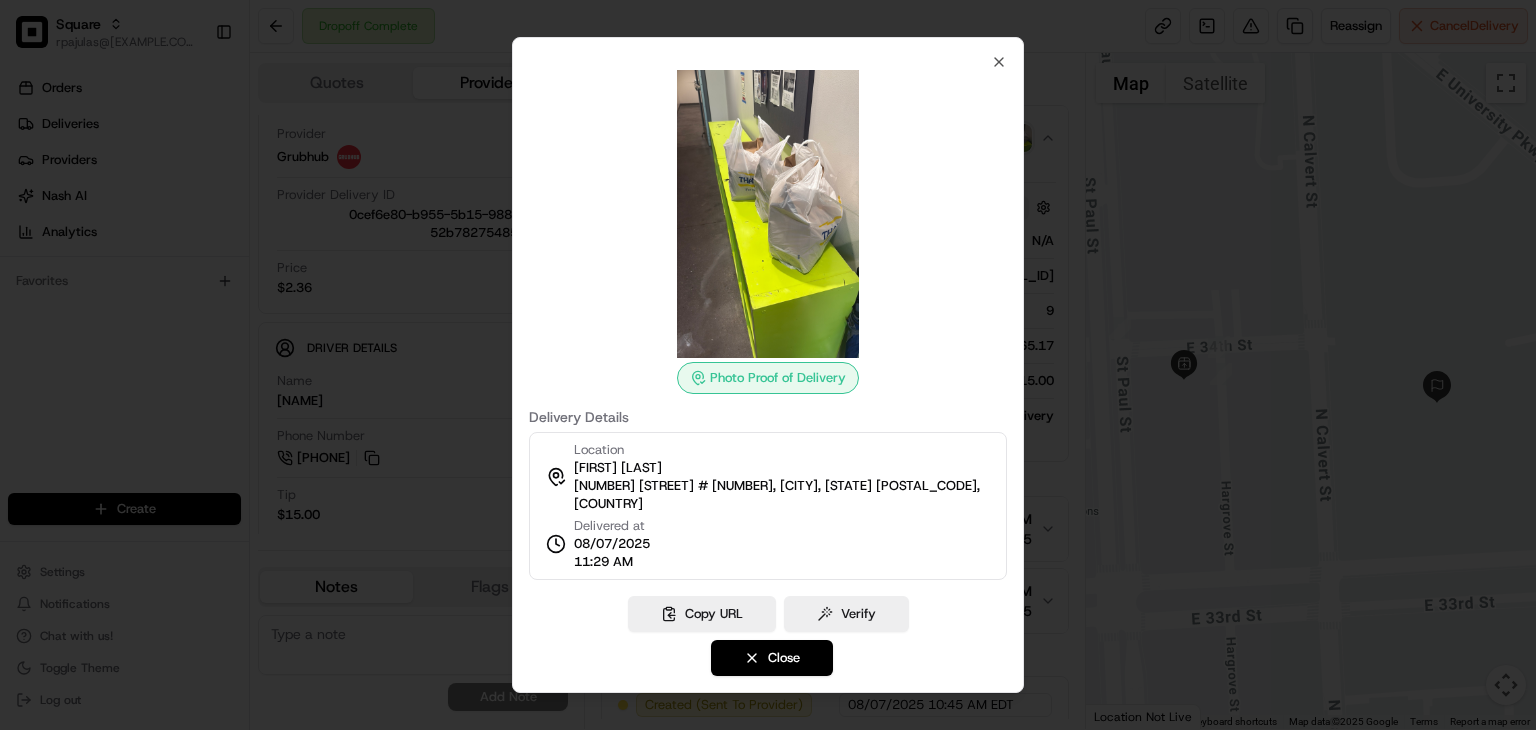 click on "Location Shoshana Karagiannis [NUMBER] [STREET], [CITY], [STATE] [POSTAL CODE], USA Delivered at [DATE] [TIME]" at bounding box center (768, 506) 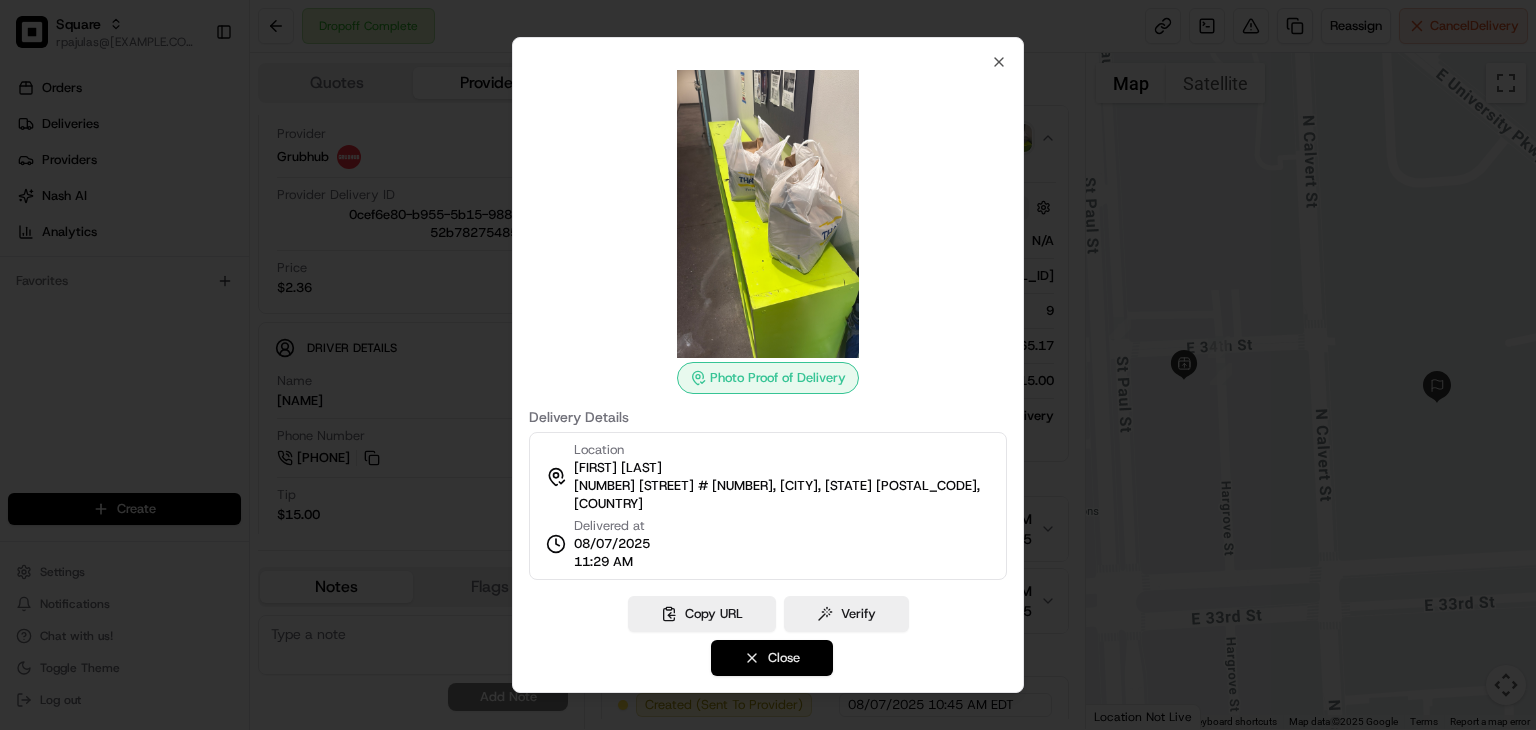 click on "Close" at bounding box center (772, 658) 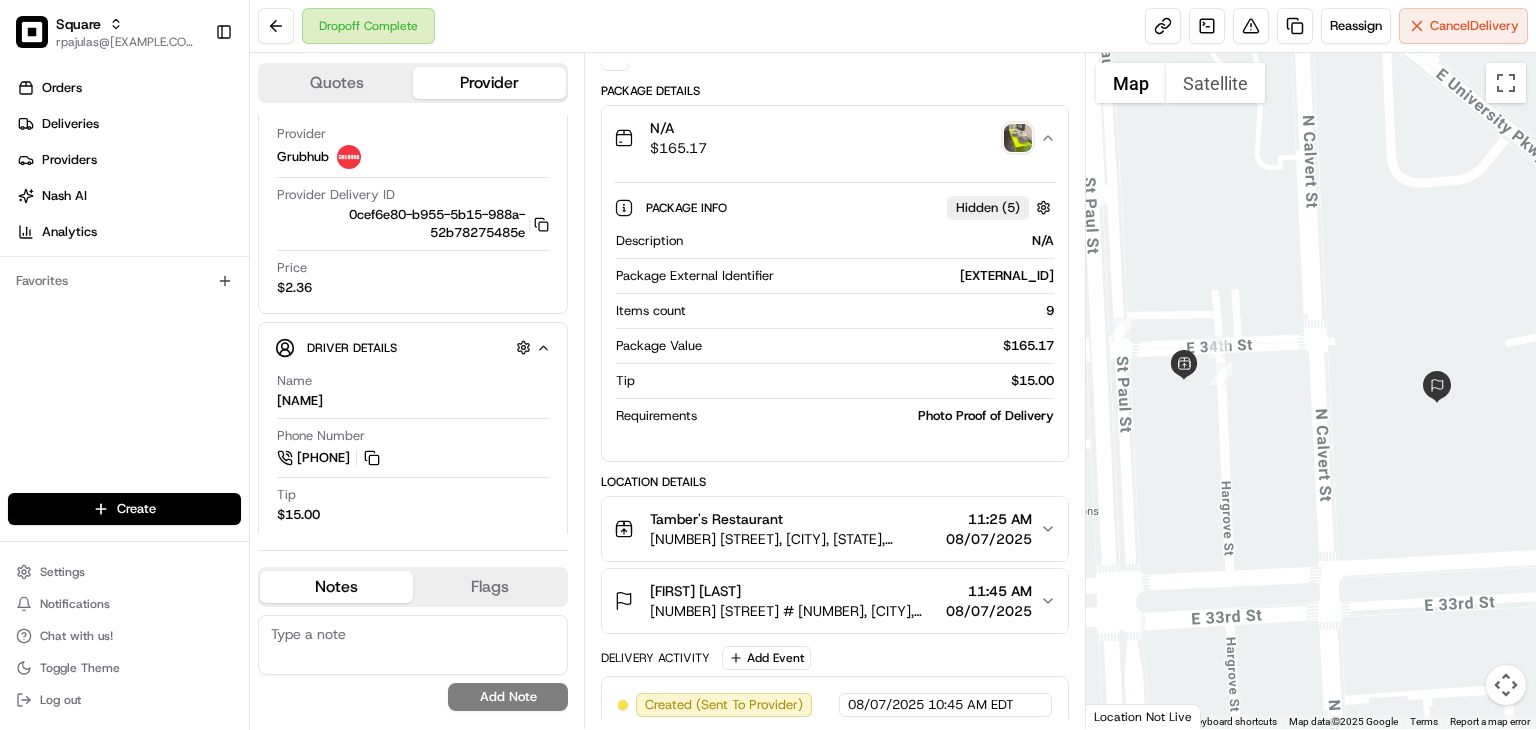 click on "Summary [NUMBER] Created:   [DATE] [TIME] [TIMEZONE] Strategy:   Default Square Strategy ([EXTERNAL_ID]) 1   Pickup 1   Dropoff 0.3 mi Created via Automation Package Details N/A $ 165.17 Package Info Hidden ( 5 ) Description N/A Package External Identifier [EXTERNAL_ID] Items count 9 Package Value $ 165.17 Tip $ 15.00 Requirements Photo Proof of Delivery Location Details Tamber's Restaurant [NUMBER] [STREET], [CITY], [STATE], [COUNTRY] [TIME] [DATE] [STREET] # [NUMBER], [CITY], [STATE], [COUNTRY] [TIME] [DATE] Delivery Activity Add Event Created (Sent To Provider) Grubhub [DATE] [TIME] [TIMEZONE] Not Assigned Driver Grubhub [DATE] [TIME] [TIMEZONE] Assigned Driver Grubhub [DATE] [TIME] [TIMEZONE] Driver Updated [NAME] Grubhub [DATE] [TIME] [TIMEZONE] Pickup Enroute Grubhub [DATE] [TIME] [TIMEZONE] Pickup Arrived Grubhub [DATE] [TIME] [TIMEZONE] Pickup Complete Grubhub [DATE] [TIME] [TIMEZONE] Dropoff Enroute Grubhub [DATE] [TIME] [TIMEZONE] Grubhub" at bounding box center [835, 550] 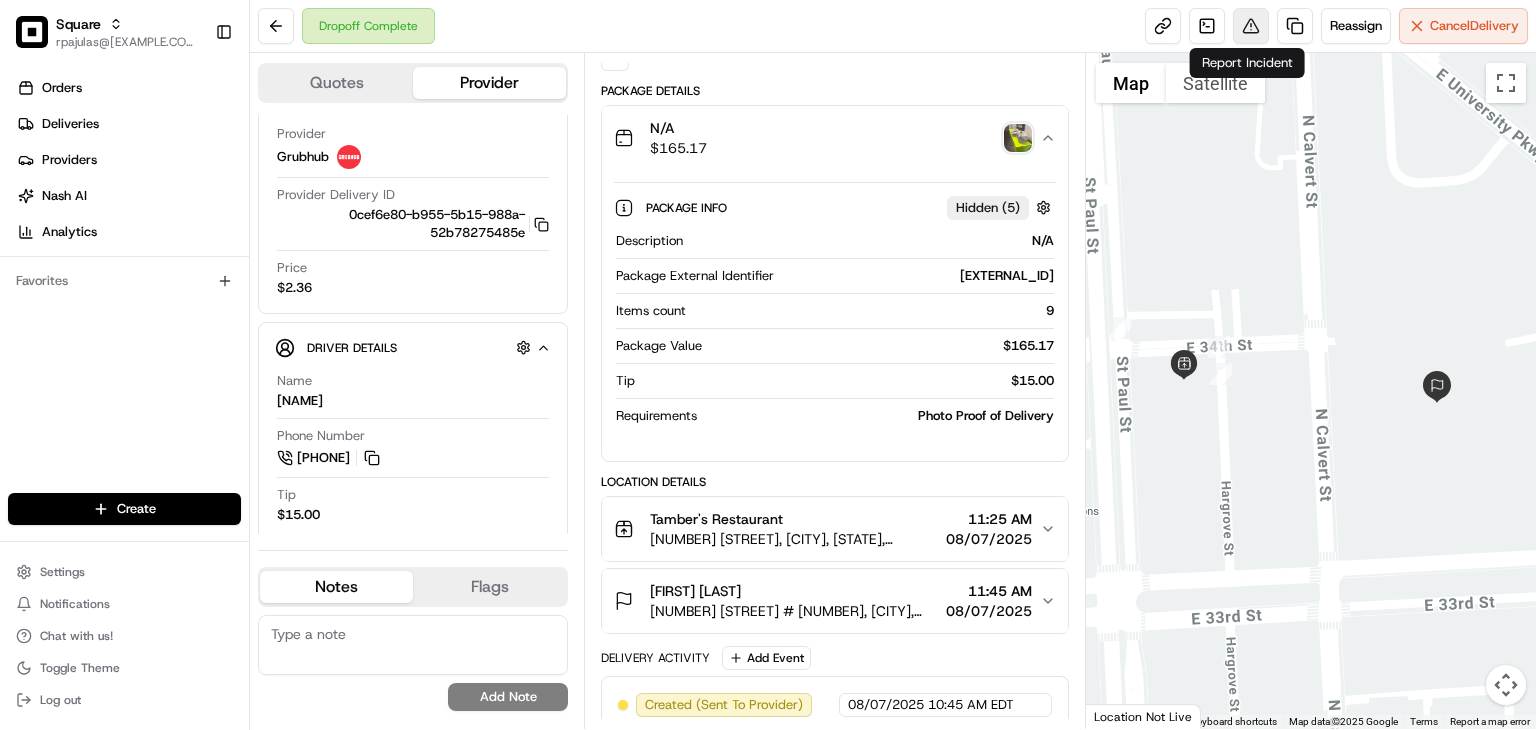 click at bounding box center (1251, 26) 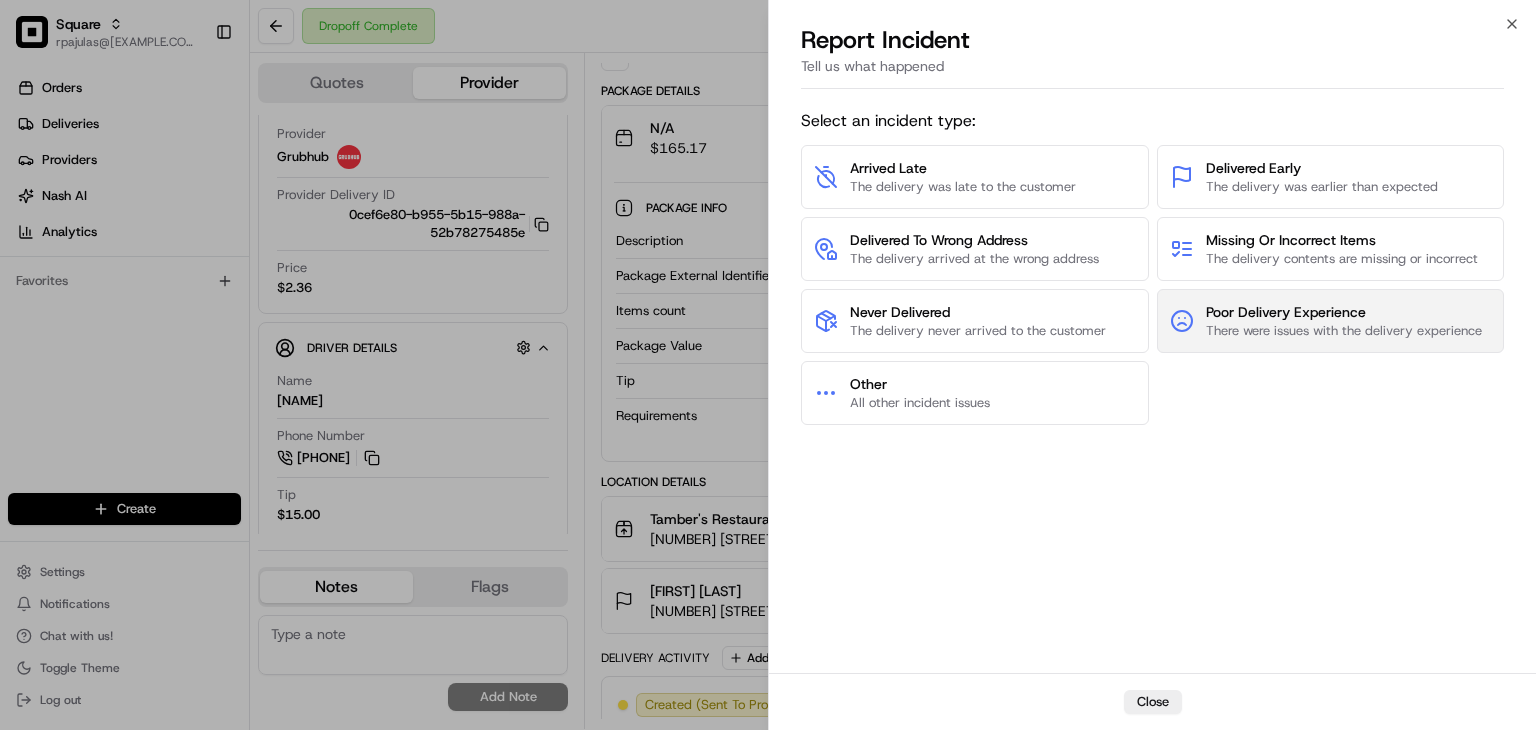 click on "Poor Delivery Experience" at bounding box center [1344, 312] 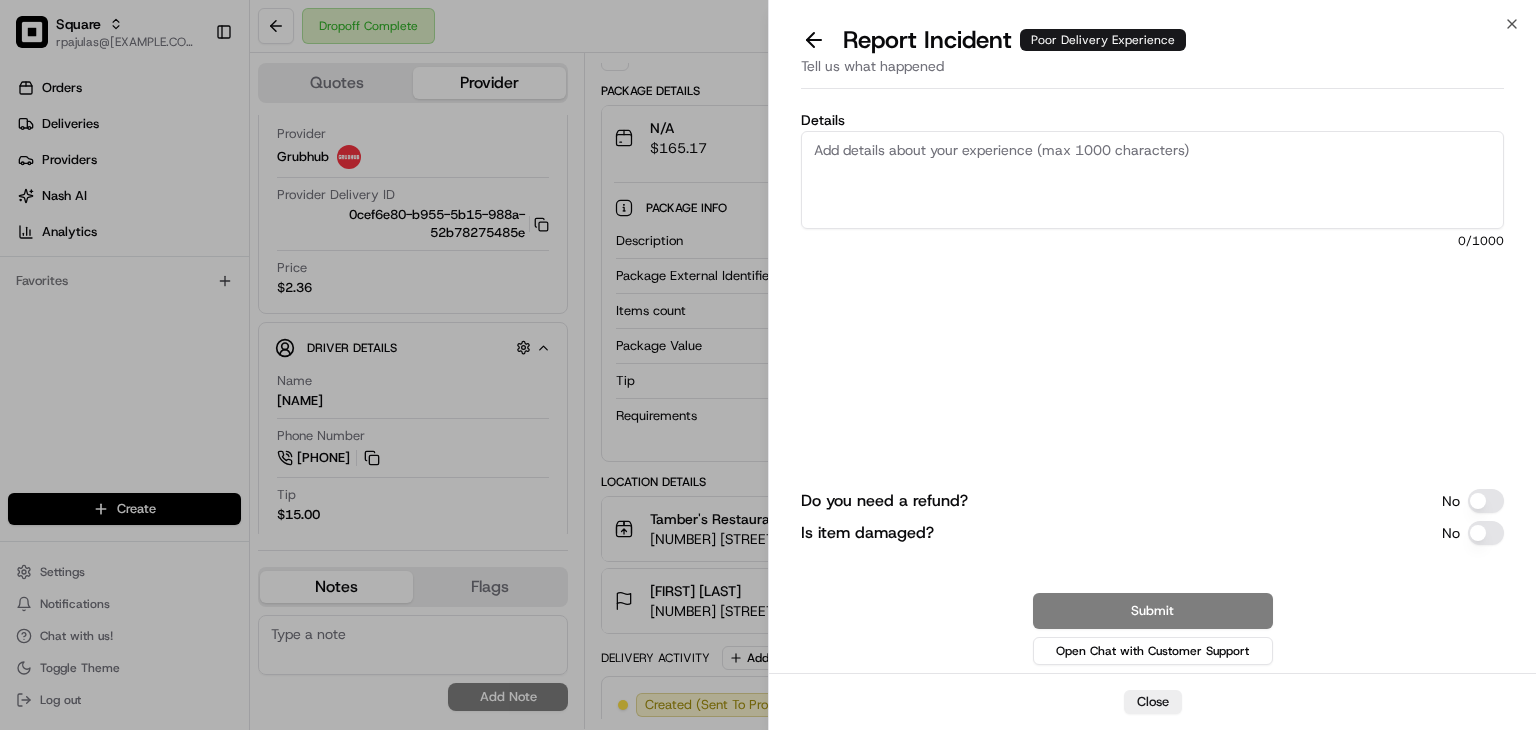 click on "Details" at bounding box center [1152, 180] 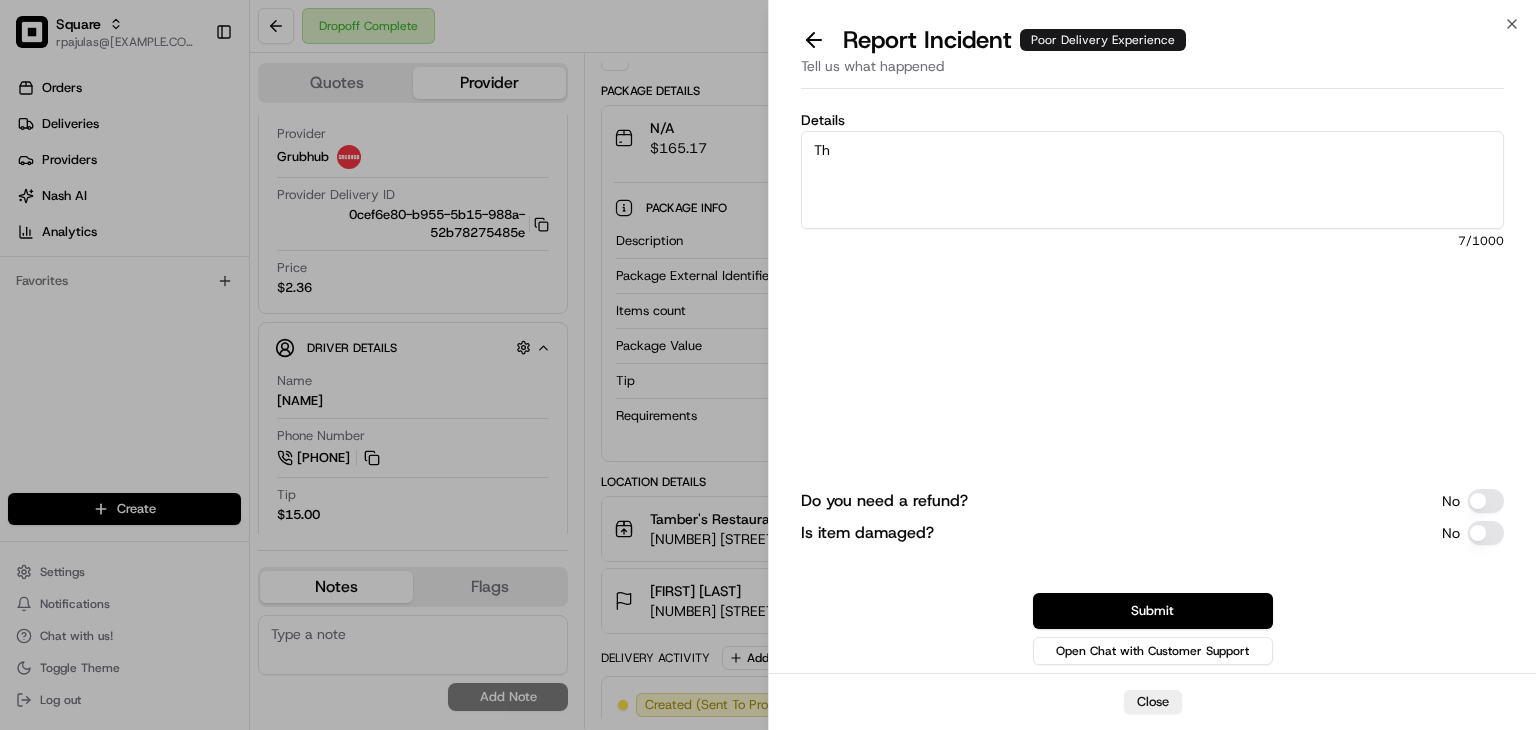 type on "T" 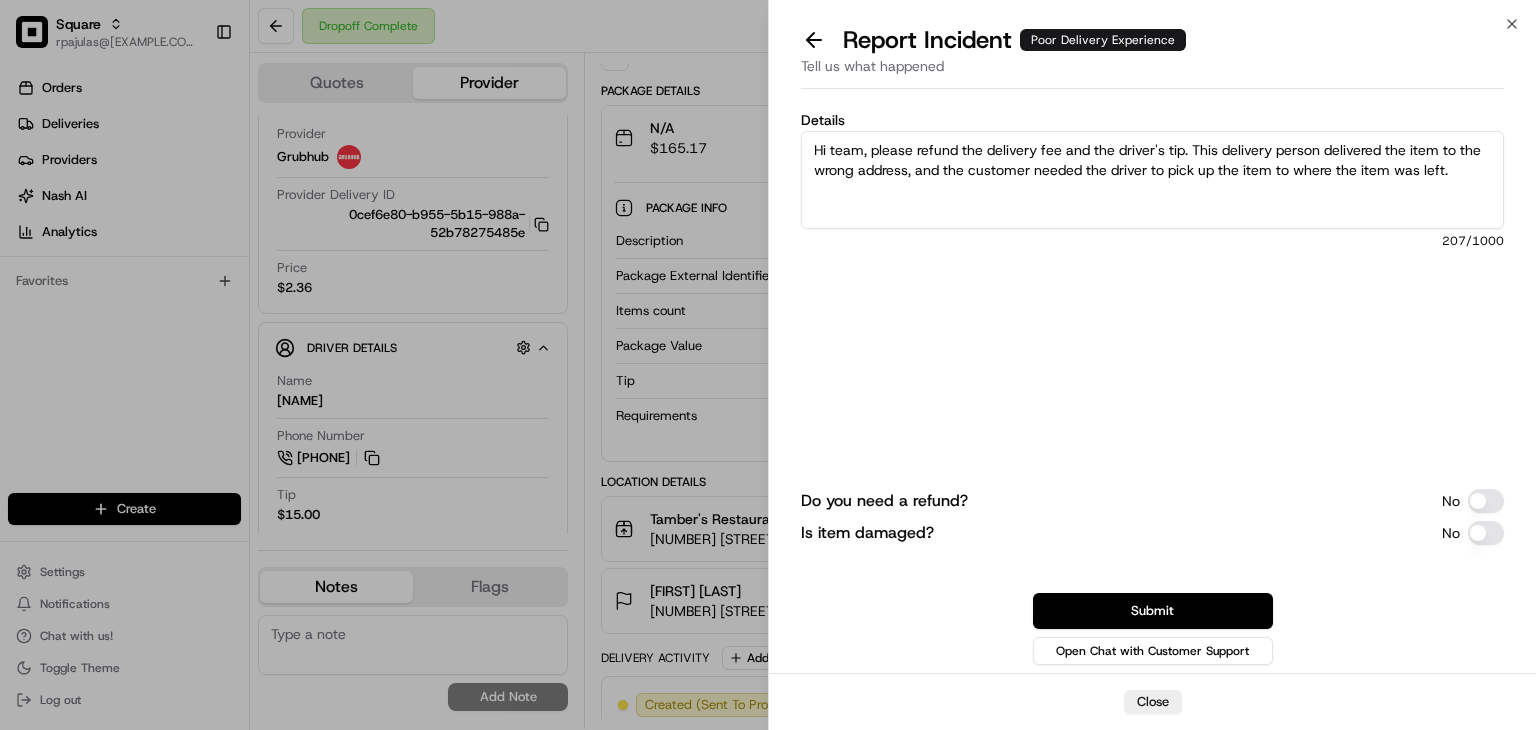 click on "Details Hi team, please refund the delivery fee and the driver's tip. This delivery person delivered the item to the wrong address, and the customer needed the driver to pick up the item to where the item was left.  207 /1000" at bounding box center (1152, 224) 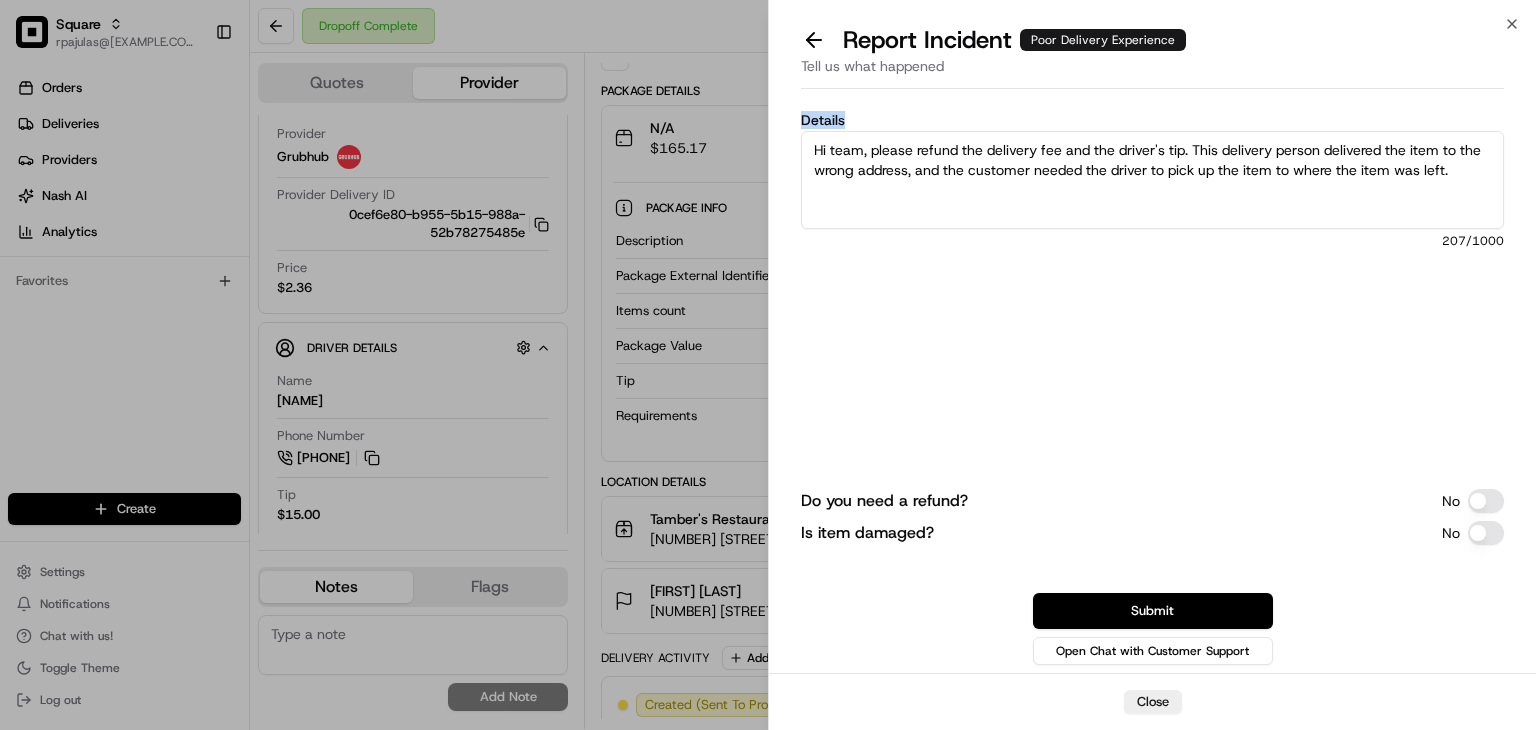 click on "Details Hi team, please refund the delivery fee and the driver's tip. This delivery person delivered the item to the wrong address, and the customer needed the driver to pick up the item to where the item was left.  207 /1000" at bounding box center [1152, 224] 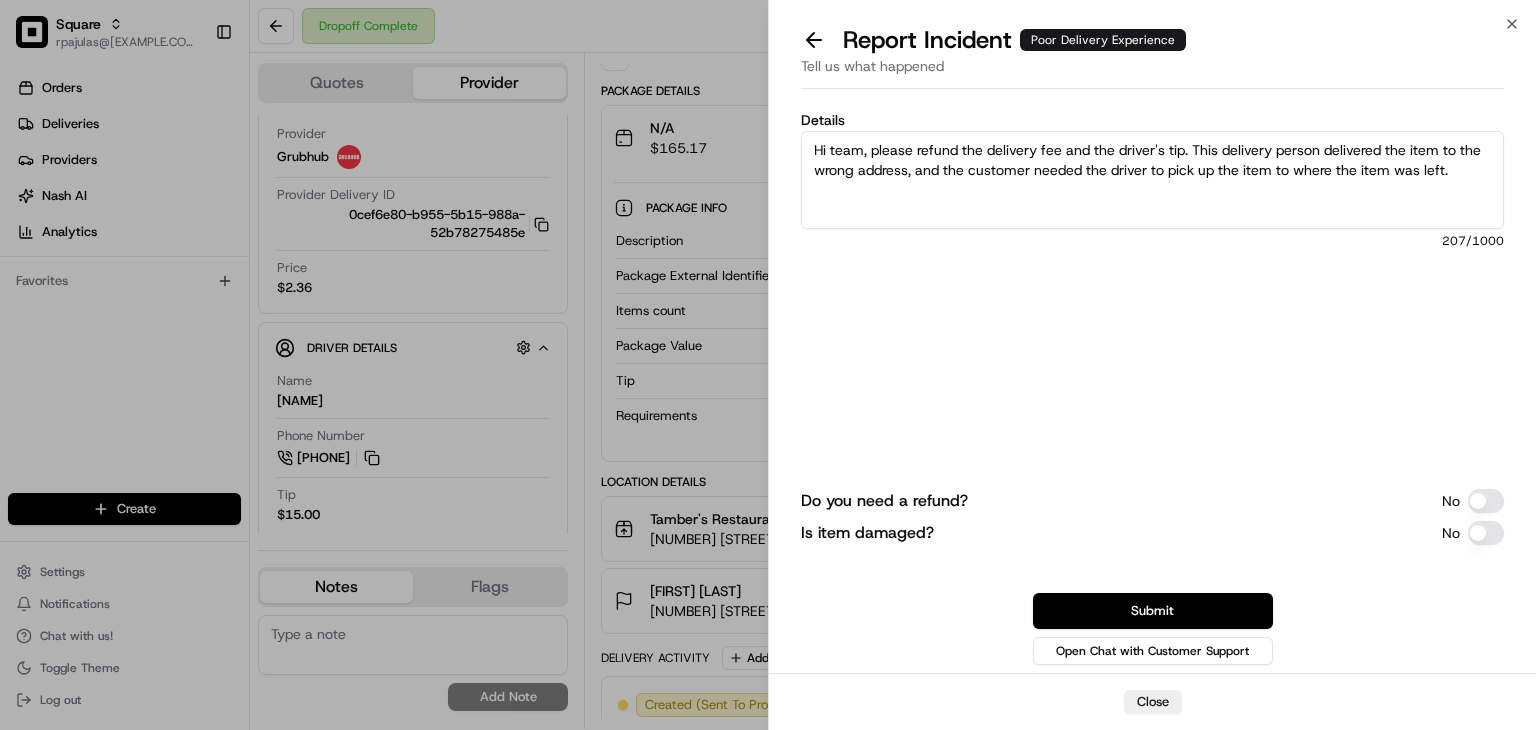 click on "Hi team, please refund the delivery fee and the driver's tip. This delivery person delivered the item to the wrong address, and the customer needed the driver to pick up the item to where the item was left." at bounding box center [1152, 180] 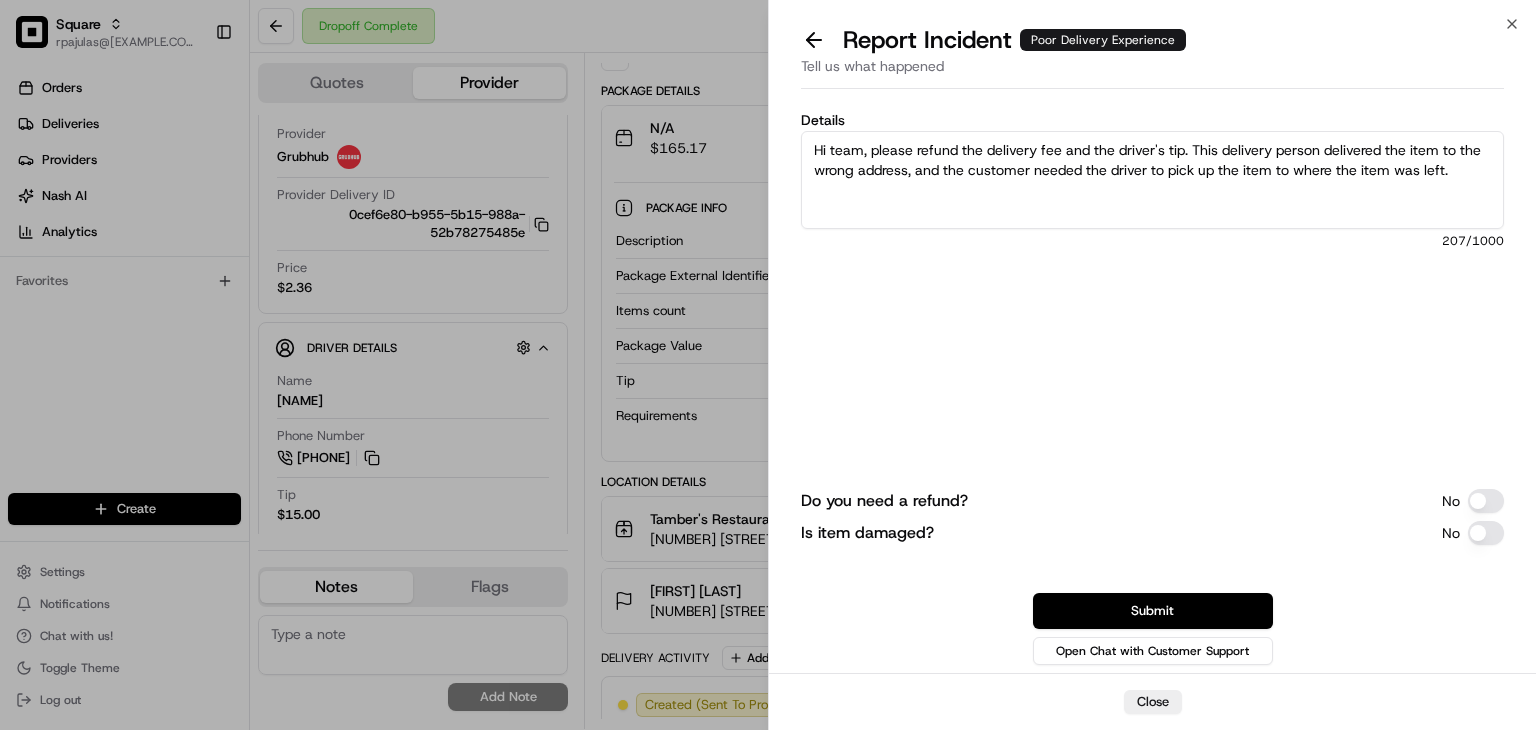 click on "Hi team, please refund the delivery fee and the driver's tip. This delivery person delivered the item to the wrong address, and the customer needed the driver to pick up the item to where the item was left." at bounding box center (1152, 180) 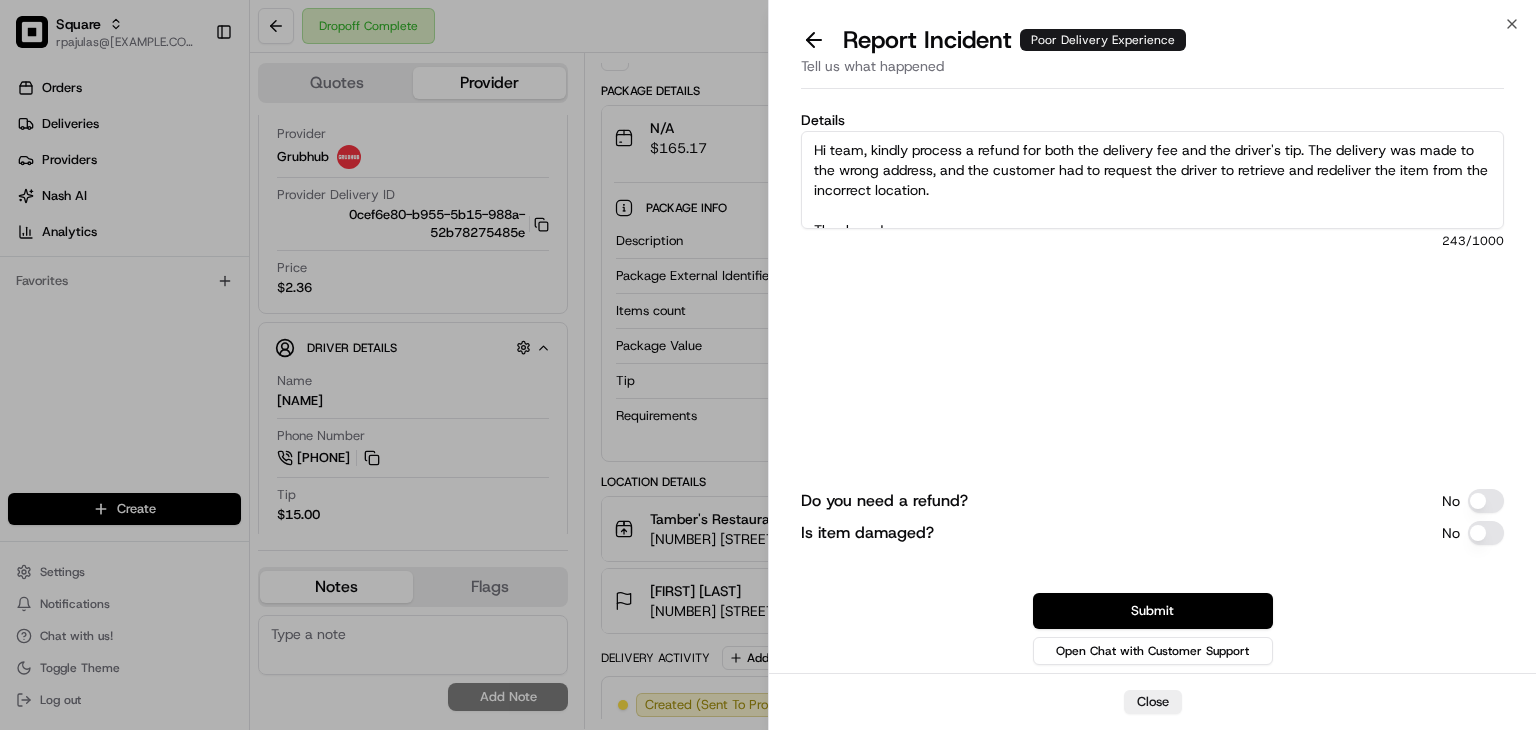 scroll, scrollTop: 2, scrollLeft: 0, axis: vertical 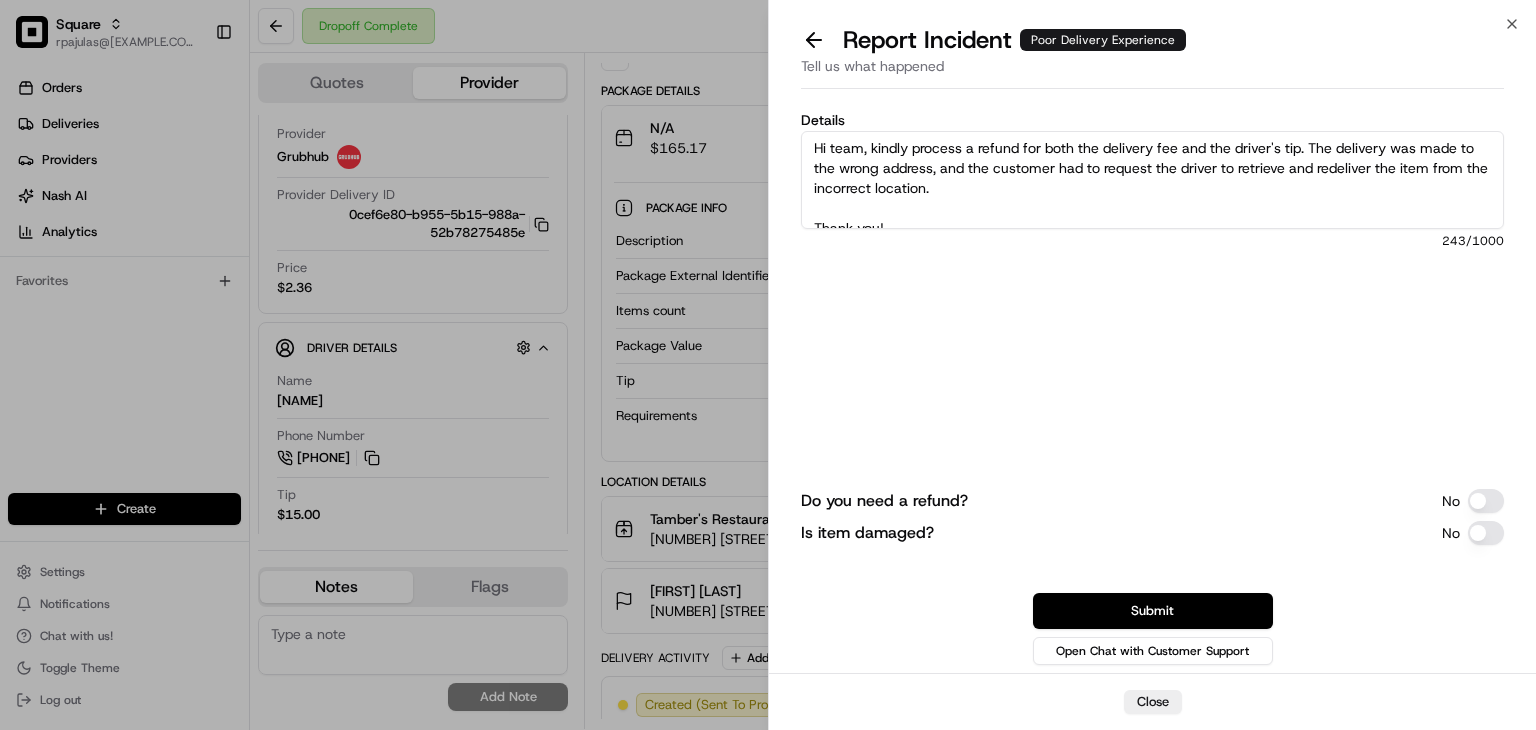 click on "Hi team, kindly process a refund for both the delivery fee and the driver's tip. The delivery was made to the wrong address, and the customer had to request the driver to retrieve and redeliver the item from the incorrect location.
Thank you!" at bounding box center [1152, 180] 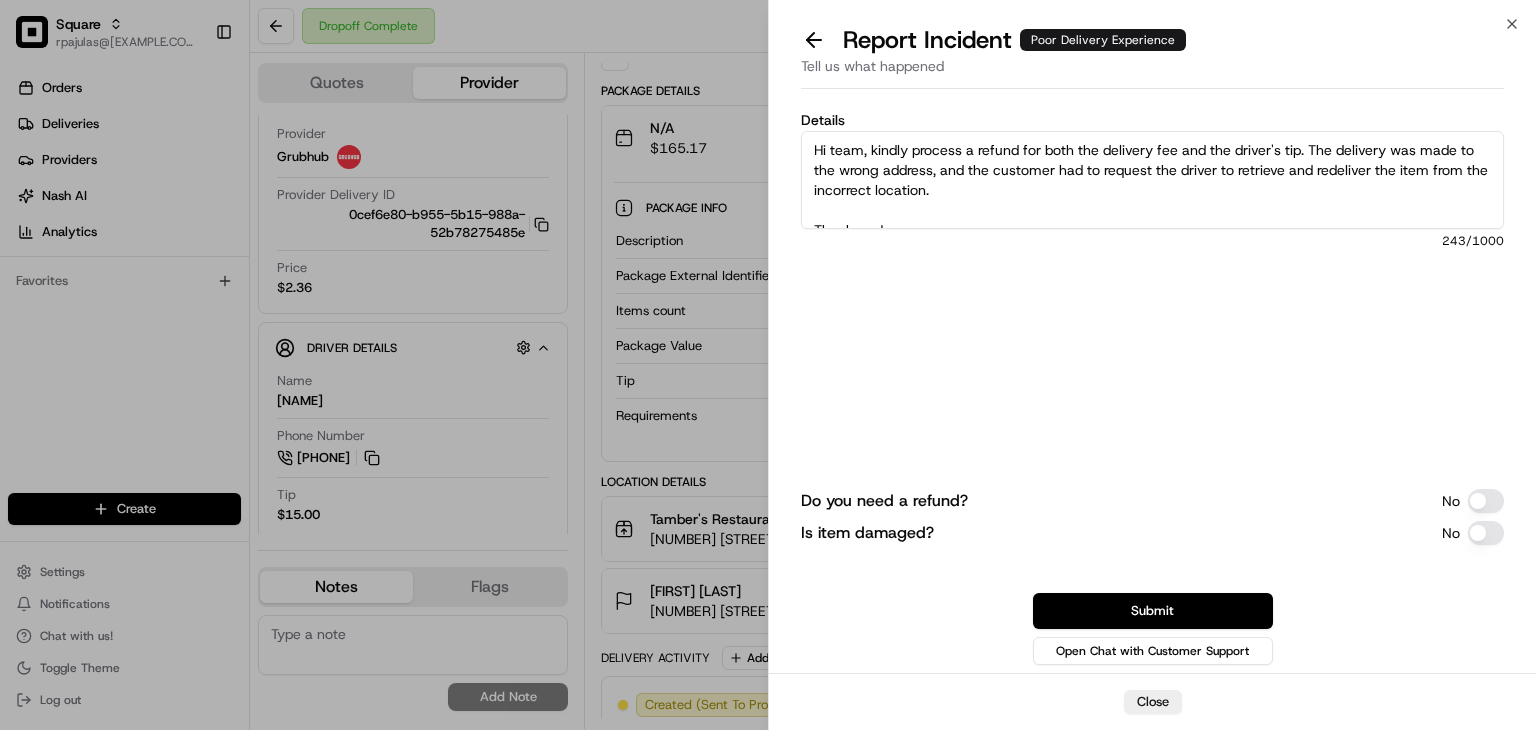 drag, startPoint x: 1051, startPoint y: 189, endPoint x: 1175, endPoint y: 173, distance: 125.028 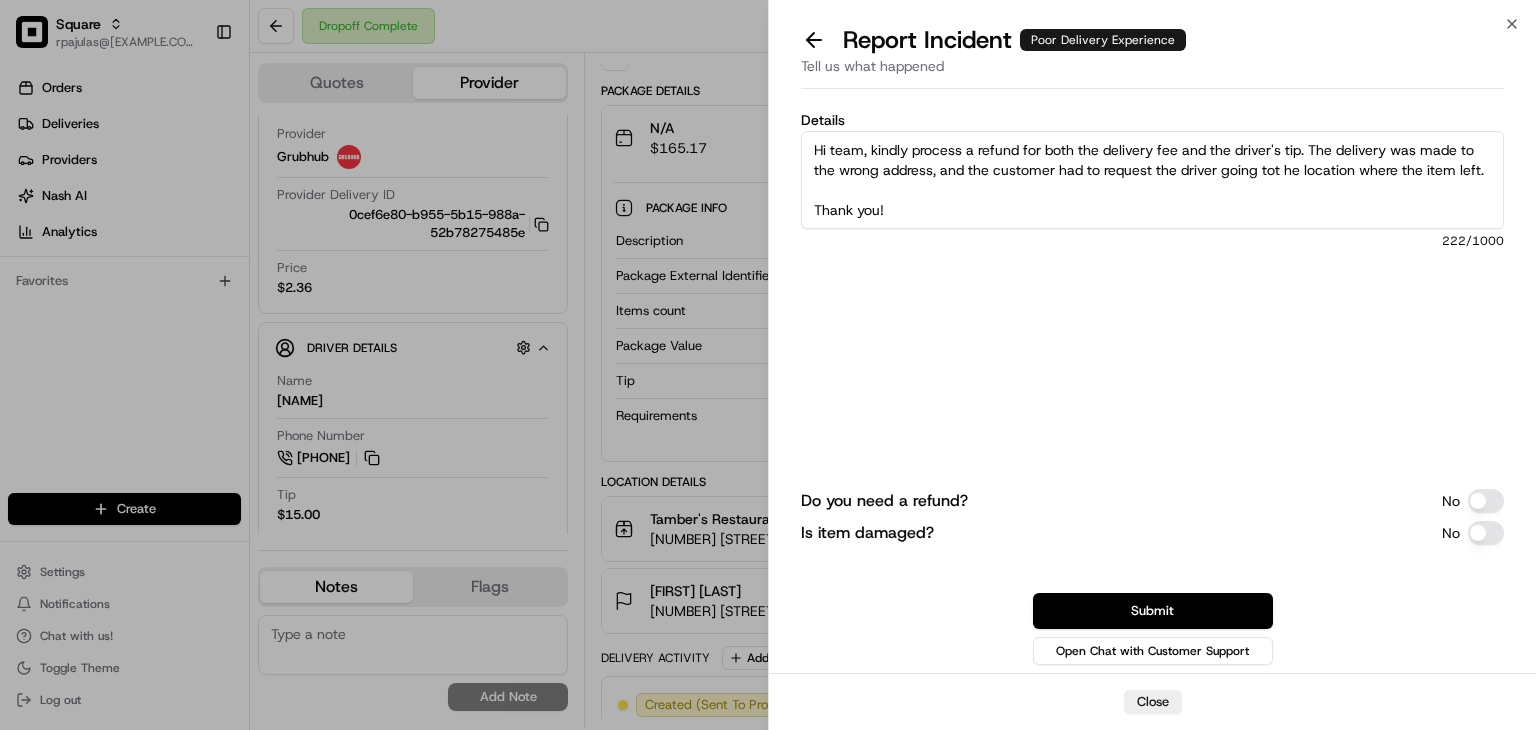 drag, startPoint x: 1217, startPoint y: 170, endPoint x: 1092, endPoint y: 172, distance: 125.016 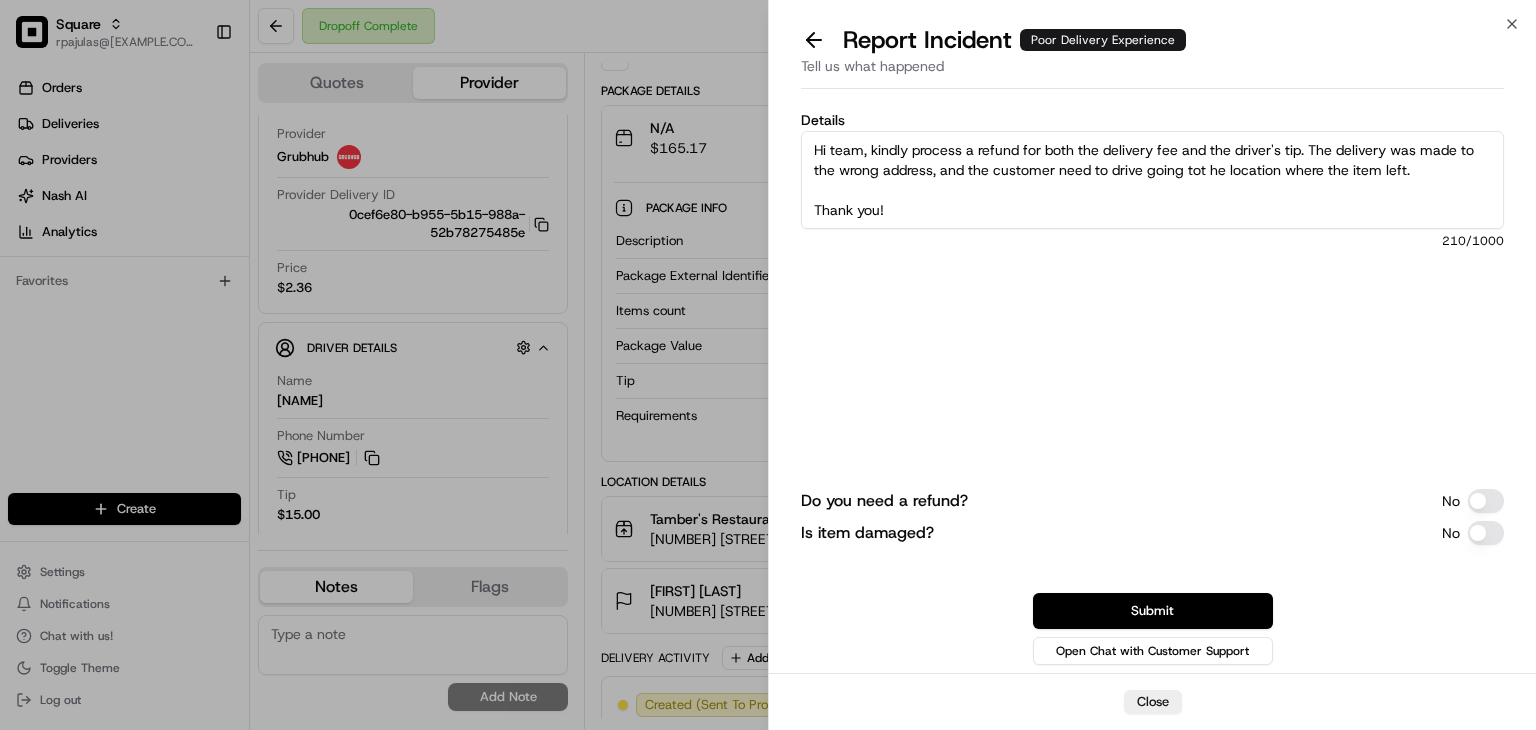 click on "Hi team, kindly process a refund for both the delivery fee and the driver's tip. The delivery was made to the wrong address, and the customer need to drive going tot he location where the item left.
Thank you!" at bounding box center [1152, 180] 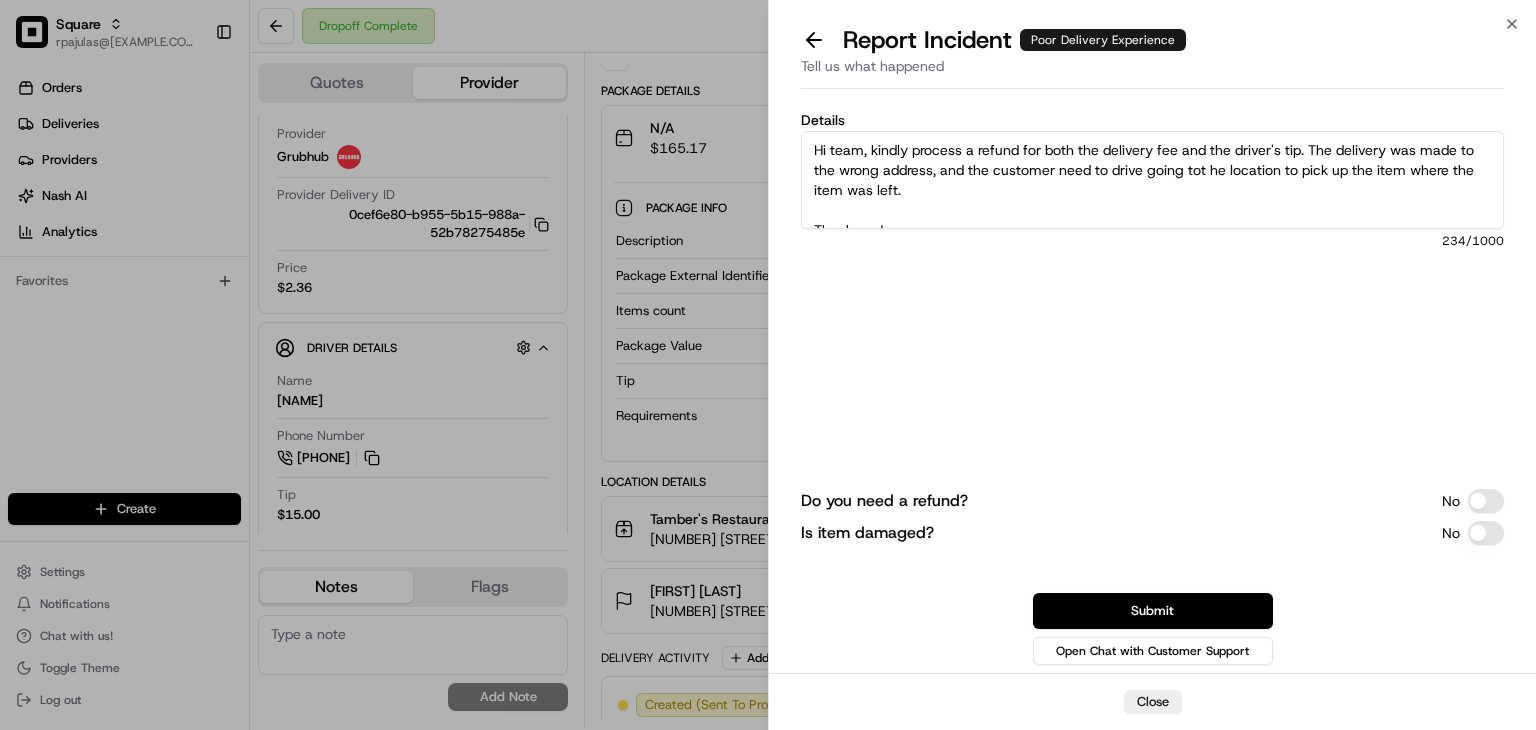 click on "Hi team, kindly process a refund for both the delivery fee and the driver's tip. The delivery was made to the wrong address, and the customer need to drive going tot he location to pick up the item where the item was left.
Thank you!" at bounding box center [1152, 180] 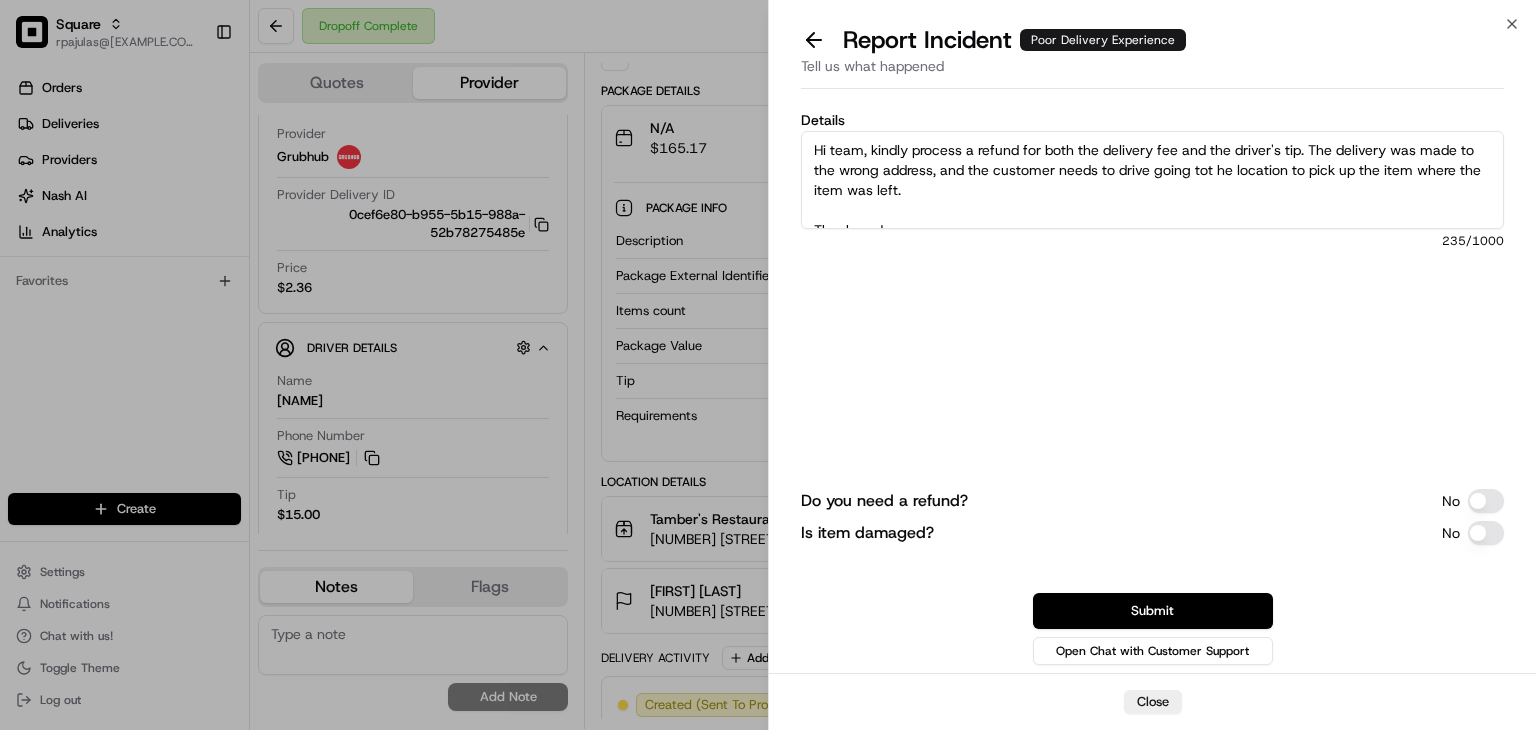 click on "Hi team, kindly process a refund for both the delivery fee and the driver's tip. The delivery was made to the wrong address, and the customer needs to drive going tot he location to pick up the item where the item was left.
Thank you!" at bounding box center [1152, 180] 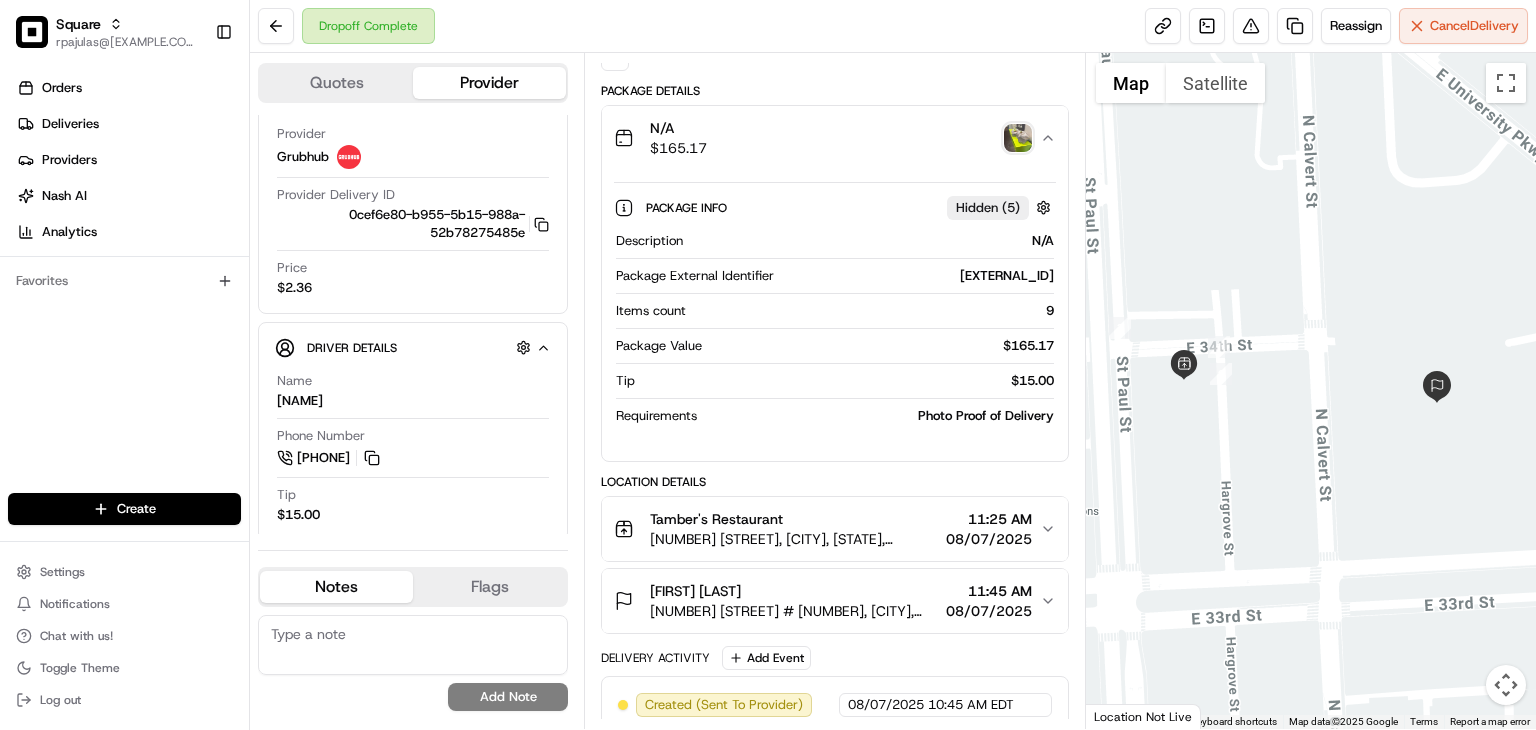 click on "Package Details N/A $ 165.17 Package Info Hidden ( 5 ) Description N/A Package External Identifier square:ML3C0KTG2549Z-lULYyQcP88T3k2enytS0D0c0wdXZY-6894bc0834004 Items count 9 Package Value $ 165.17 Tip $ 15.00 Requirements Photo Proof of Delivery" at bounding box center (835, 272) 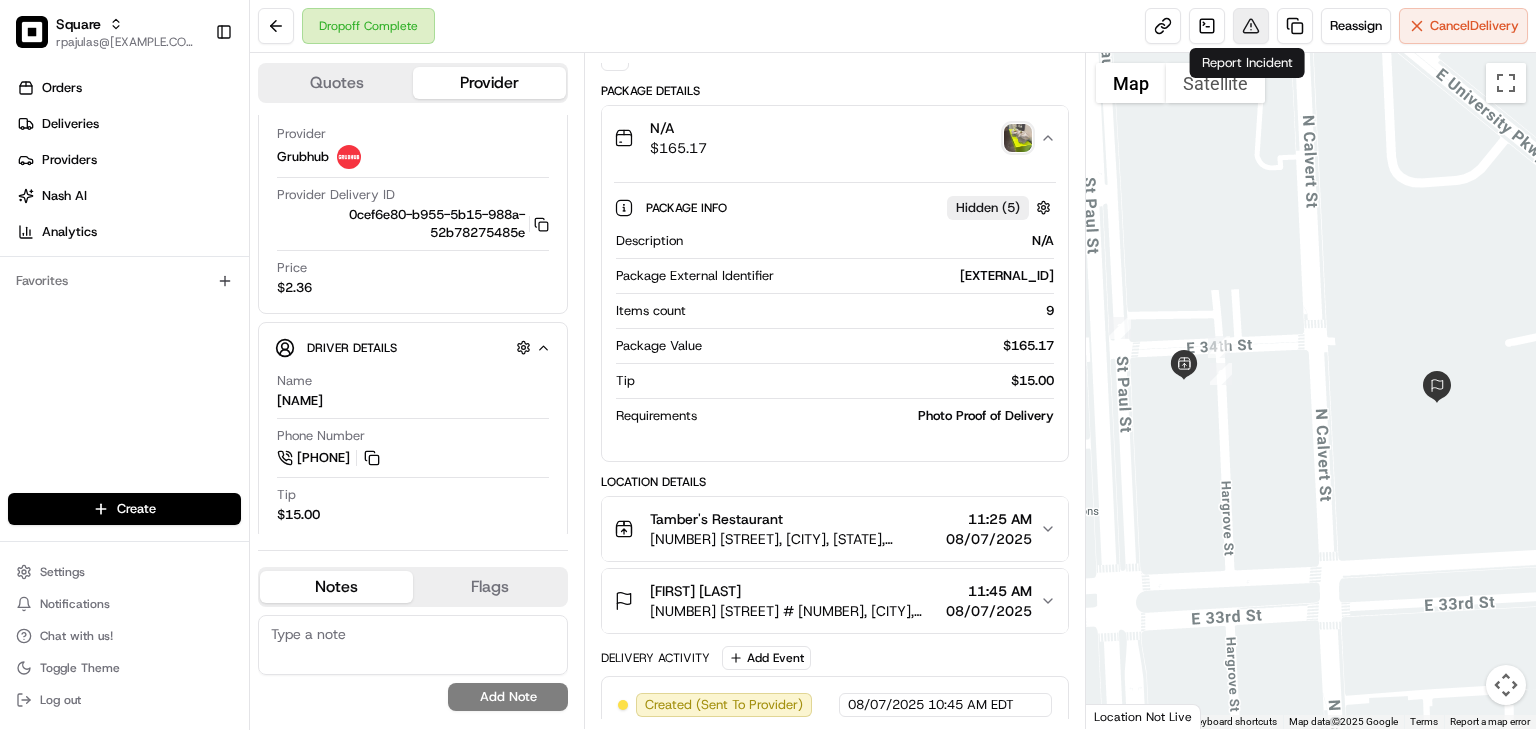 click at bounding box center (1251, 26) 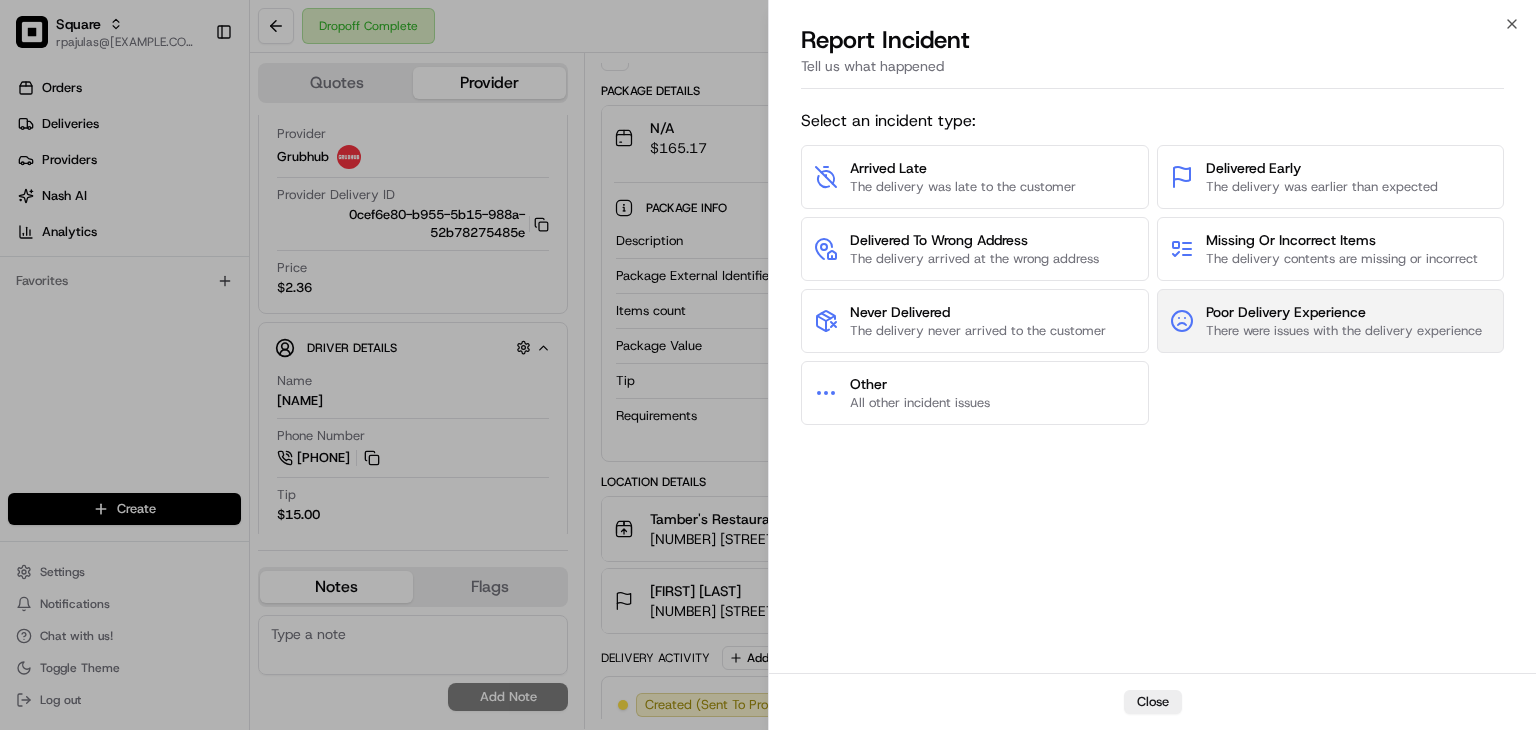 click on "Poor Delivery Experience" at bounding box center [1344, 312] 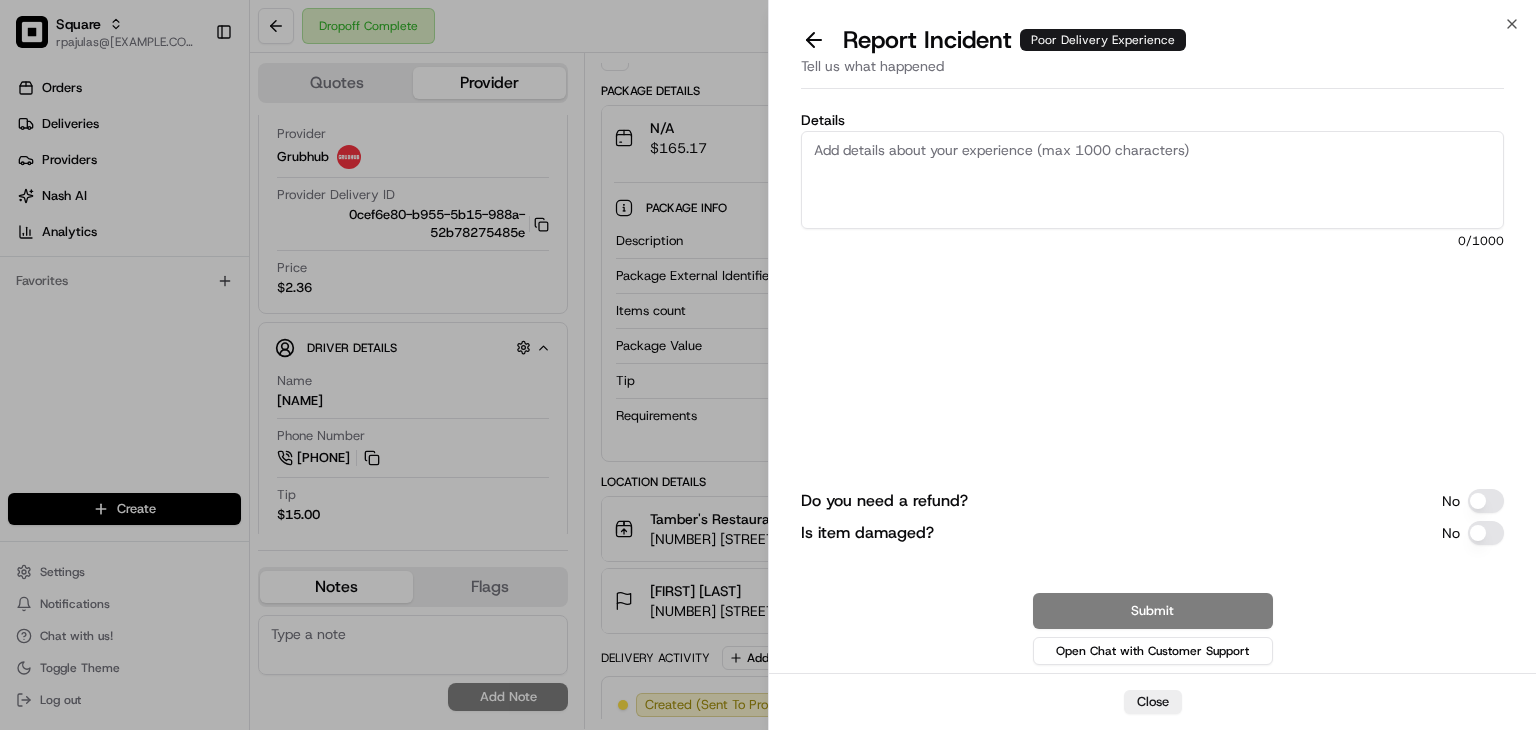 click on "Details" at bounding box center [1152, 180] 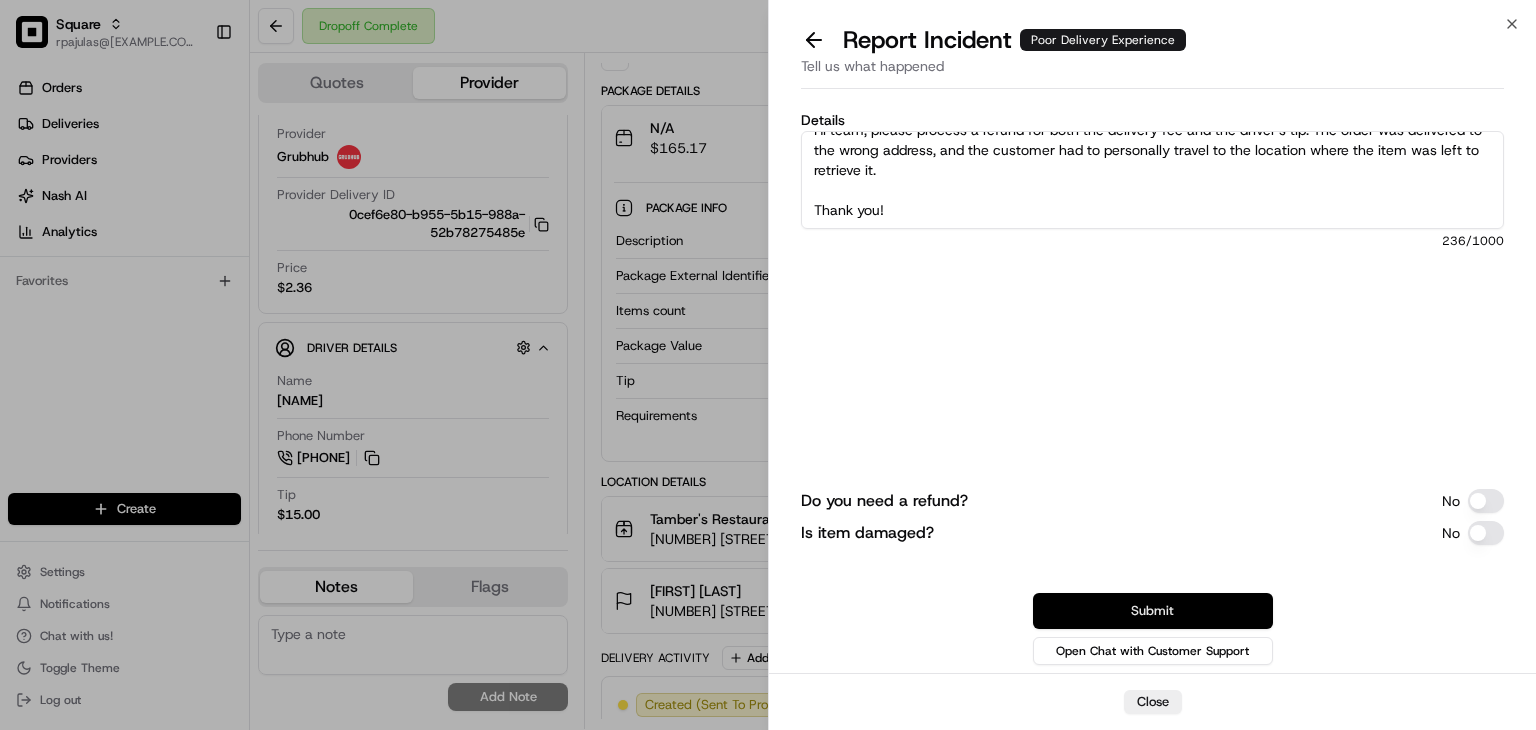 scroll, scrollTop: 20, scrollLeft: 0, axis: vertical 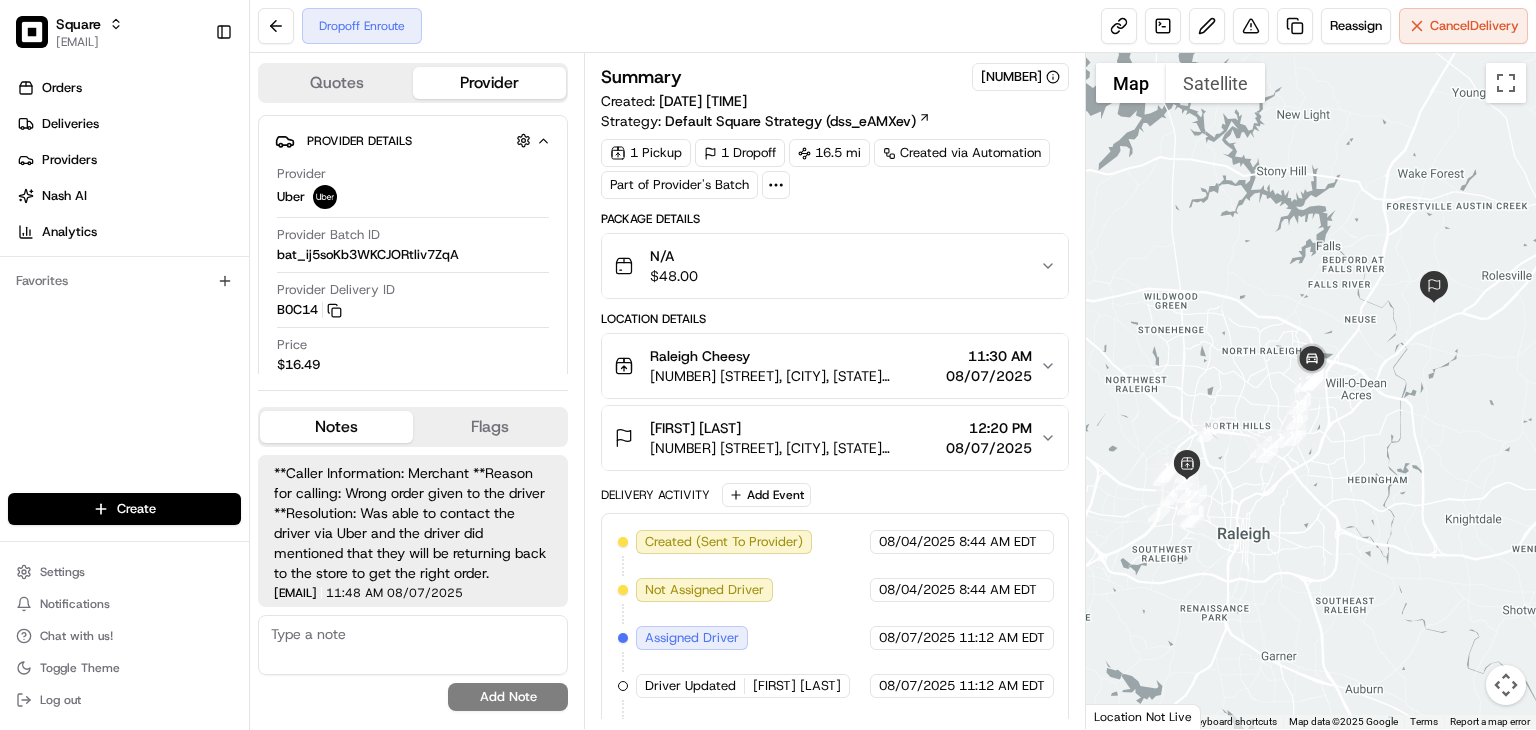 drag, startPoint x: 645, startPoint y: 426, endPoint x: 840, endPoint y: 429, distance: 195.02307 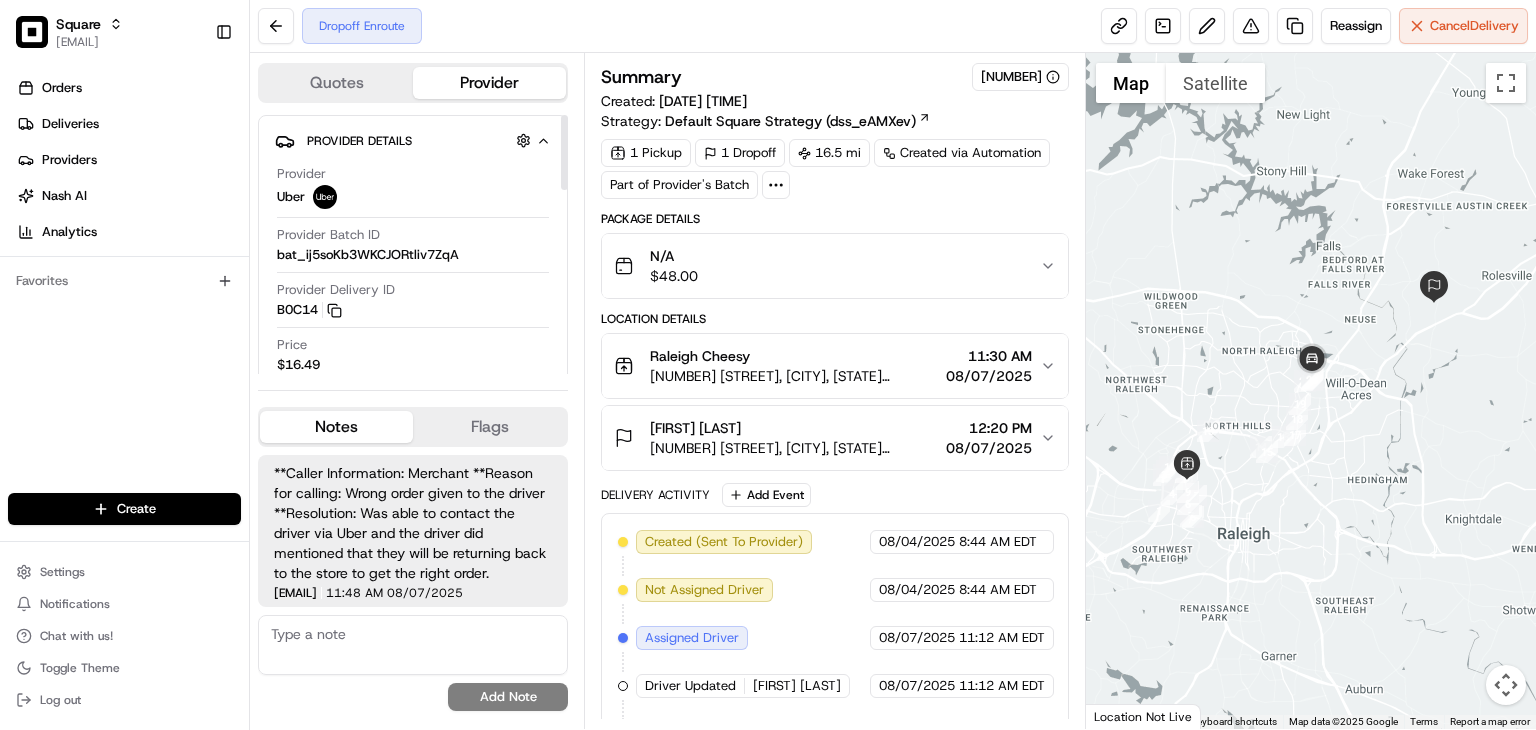 click on "Orders Deliveries Providers Nash AI Analytics Favorites" at bounding box center (124, 284) 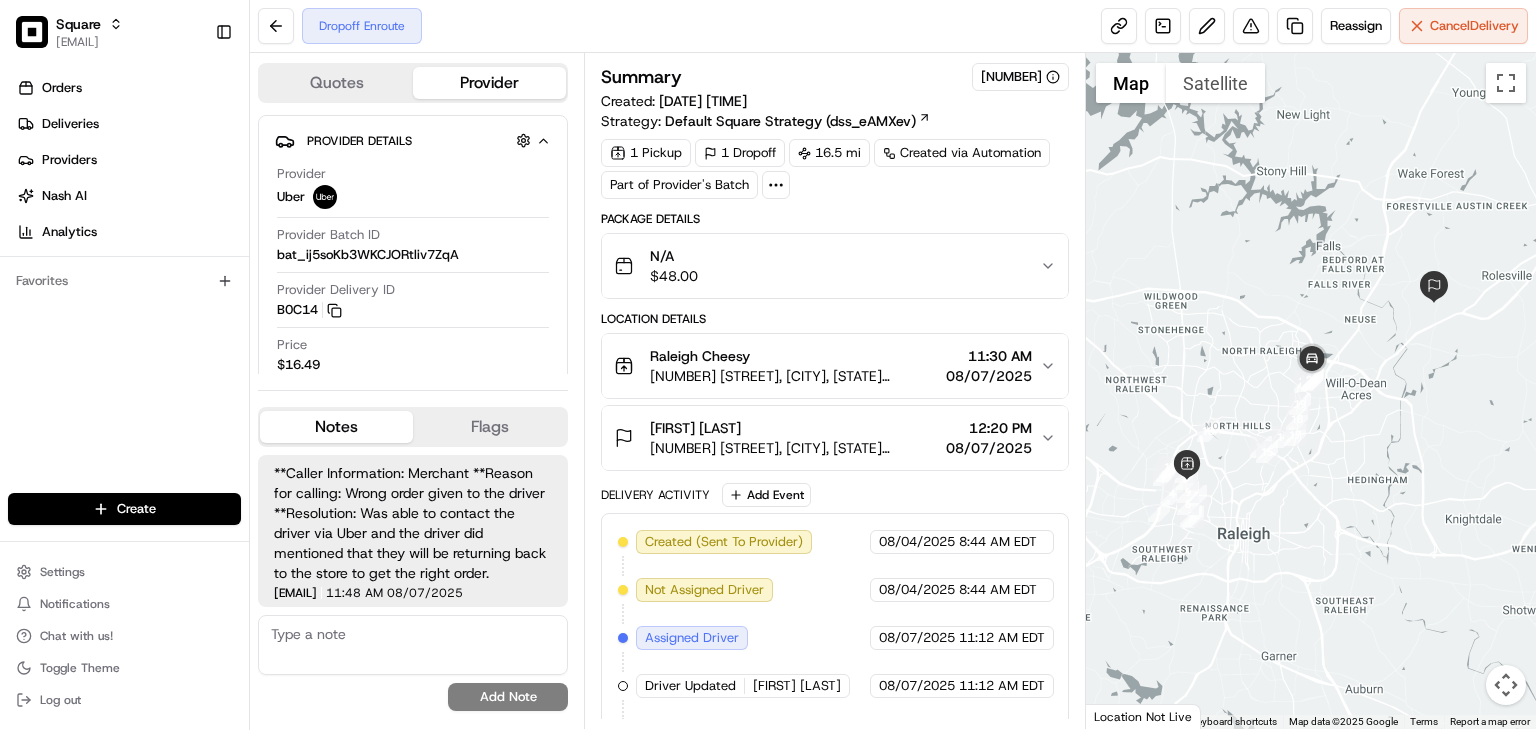 scroll, scrollTop: 231, scrollLeft: 0, axis: vertical 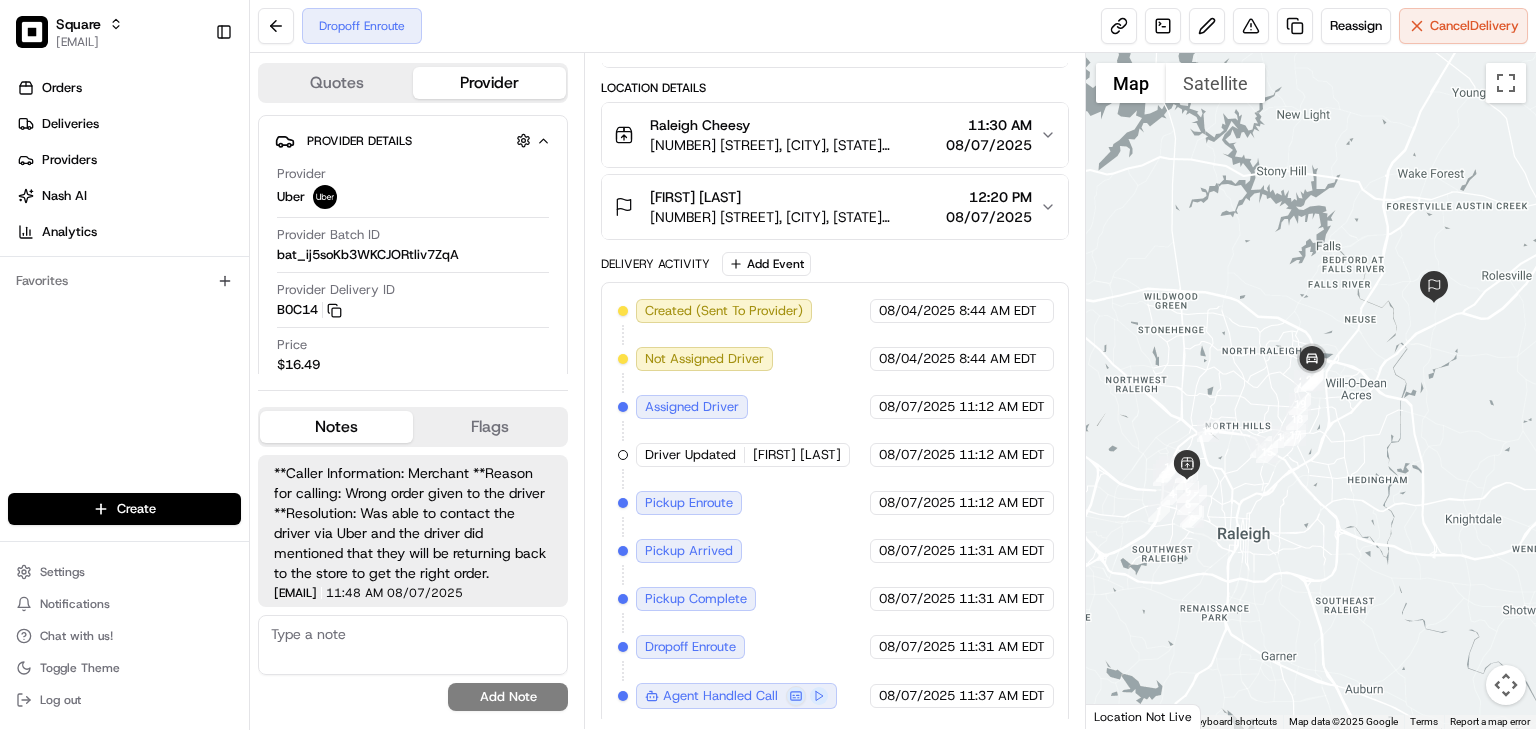 drag, startPoint x: 349, startPoint y: 483, endPoint x: 373, endPoint y: 489, distance: 24.738634 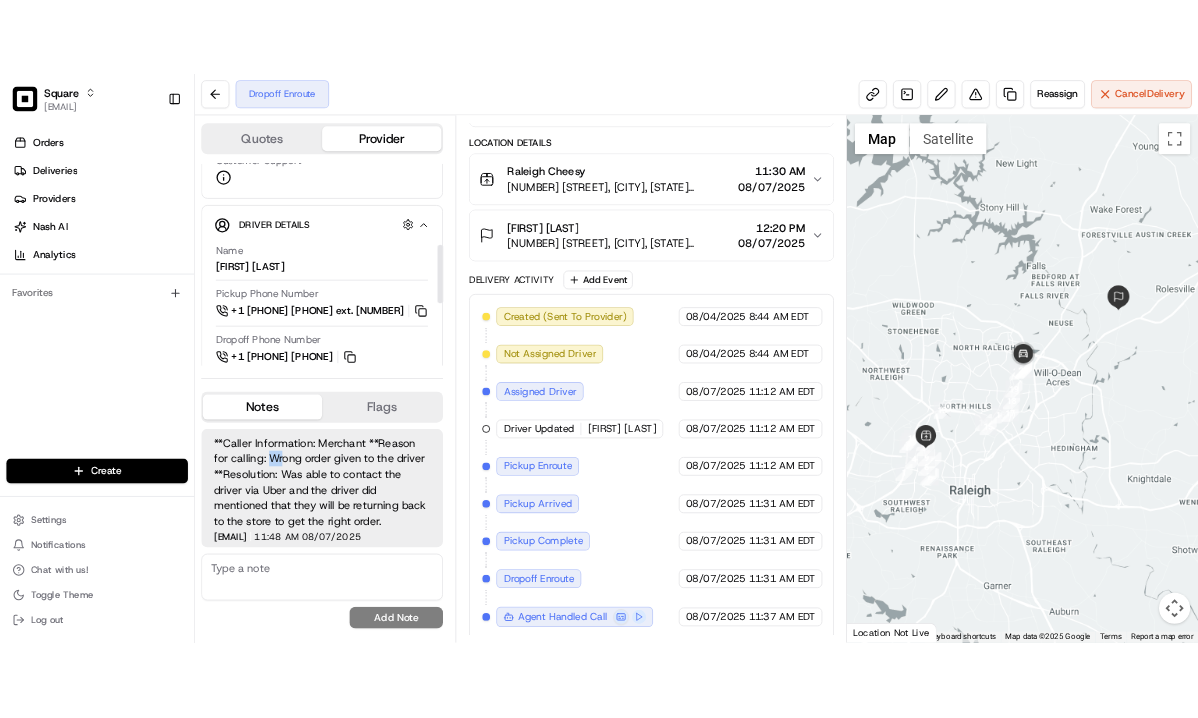 scroll, scrollTop: 359, scrollLeft: 0, axis: vertical 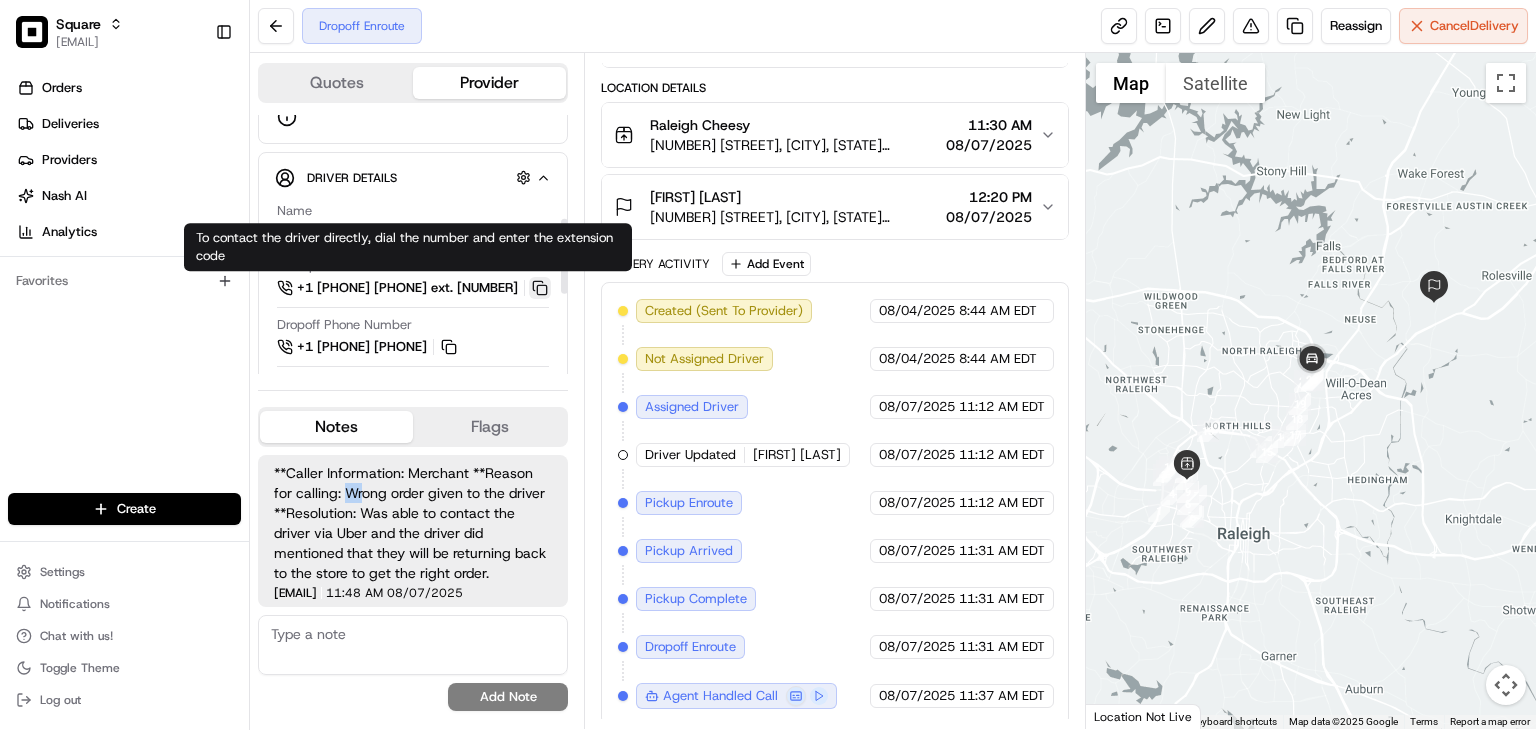 click at bounding box center [540, 288] 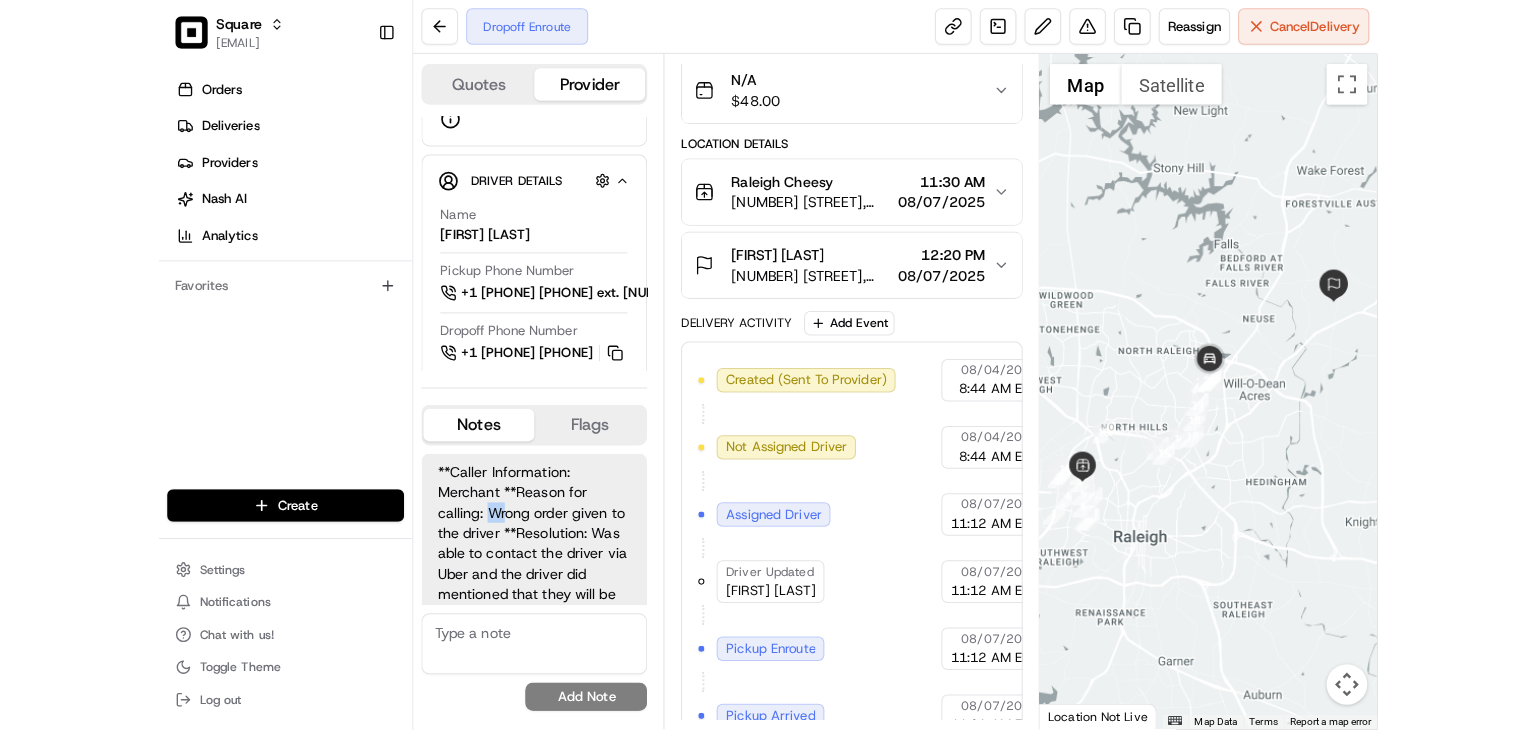 scroll, scrollTop: 284, scrollLeft: 0, axis: vertical 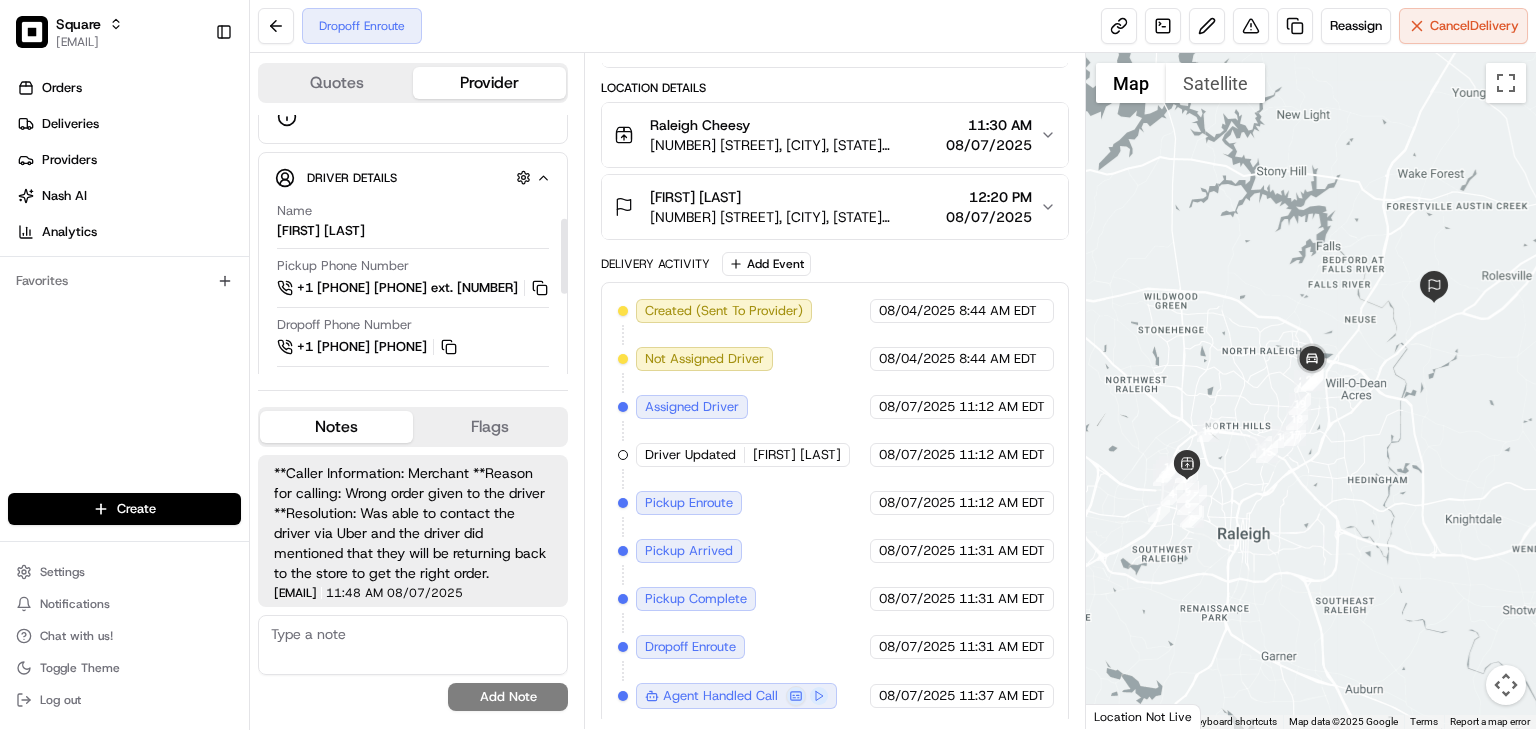 click on "Orders Deliveries Providers Nash AI Analytics Favorites" at bounding box center [124, 284] 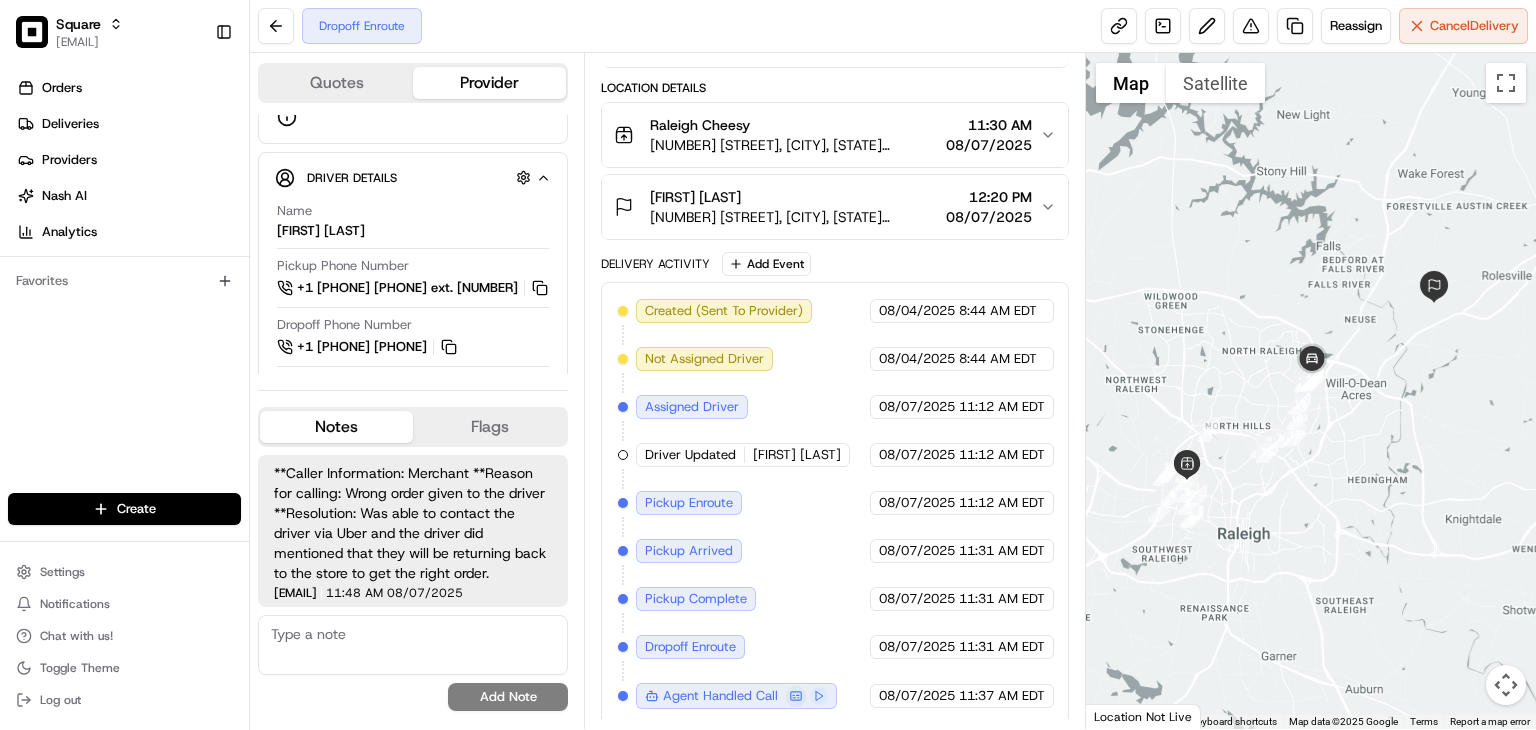 click on "Orders Deliveries Providers Nash AI Analytics Favorites" at bounding box center (124, 284) 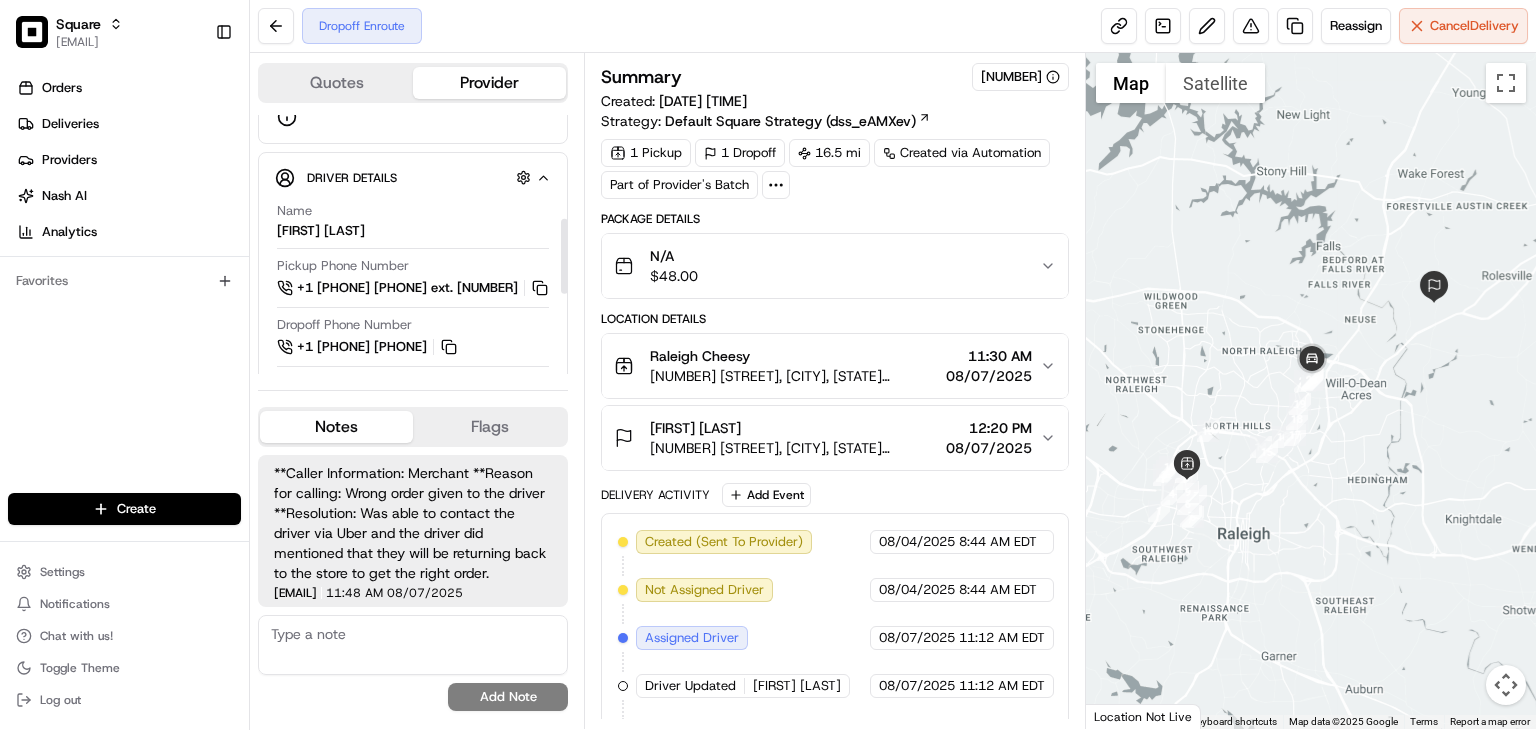 scroll, scrollTop: 231, scrollLeft: 0, axis: vertical 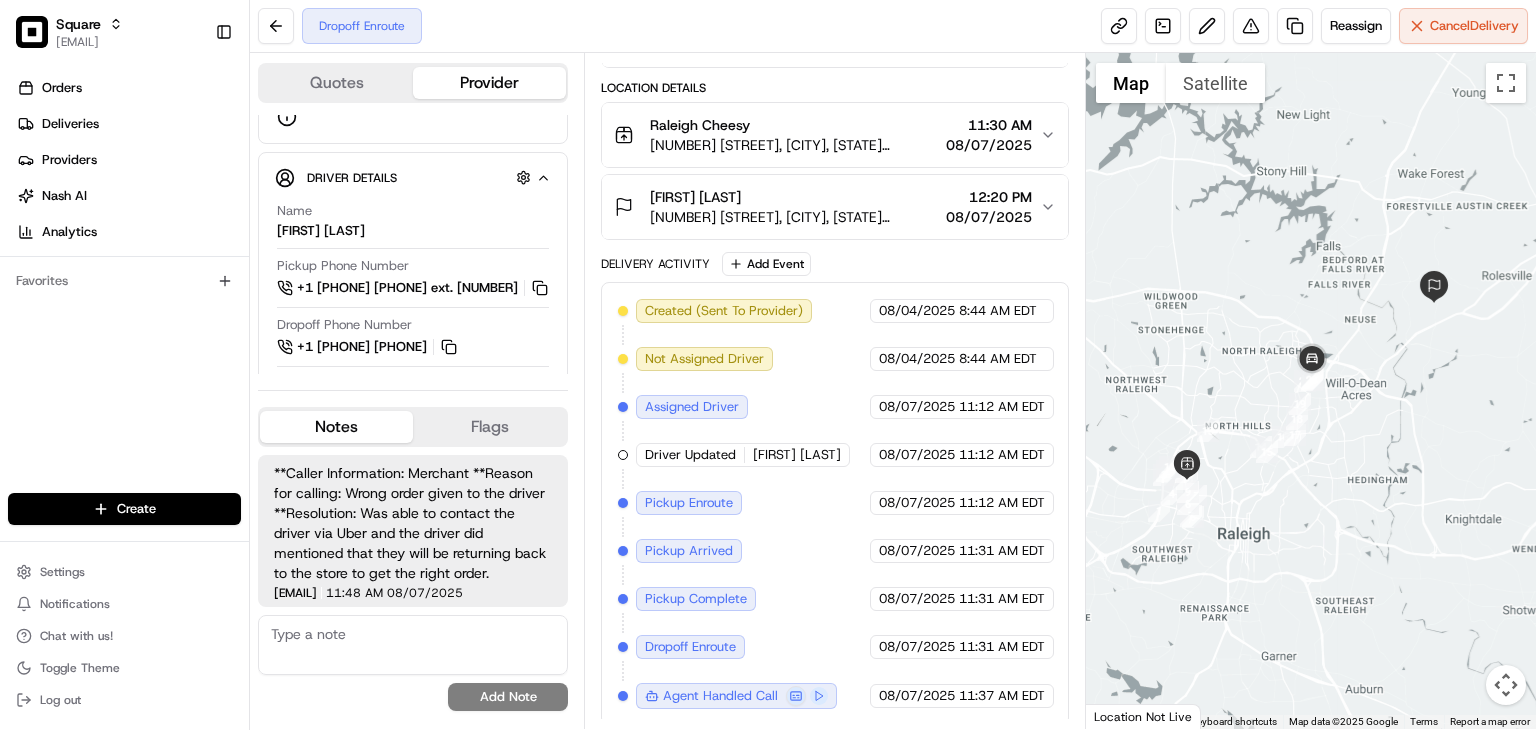 click on "Alycia Thompson 3717 Willow Stone Ln, Wake Forest, NC 27587, USA 12:20 PM 08/07/2025" at bounding box center [835, 207] 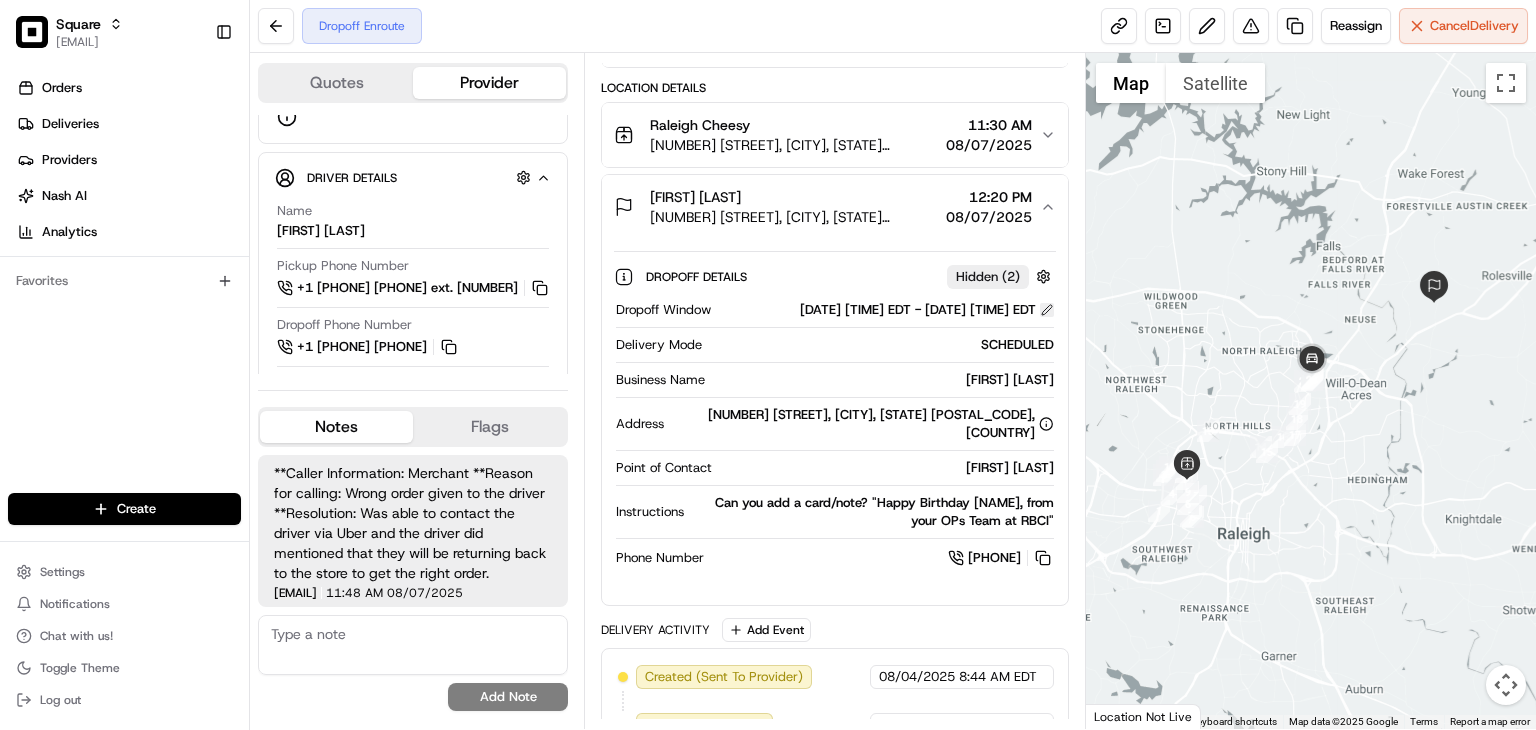 click at bounding box center (1047, 310) 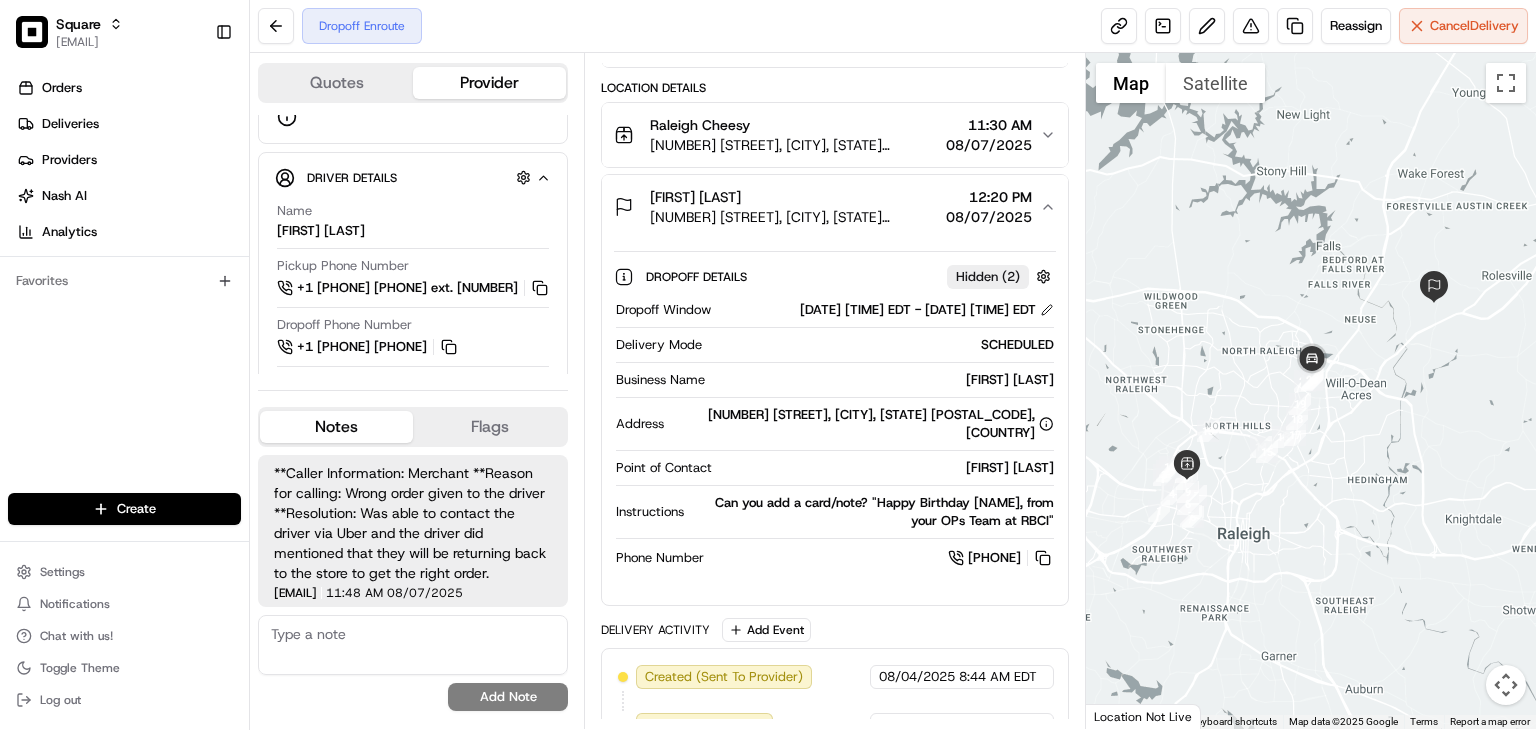click 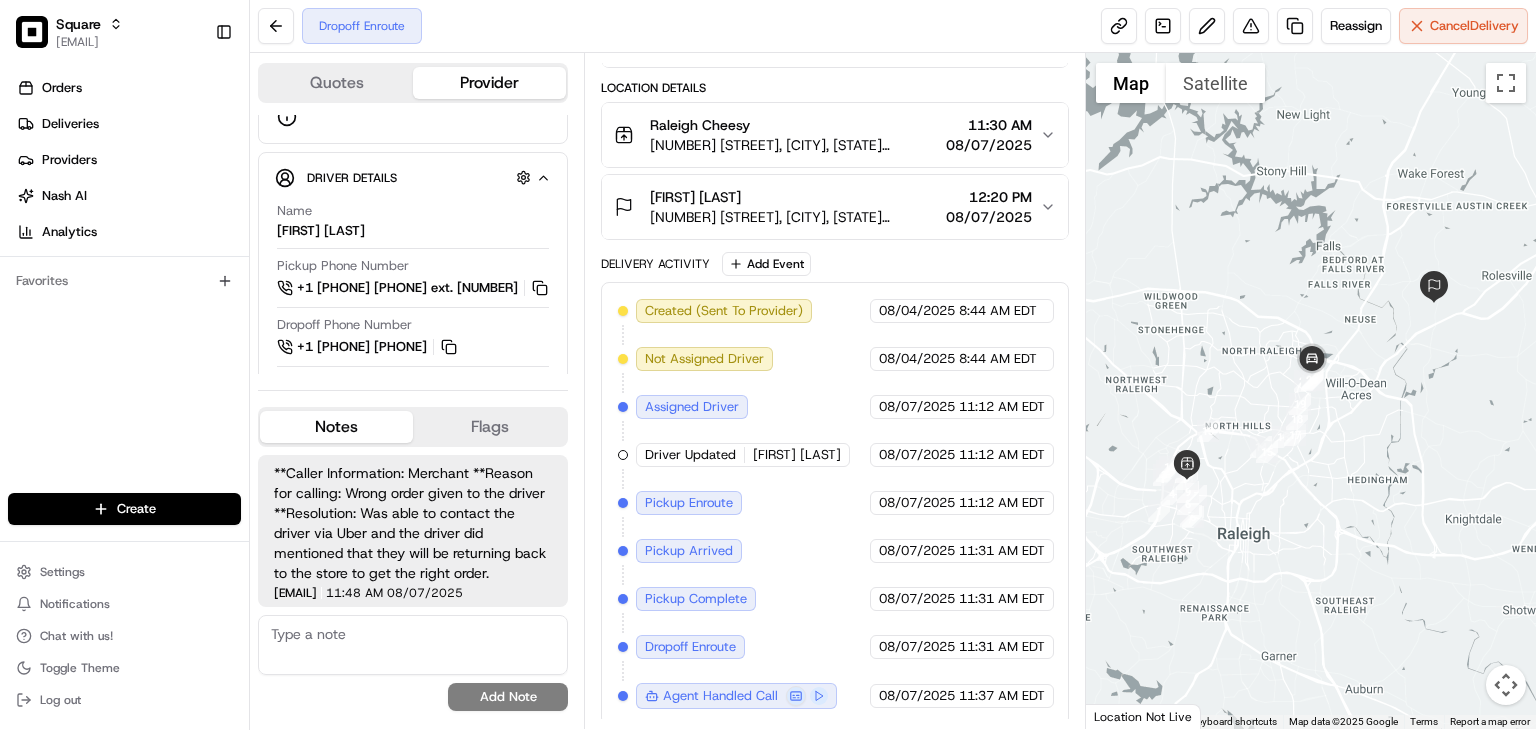 click 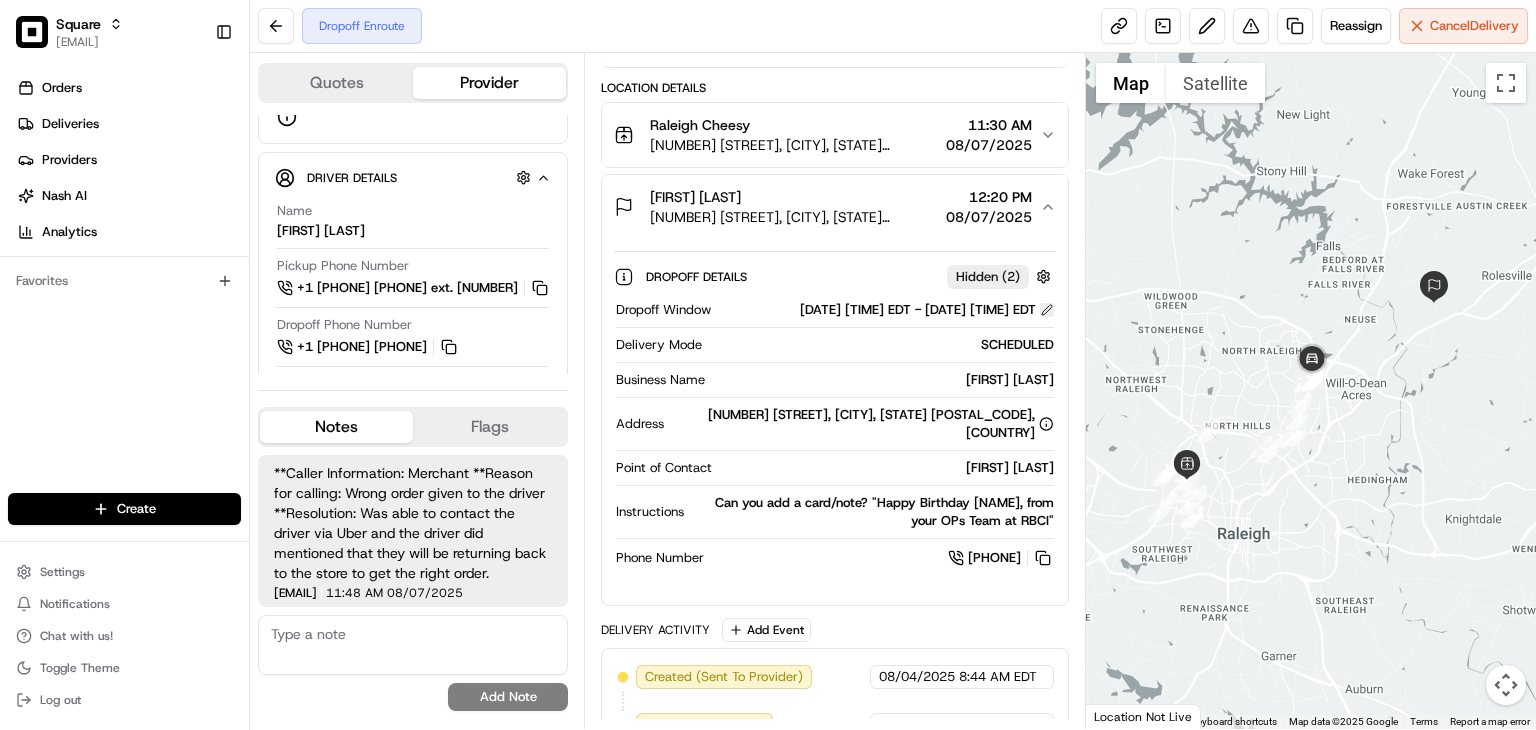 click at bounding box center (1047, 310) 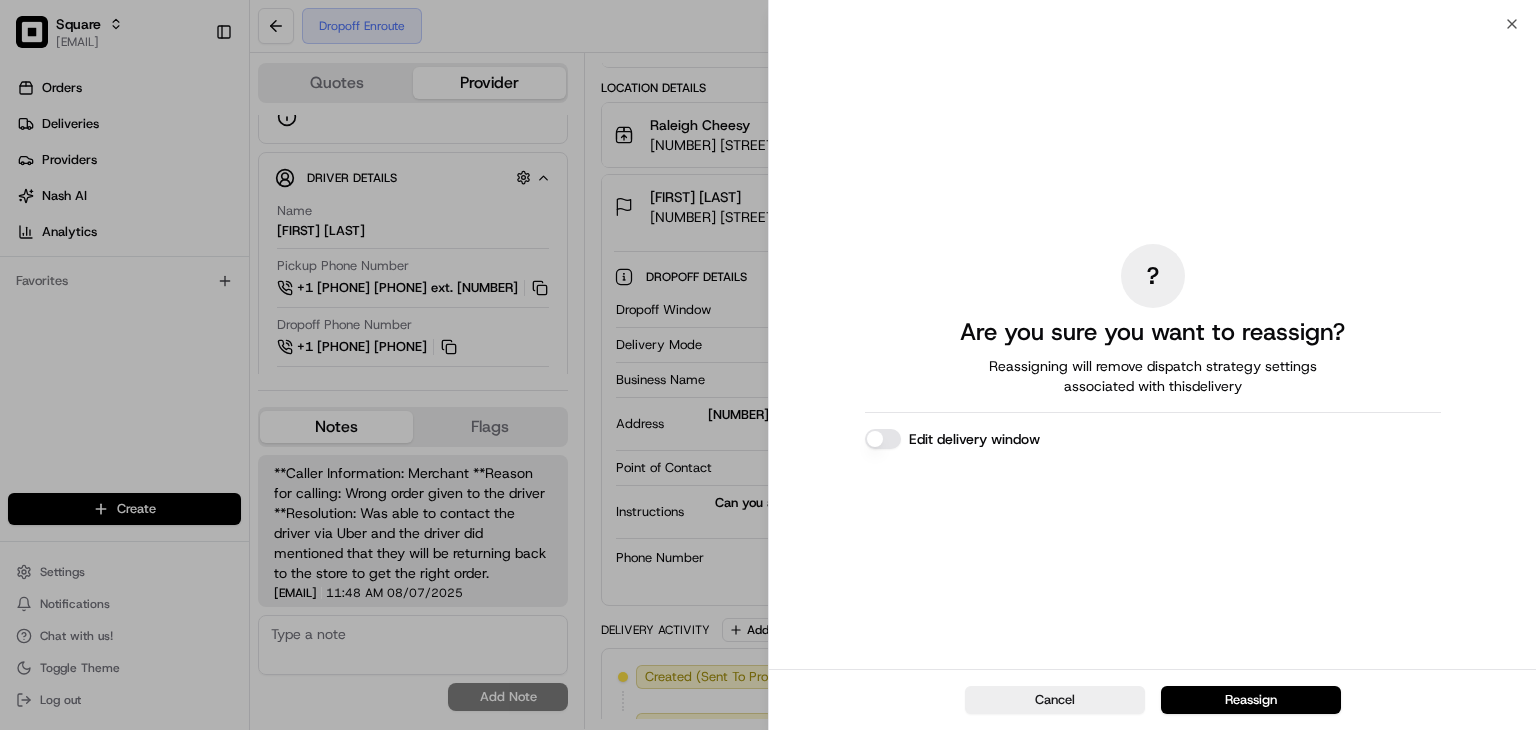 click on "? Are you sure you want to reassign? Reassigning will remove dispatch strategy settings associated with this  delivery Edit delivery window" at bounding box center [1153, 346] 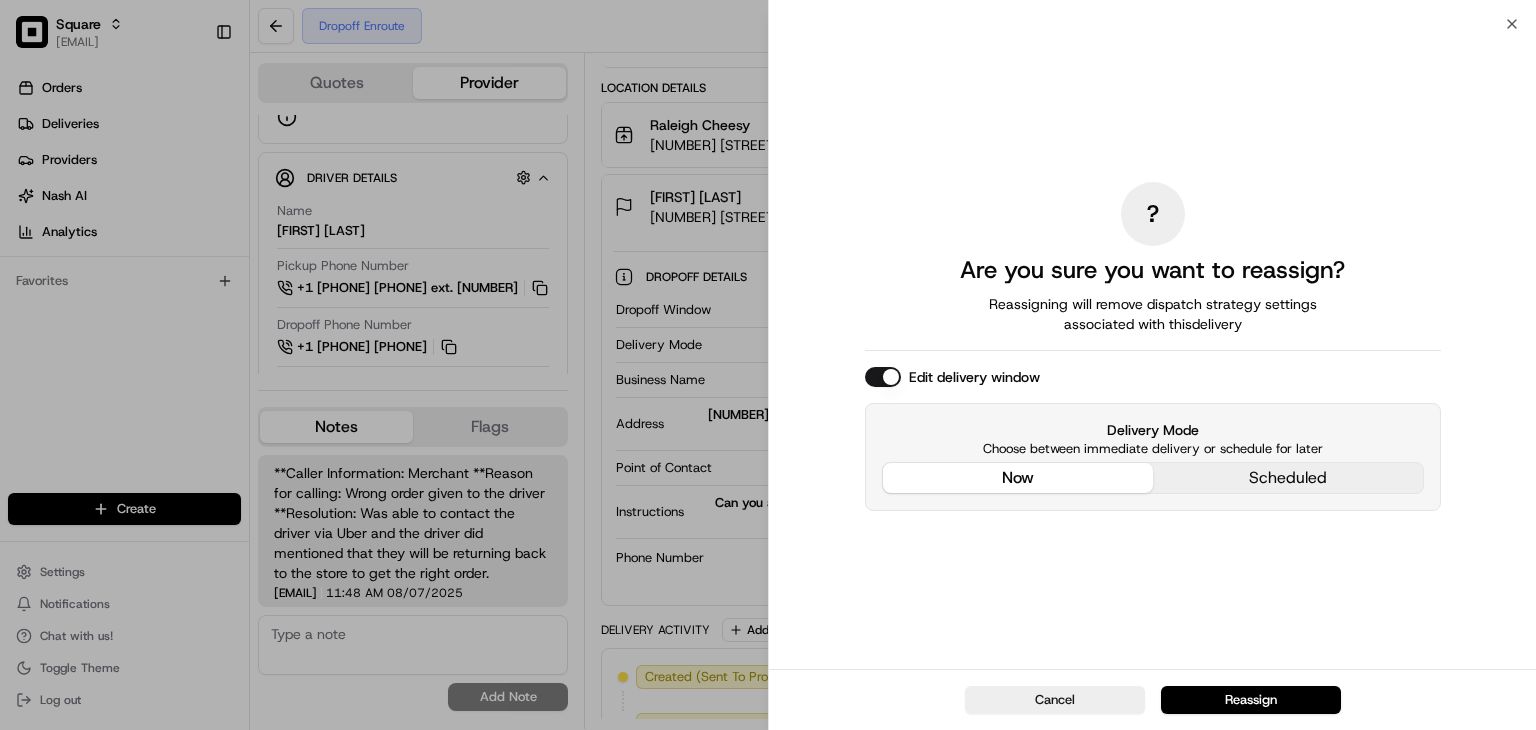 click on "? Are you sure you want to reassign? Reassigning will remove dispatch strategy settings associated with this  delivery Edit delivery window Delivery Mode Choose between immediate delivery or schedule for later now scheduled" at bounding box center [1153, 346] 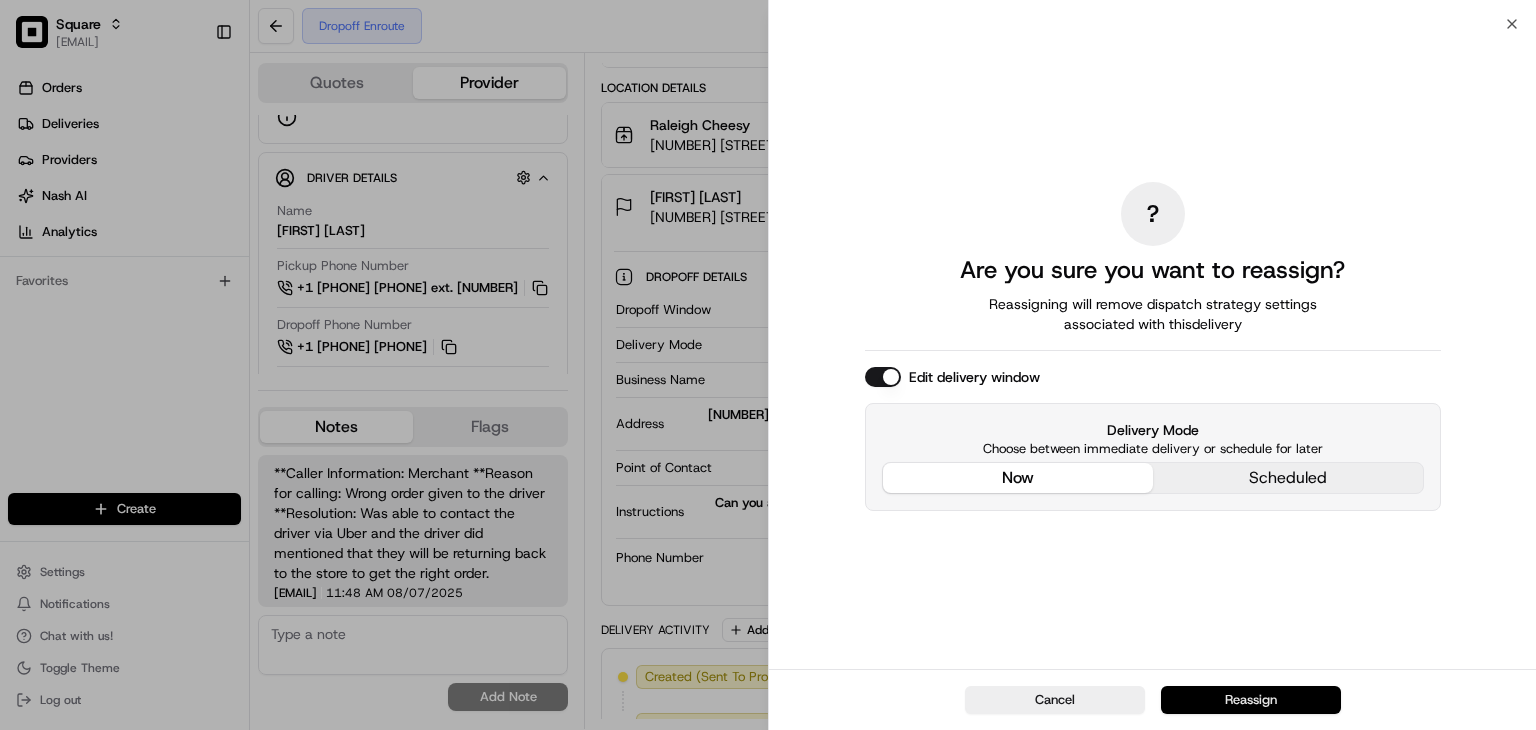 click on "Reassign" at bounding box center (1251, 700) 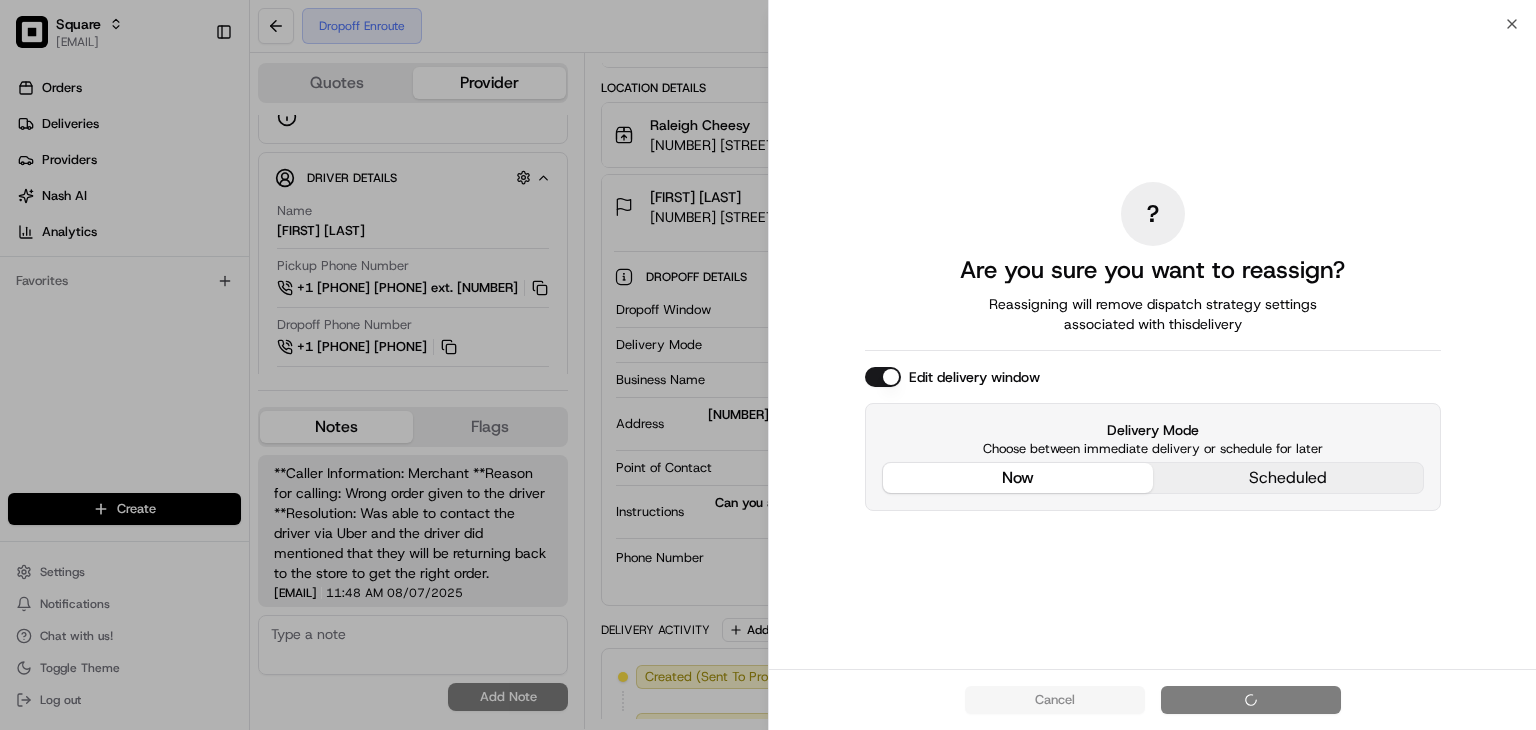 scroll, scrollTop: 0, scrollLeft: 0, axis: both 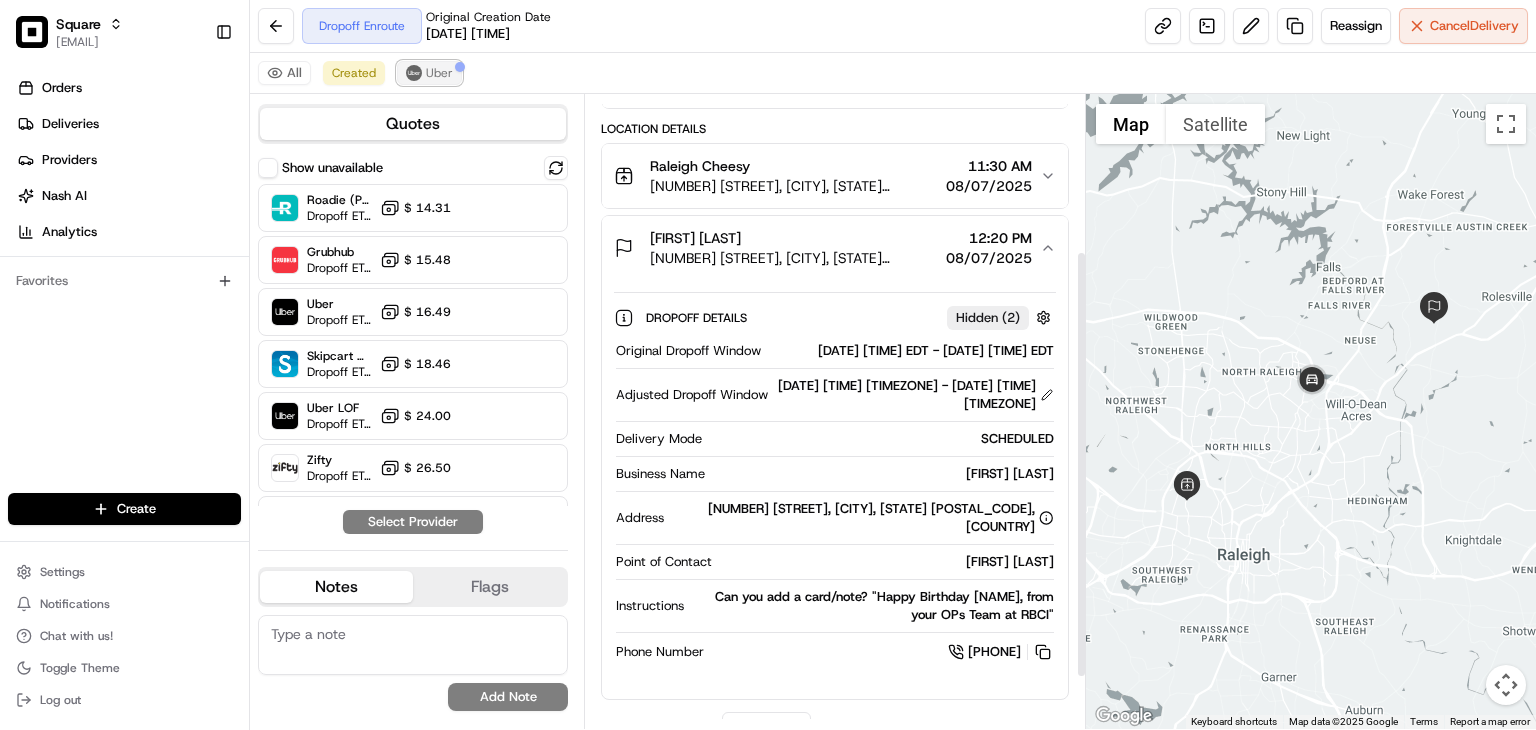 click on "Uber" at bounding box center [429, 73] 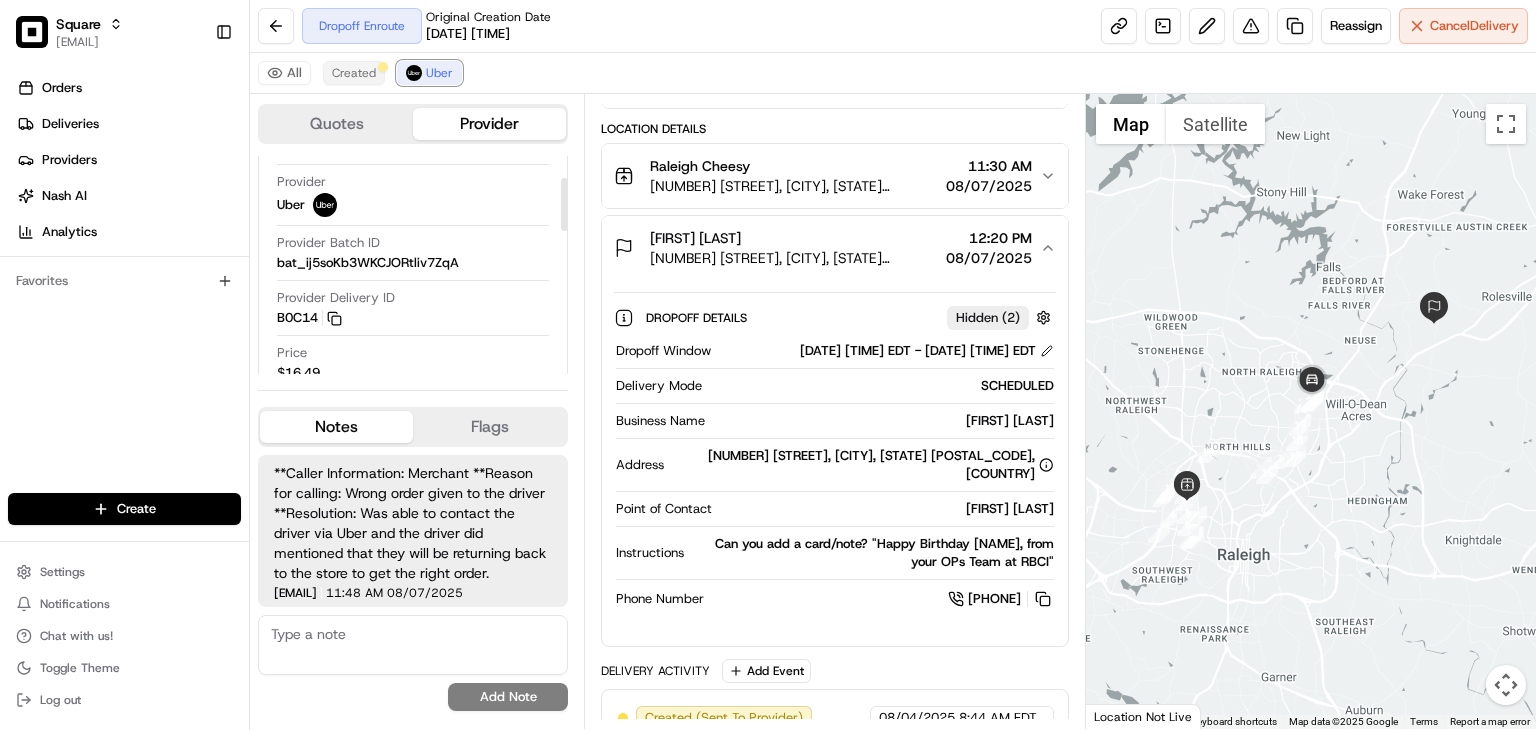 scroll, scrollTop: 88, scrollLeft: 0, axis: vertical 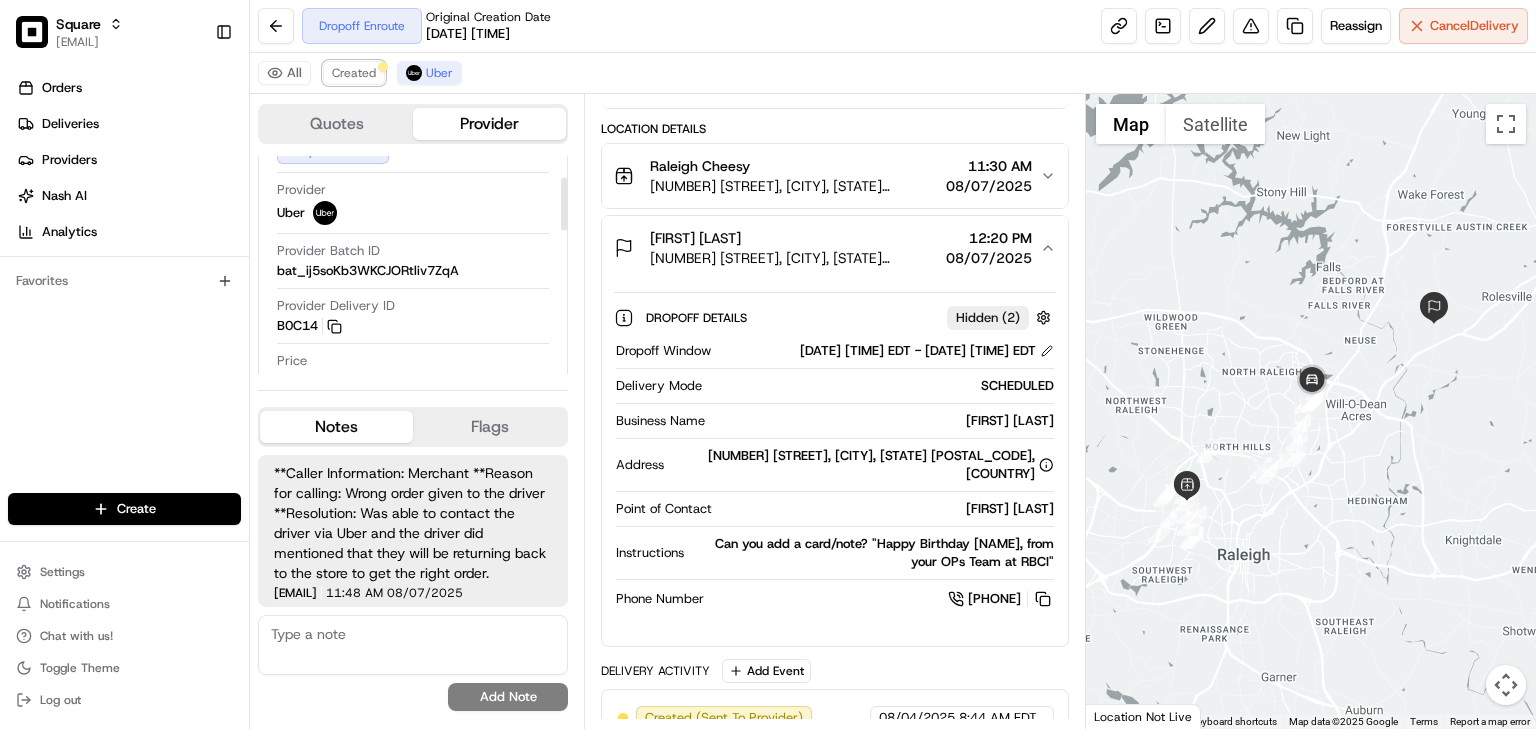 drag, startPoint x: 361, startPoint y: 72, endPoint x: 399, endPoint y: 143, distance: 80.529495 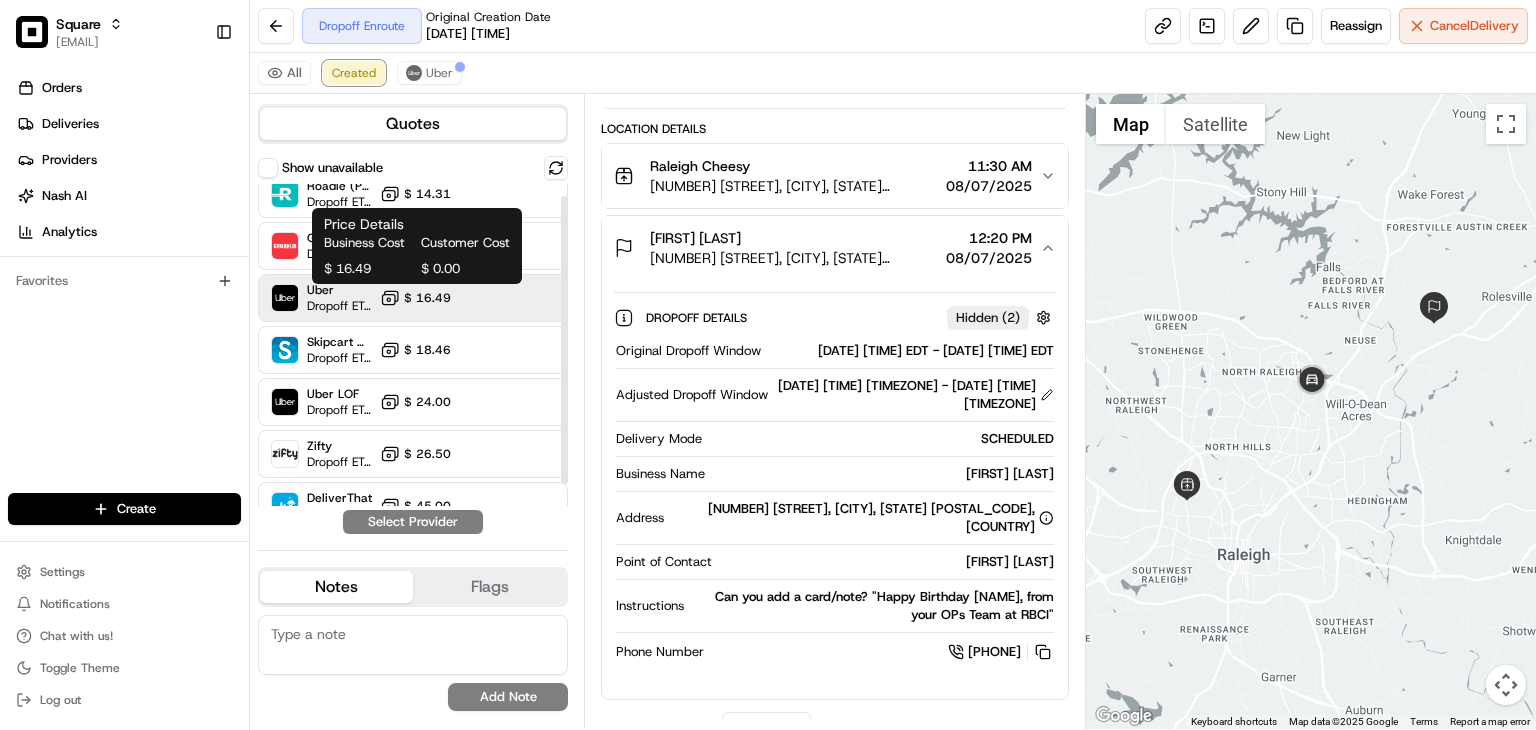 scroll, scrollTop: 0, scrollLeft: 0, axis: both 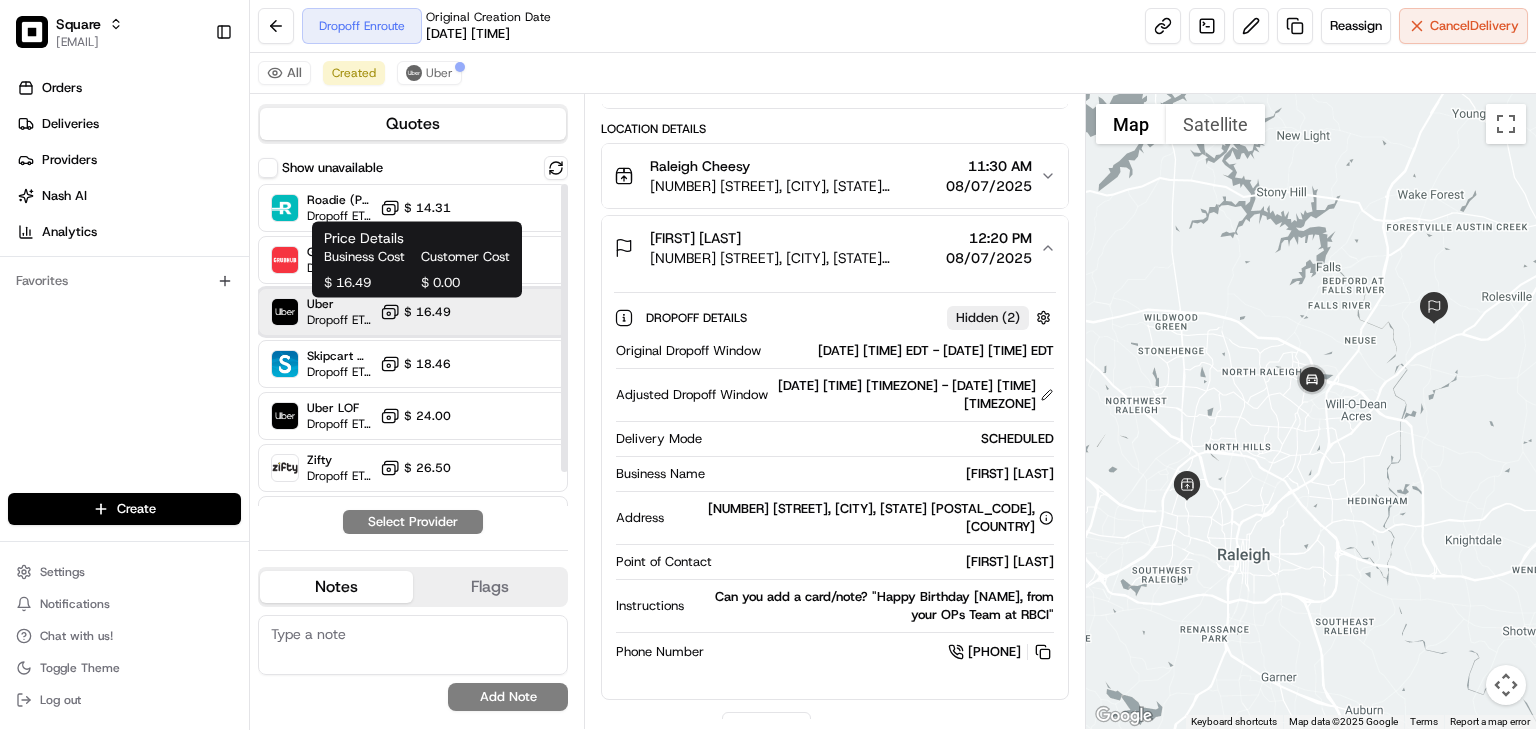click on "Uber Dropoff ETA   1 hour $   16.49" at bounding box center [413, 312] 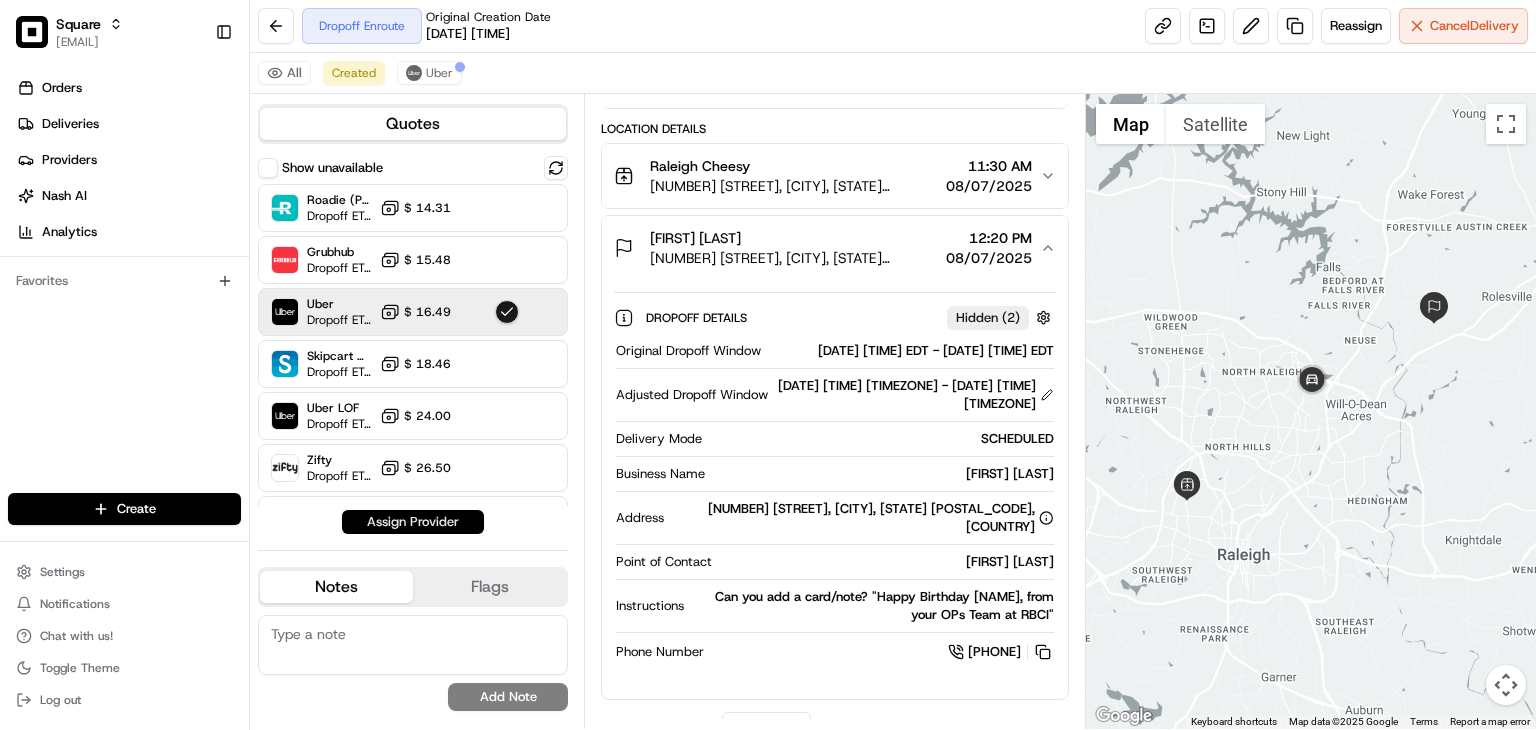 click on "Assign Provider" at bounding box center (413, 522) 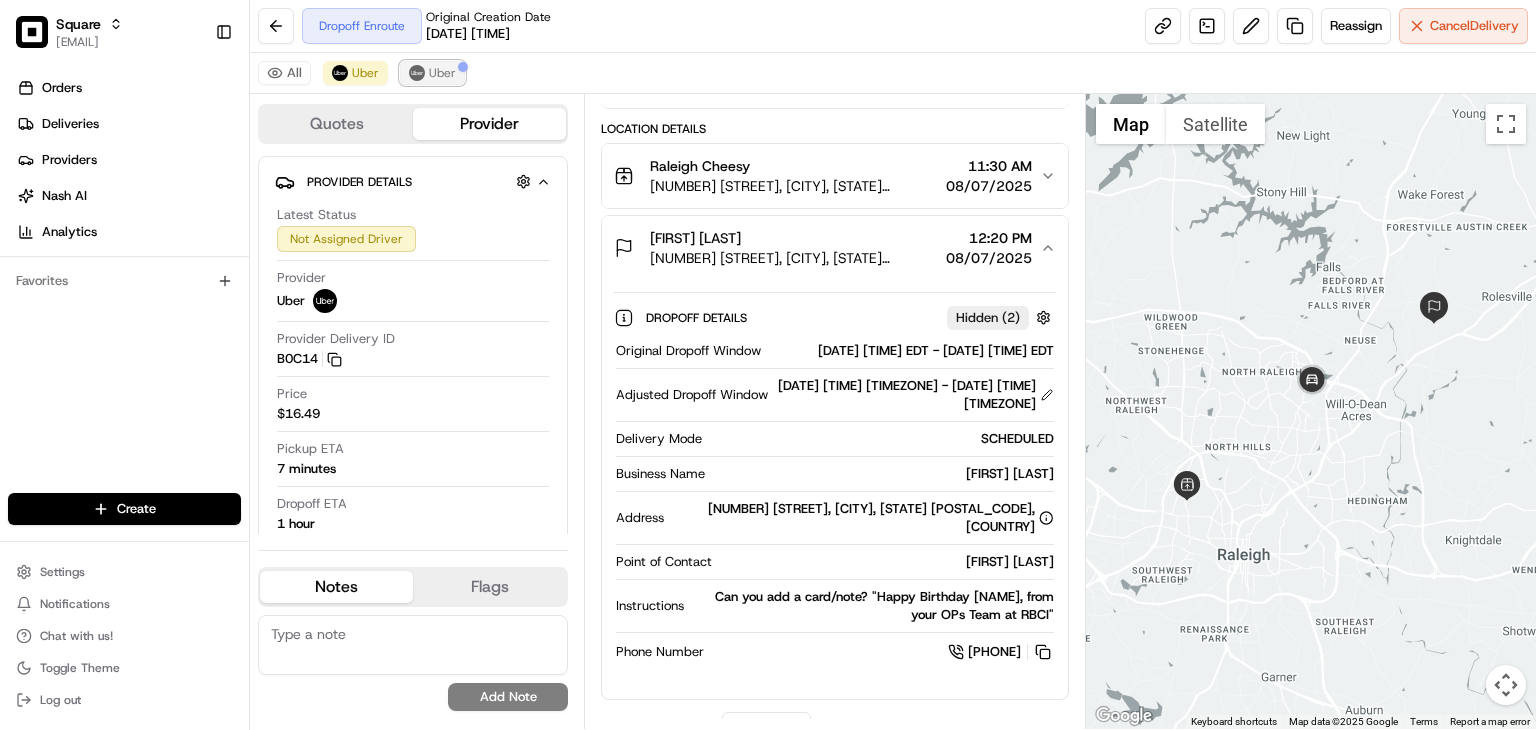 click on "Uber" at bounding box center (442, 73) 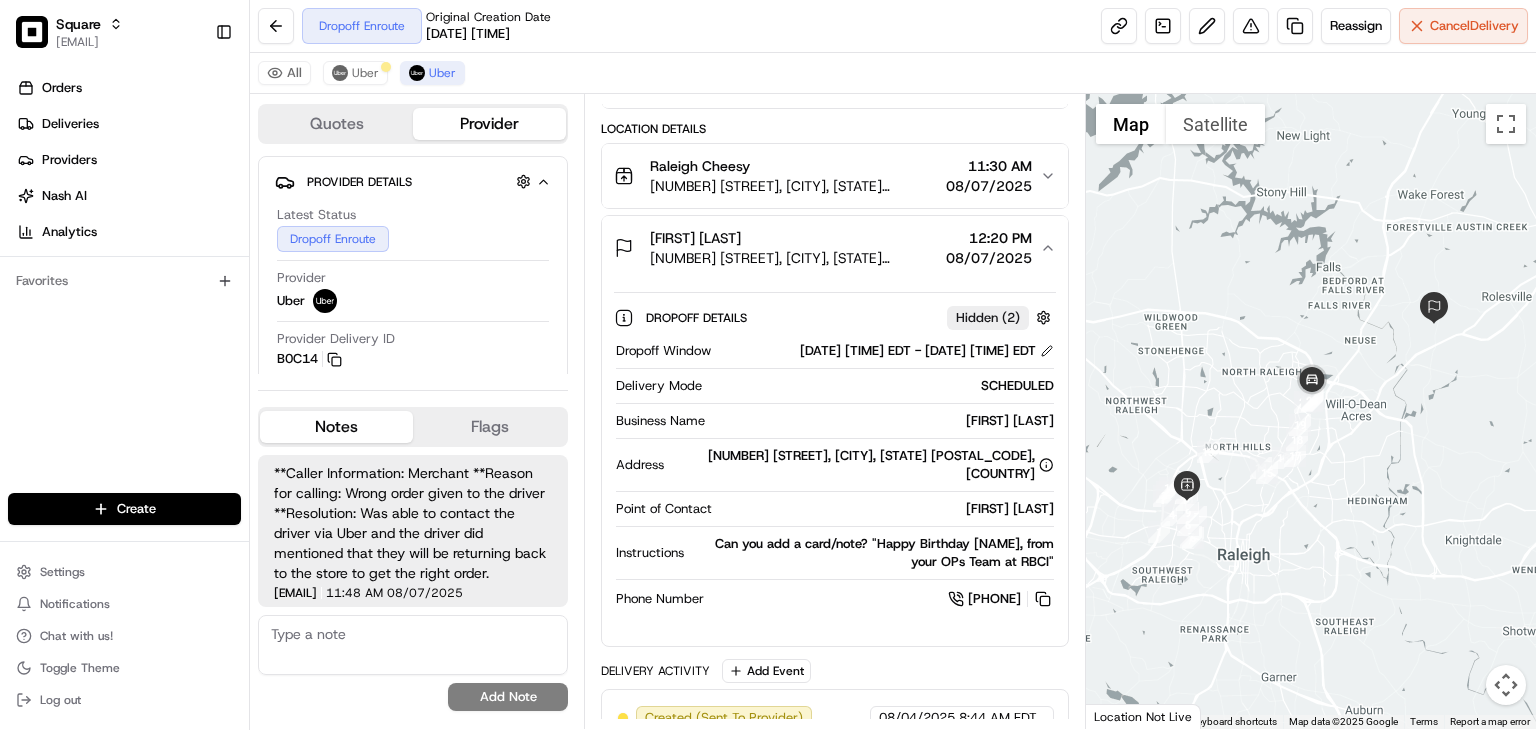click 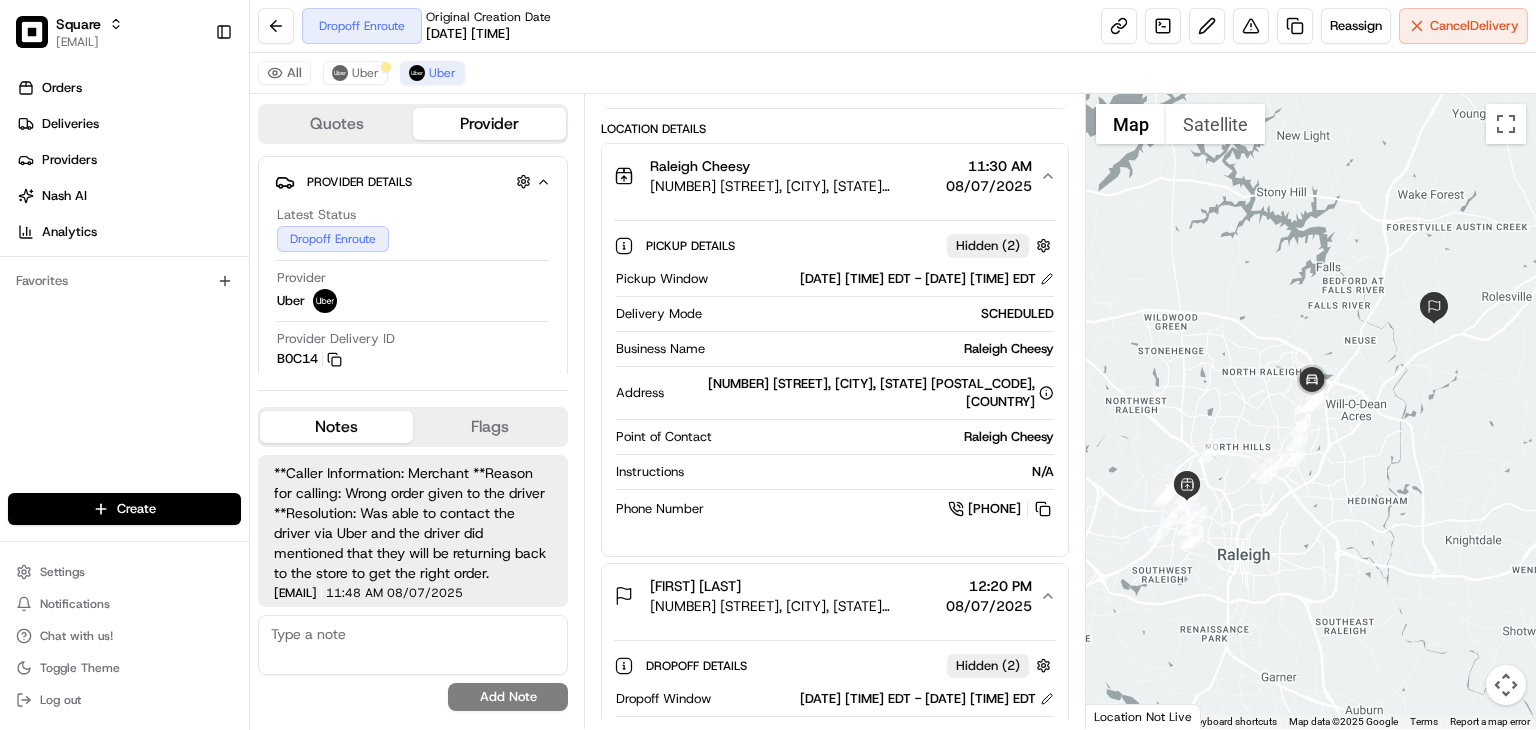 drag, startPoint x: 1034, startPoint y: 167, endPoint x: 1034, endPoint y: 183, distance: 16 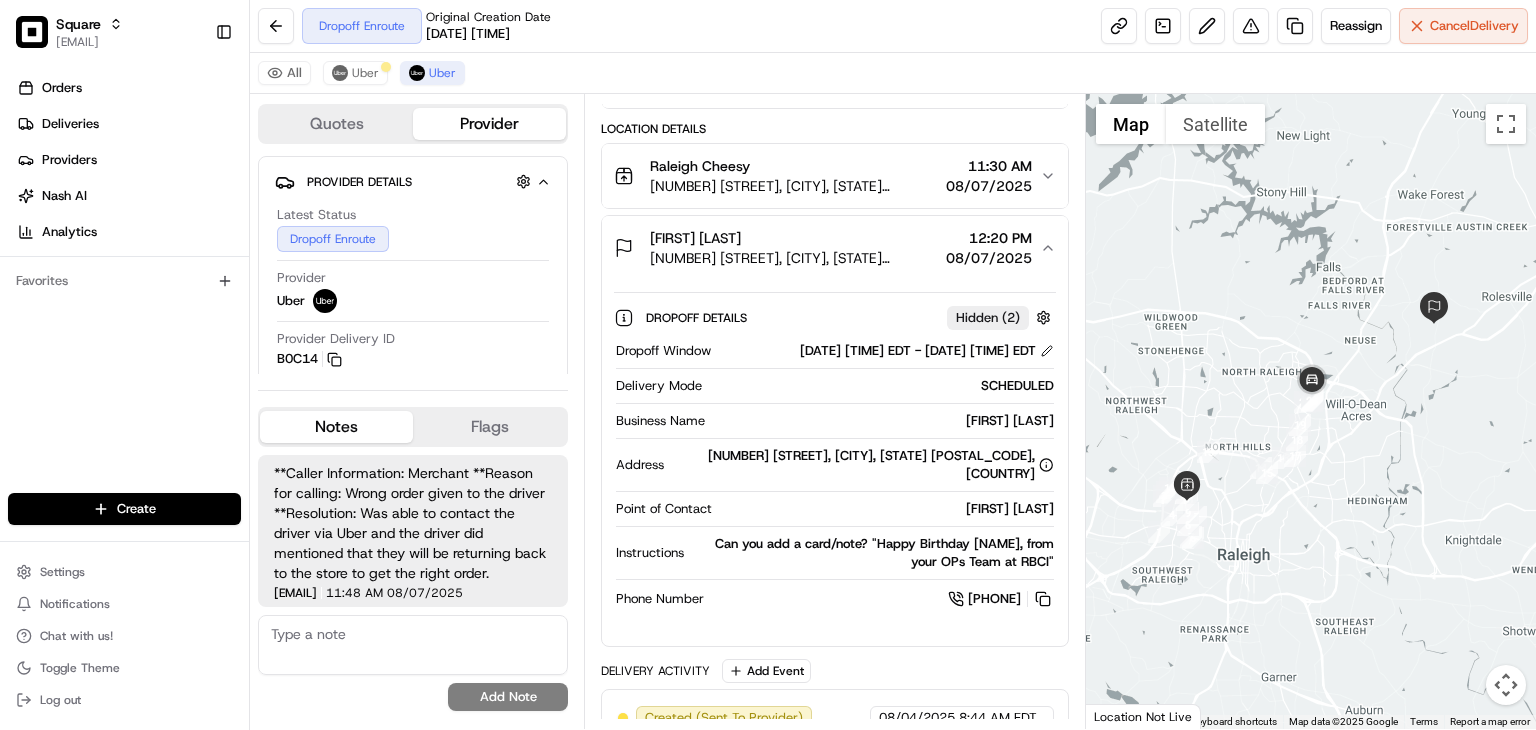 click on "Alycia Thompson 3717 Willow Stone Ln, Wake Forest, NC 27587, USA 12:20 PM 08/07/2025" at bounding box center (835, 248) 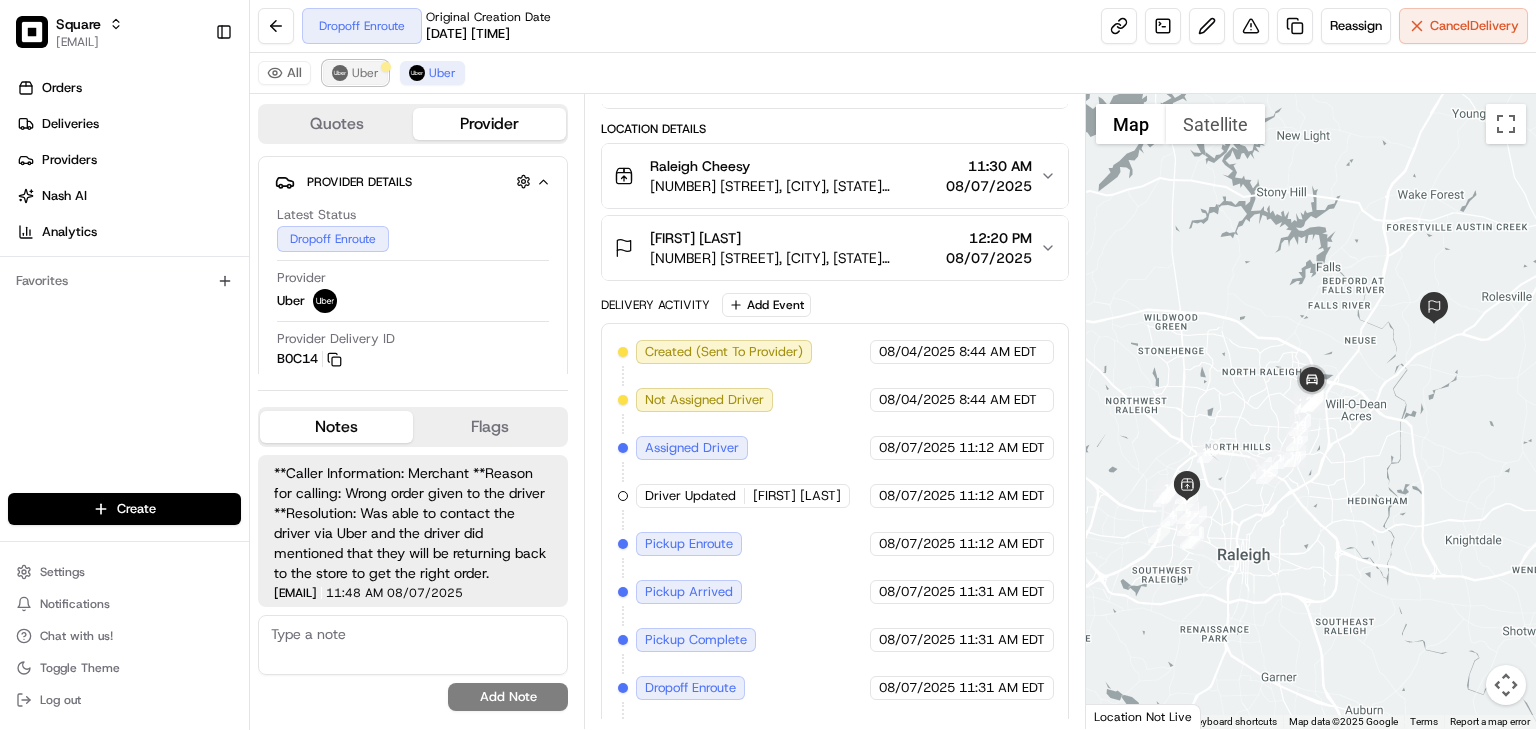 click on "Uber" at bounding box center [365, 73] 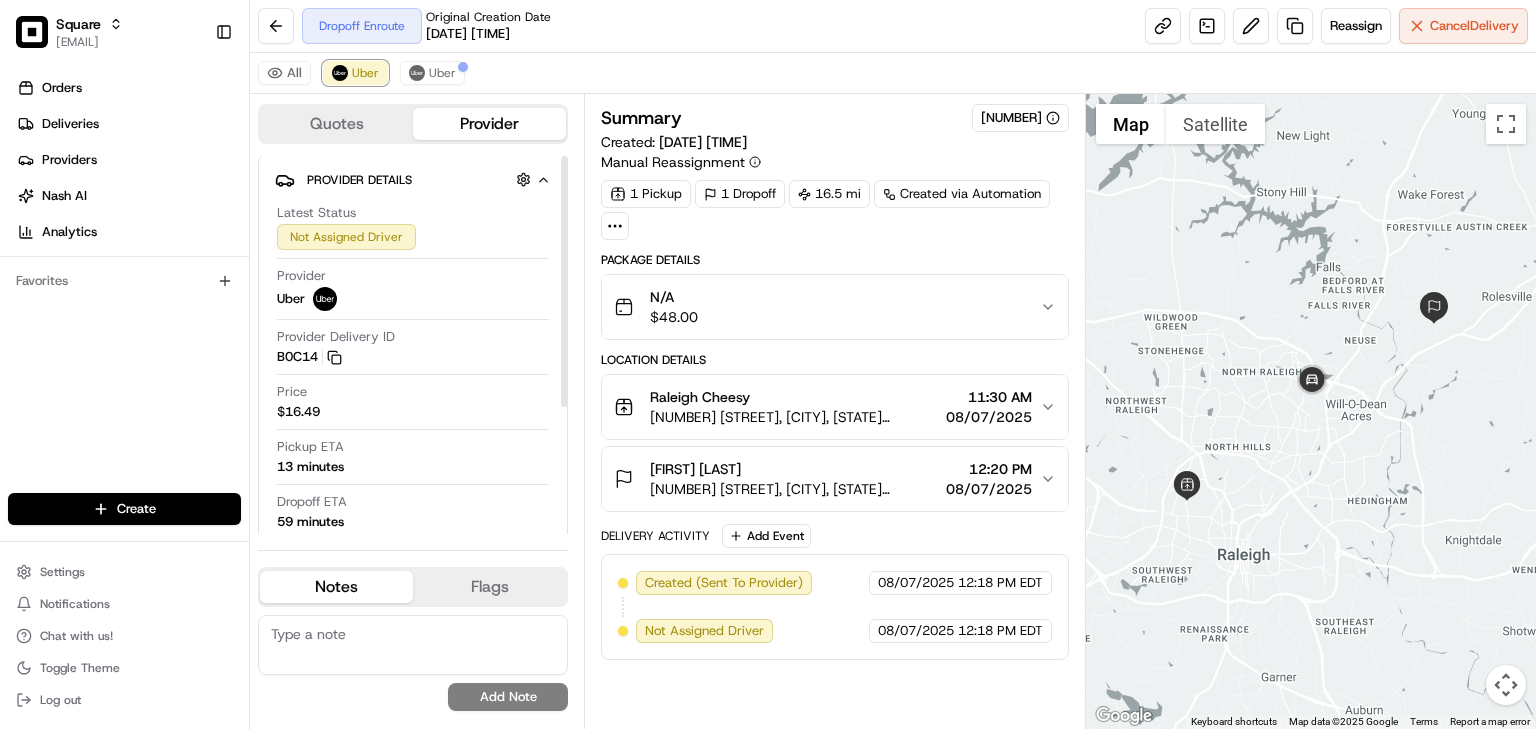 scroll, scrollTop: 0, scrollLeft: 0, axis: both 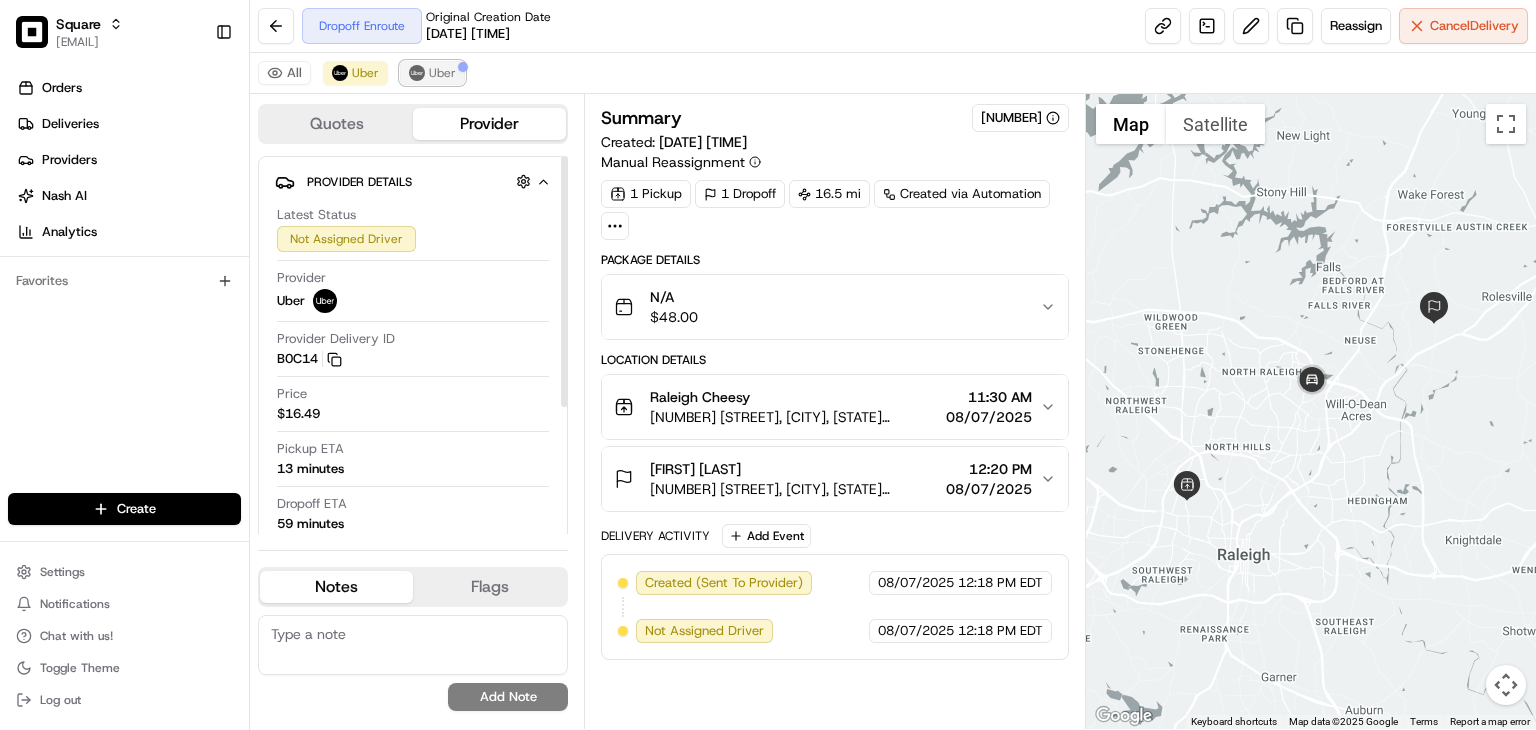 click on "Uber" at bounding box center [432, 73] 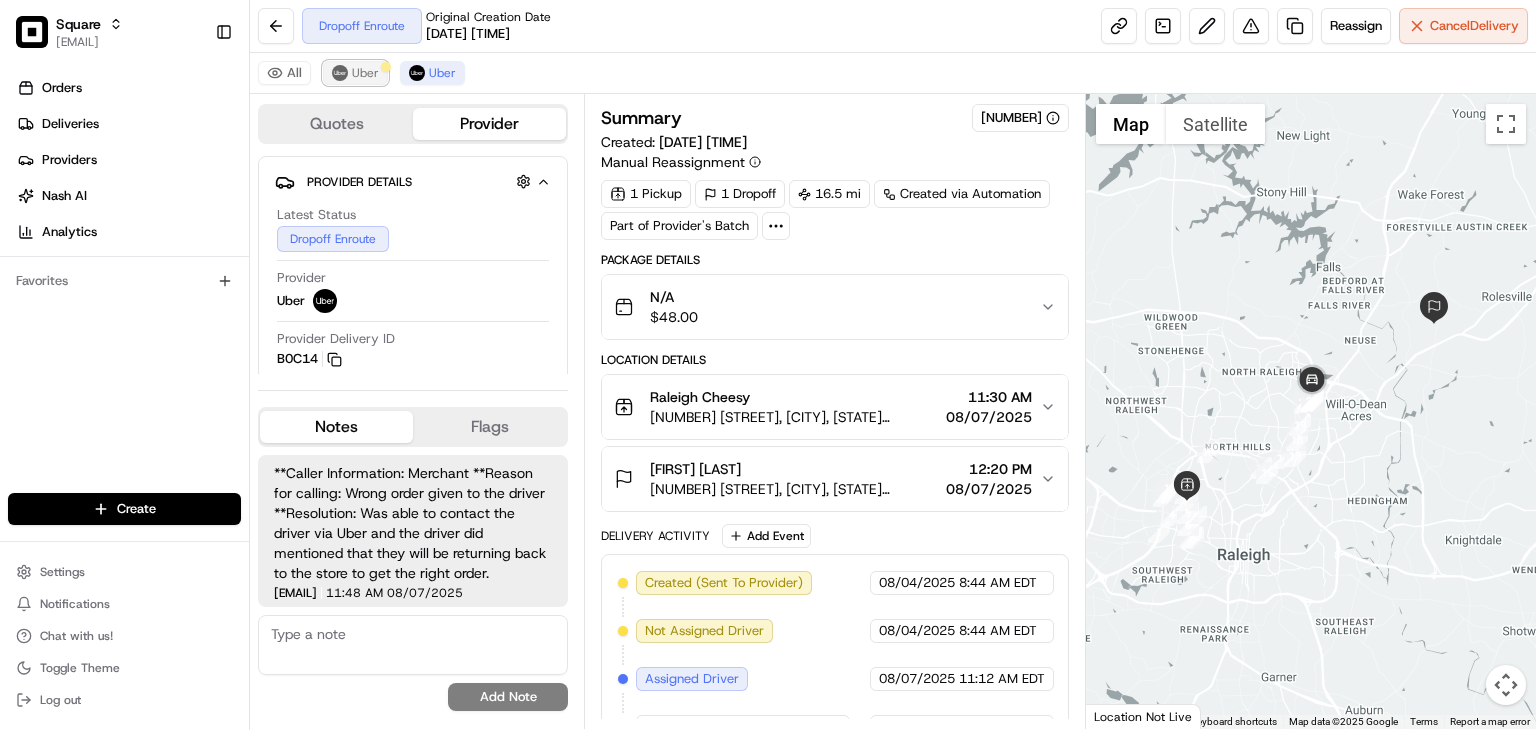 click on "Uber" at bounding box center (365, 73) 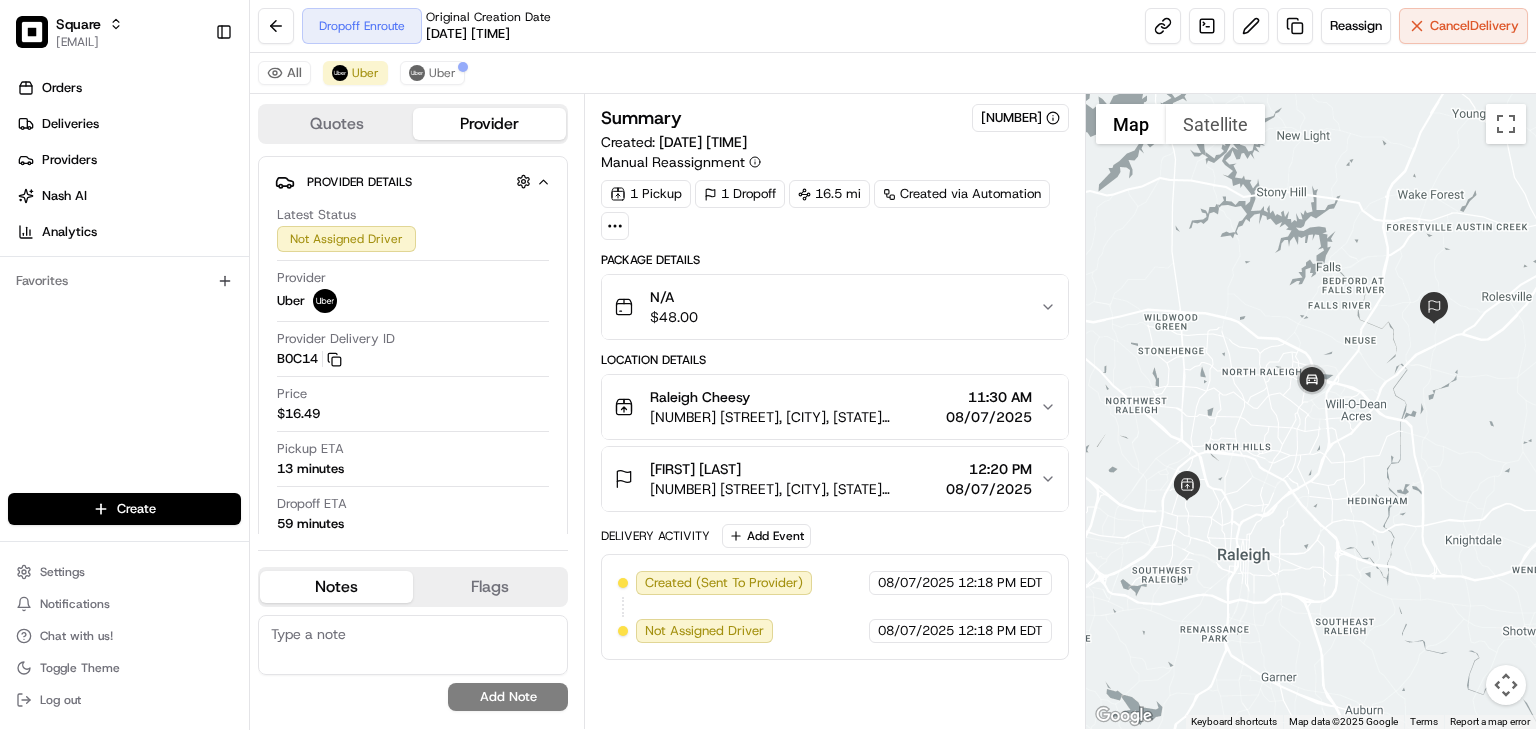 click on "Orders Deliveries Providers Nash AI Analytics Favorites" at bounding box center [124, 284] 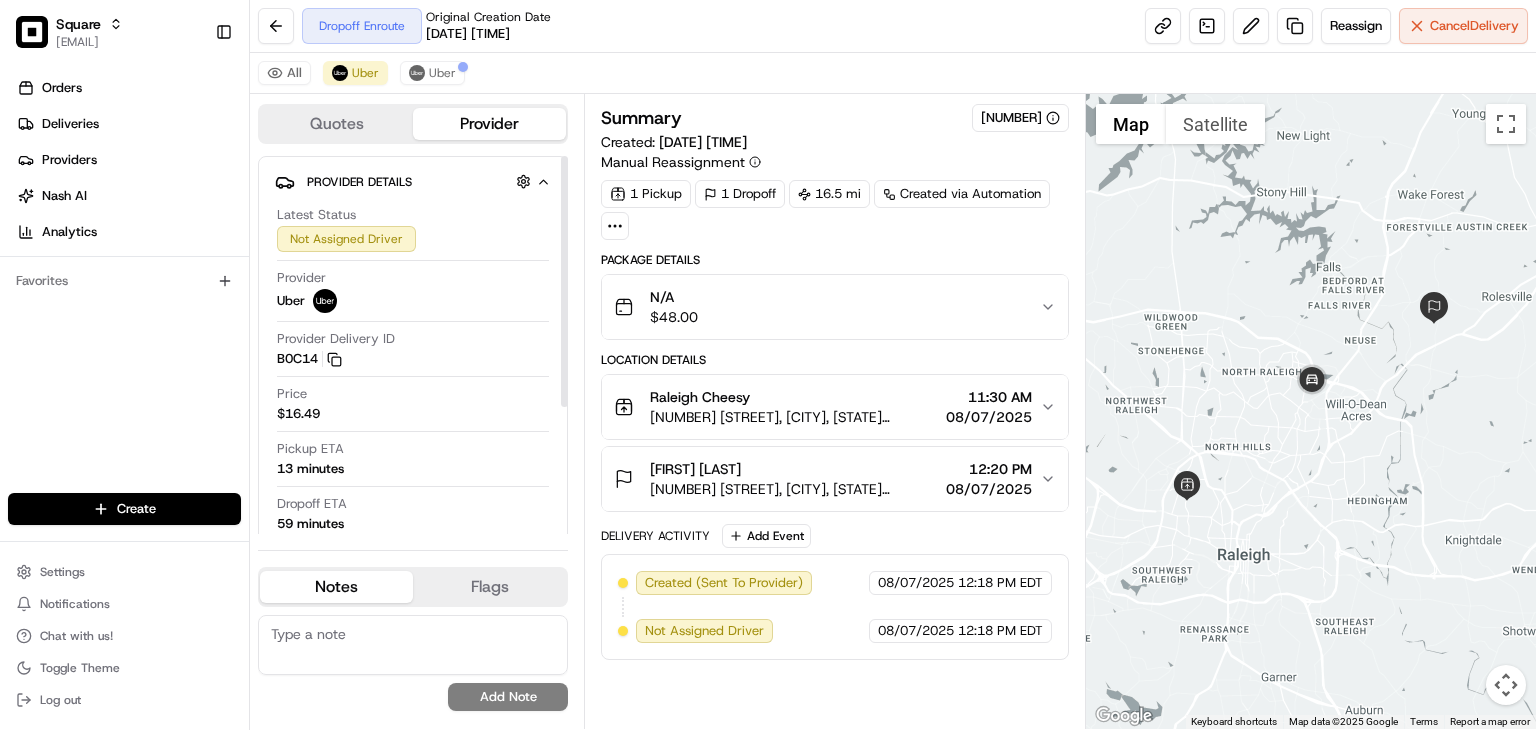 click at bounding box center (413, 645) 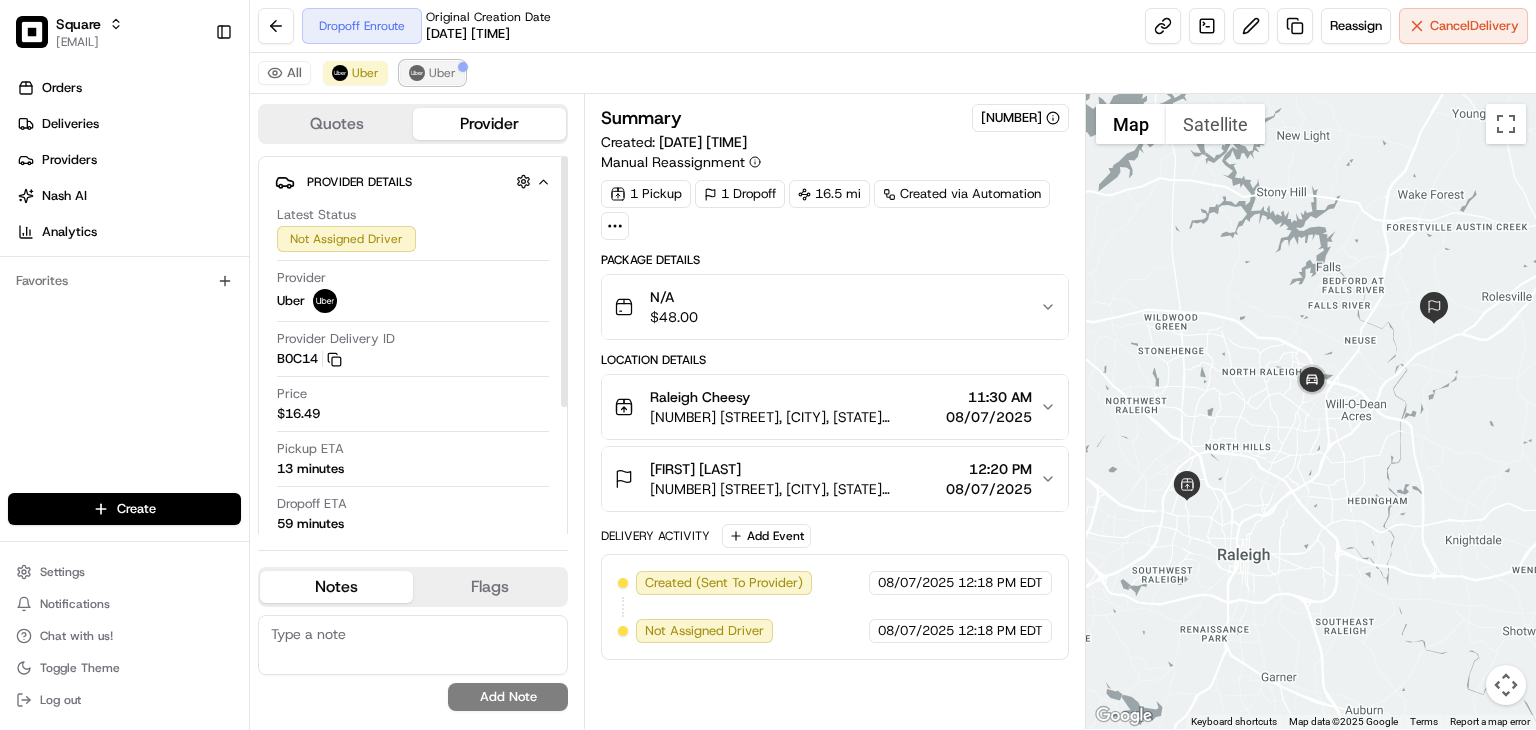 click on "Uber" at bounding box center (442, 73) 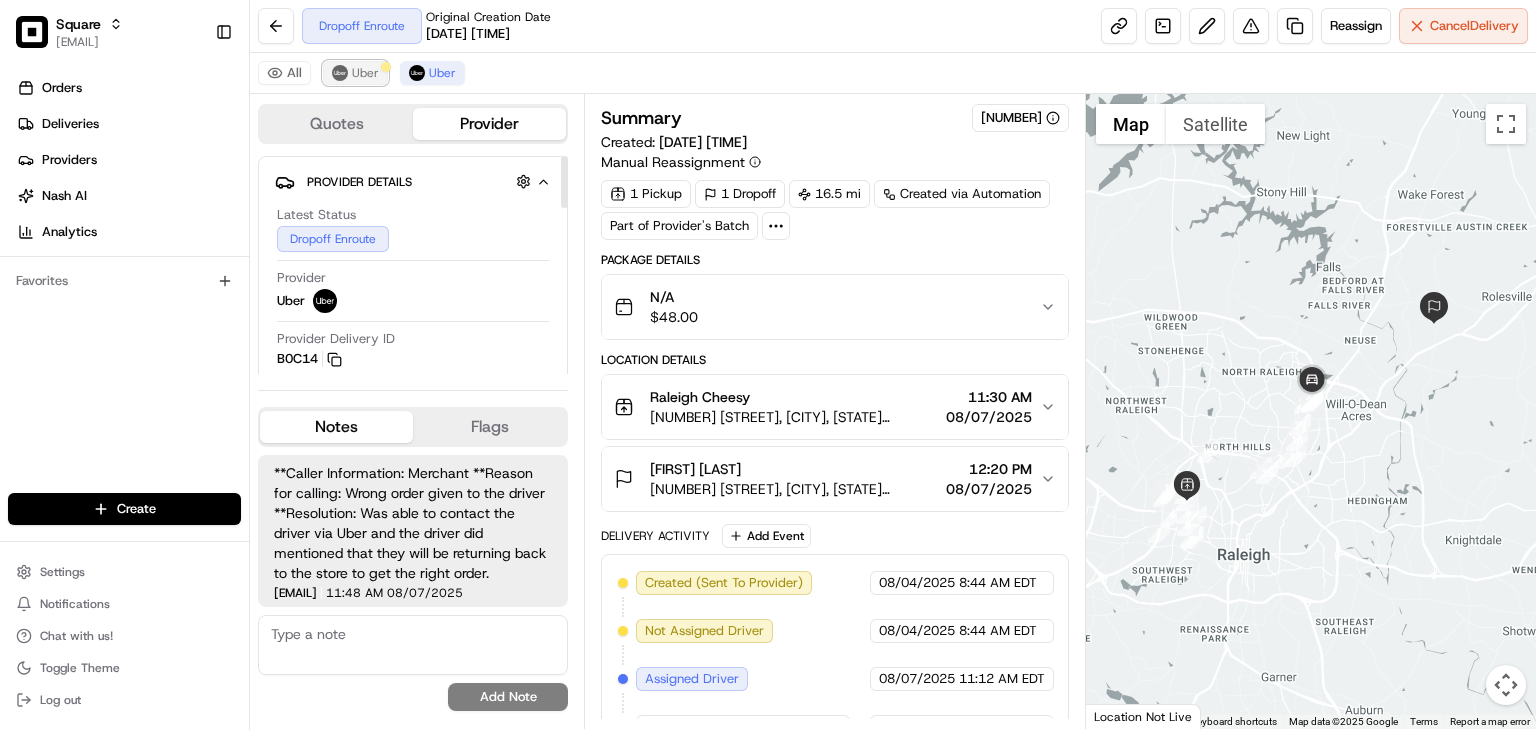 click on "Uber" at bounding box center [365, 73] 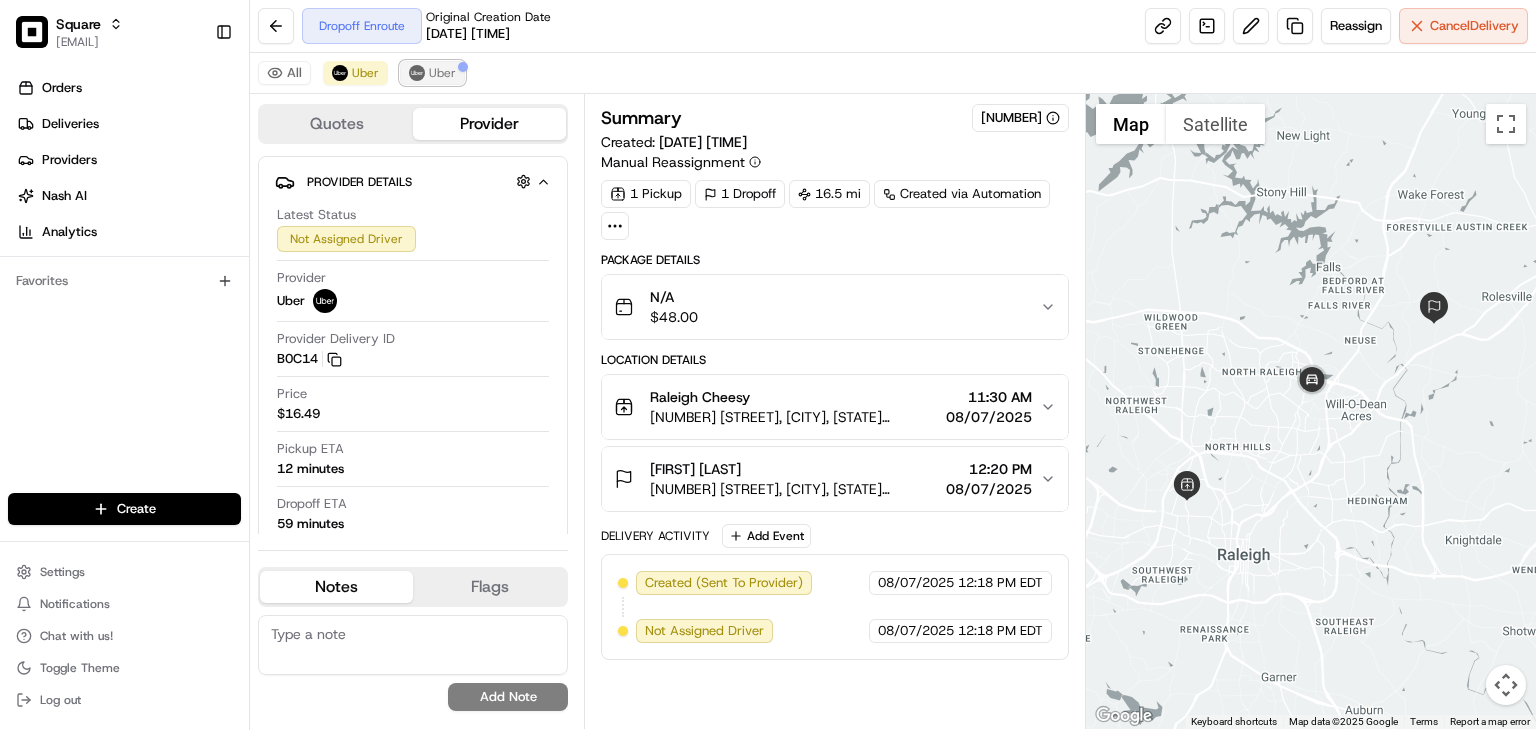 click on "Uber" at bounding box center (442, 73) 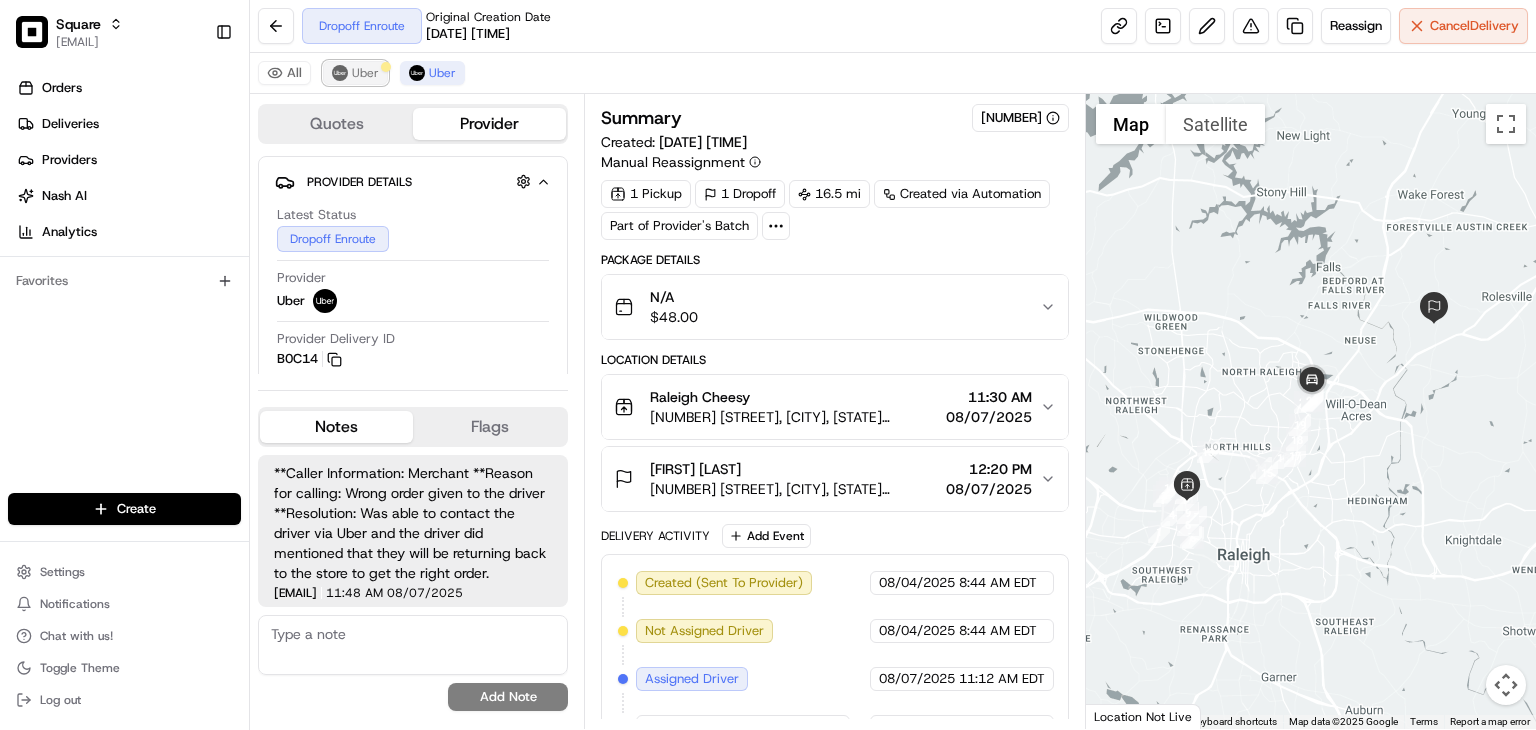 click on "Uber" at bounding box center [365, 73] 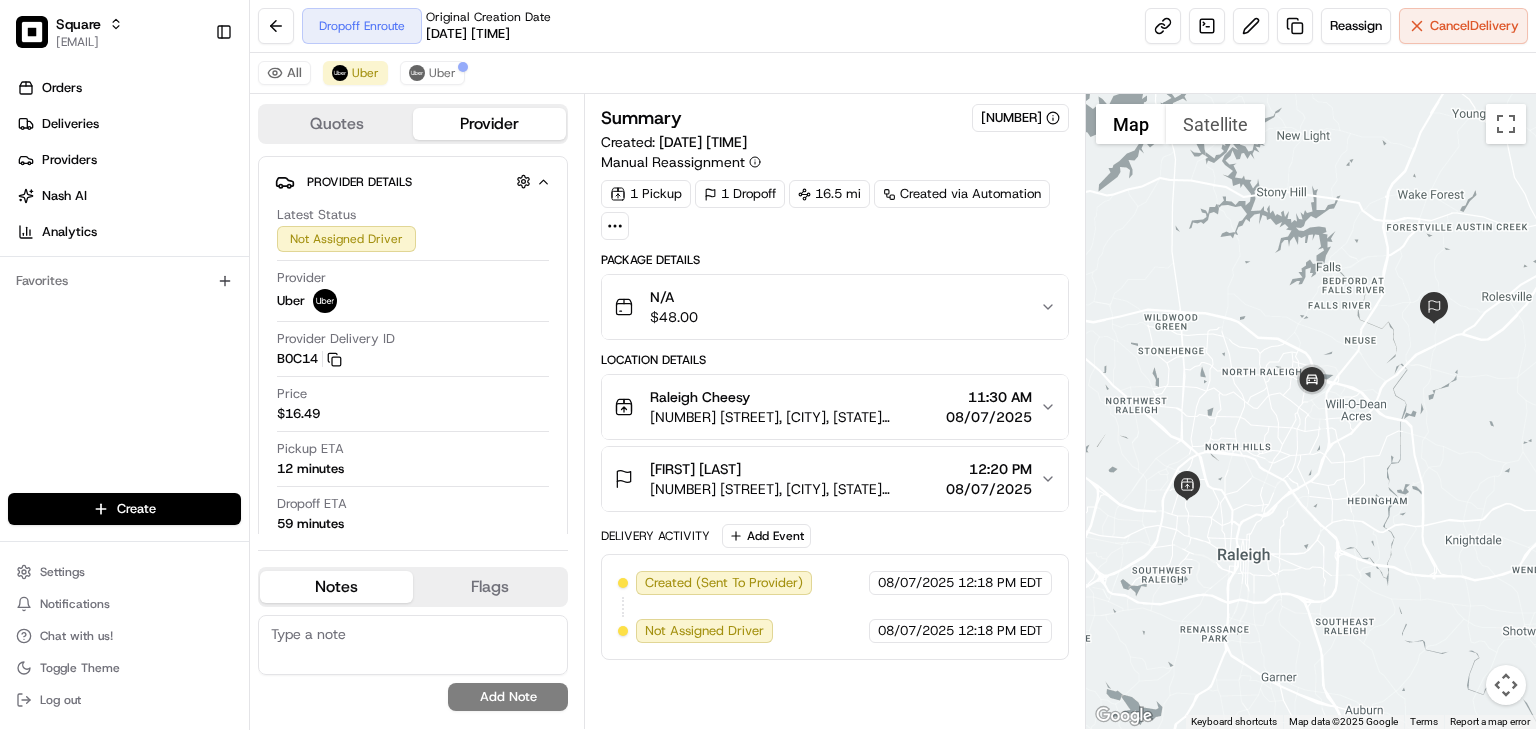 click on "All Uber Uber" at bounding box center (893, 73) 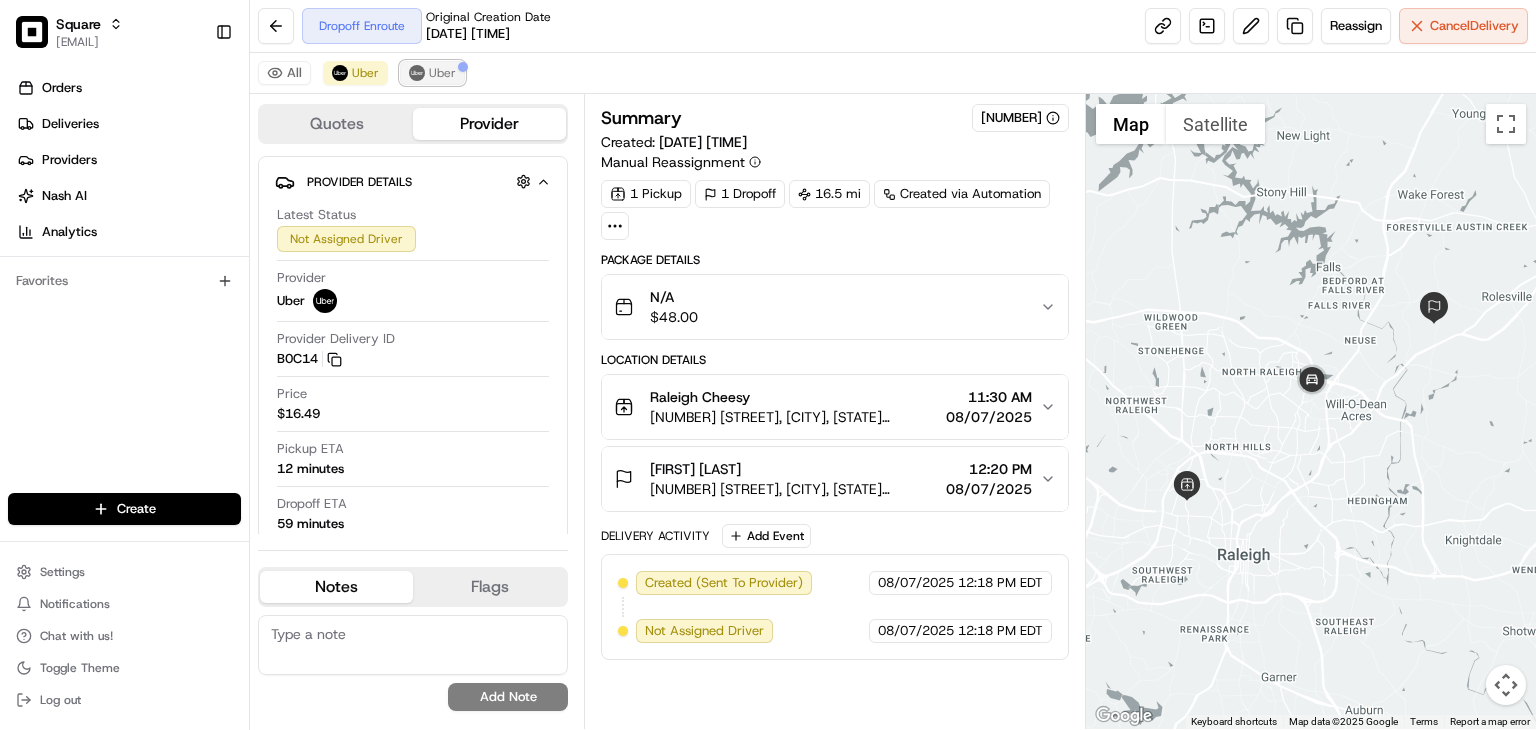 click on "Uber" at bounding box center [442, 73] 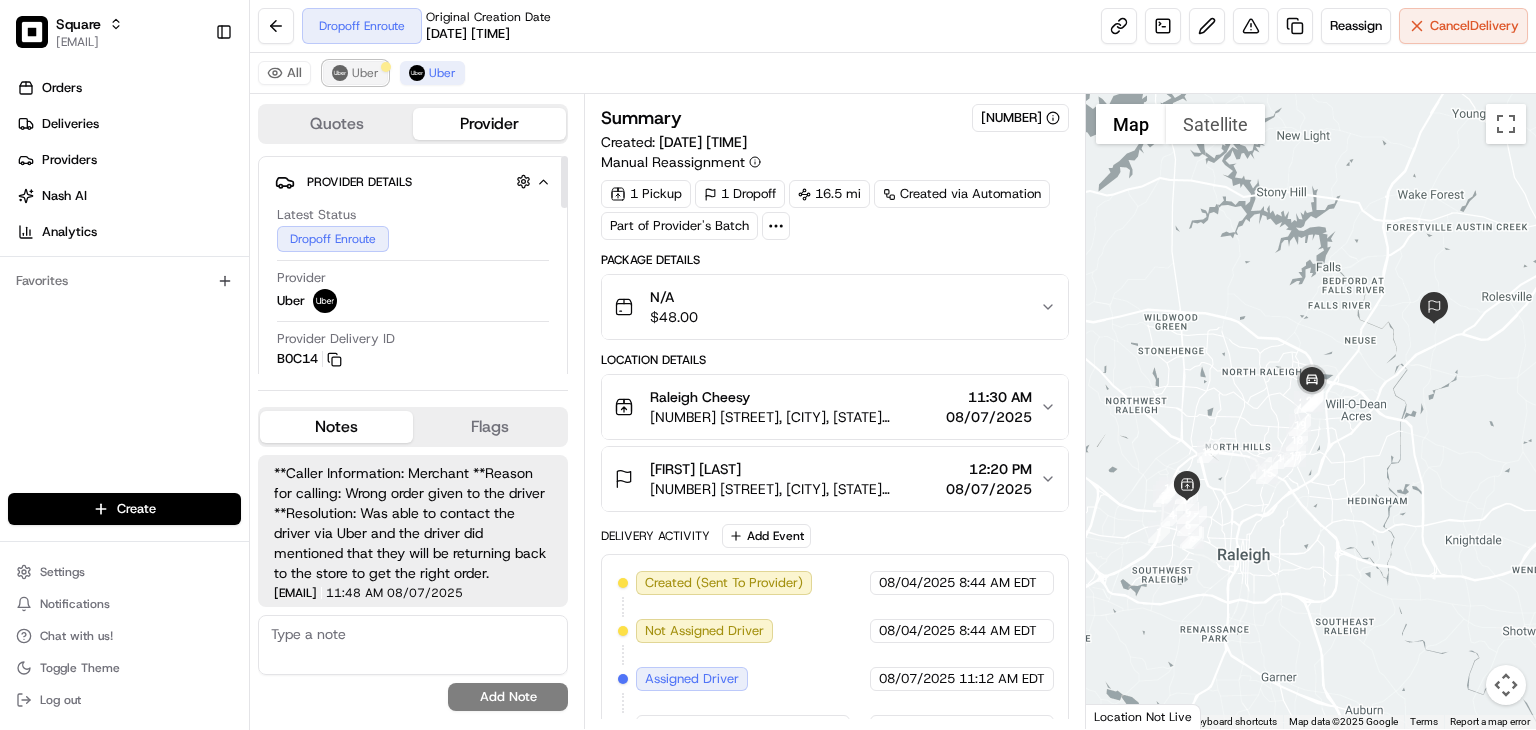 click on "Uber" at bounding box center [365, 73] 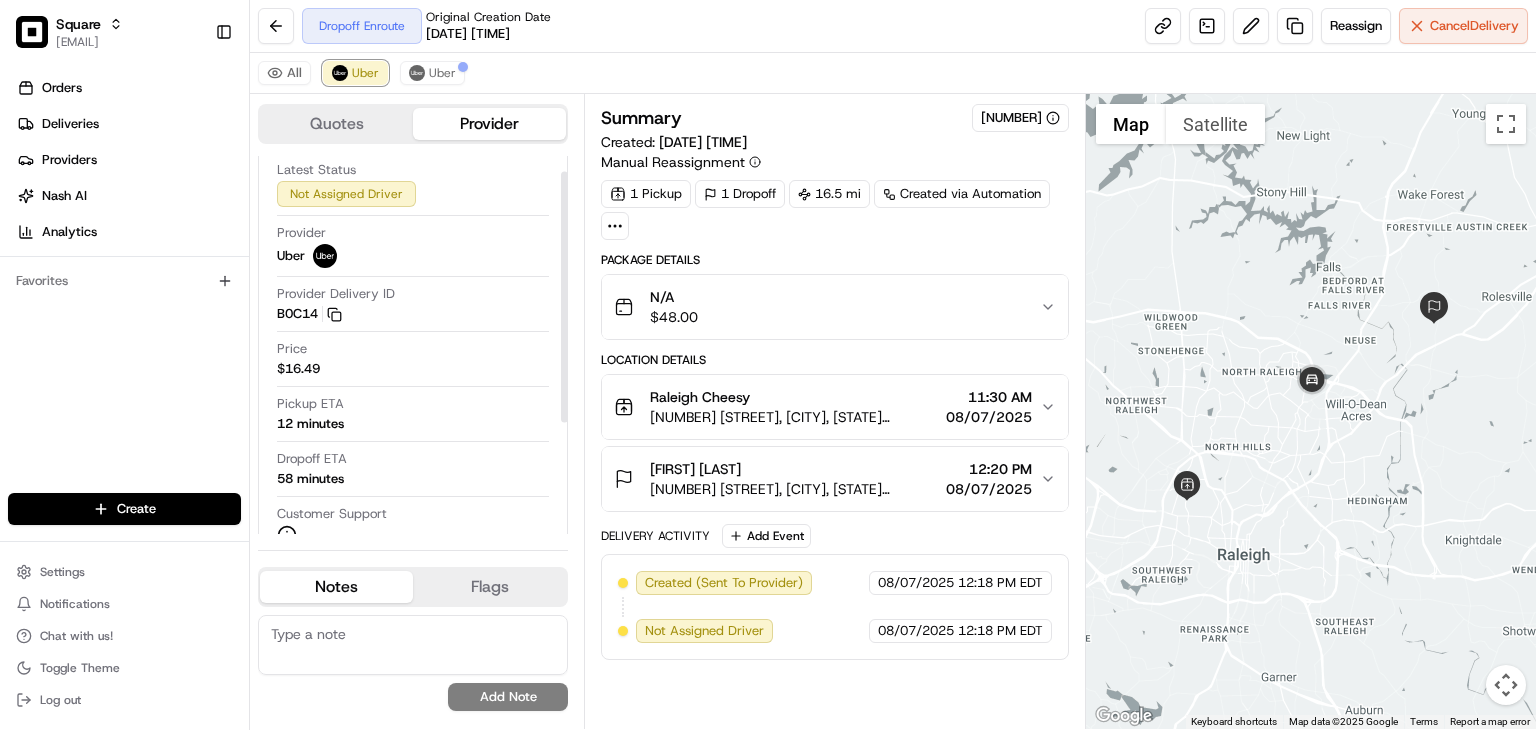 scroll, scrollTop: 23, scrollLeft: 0, axis: vertical 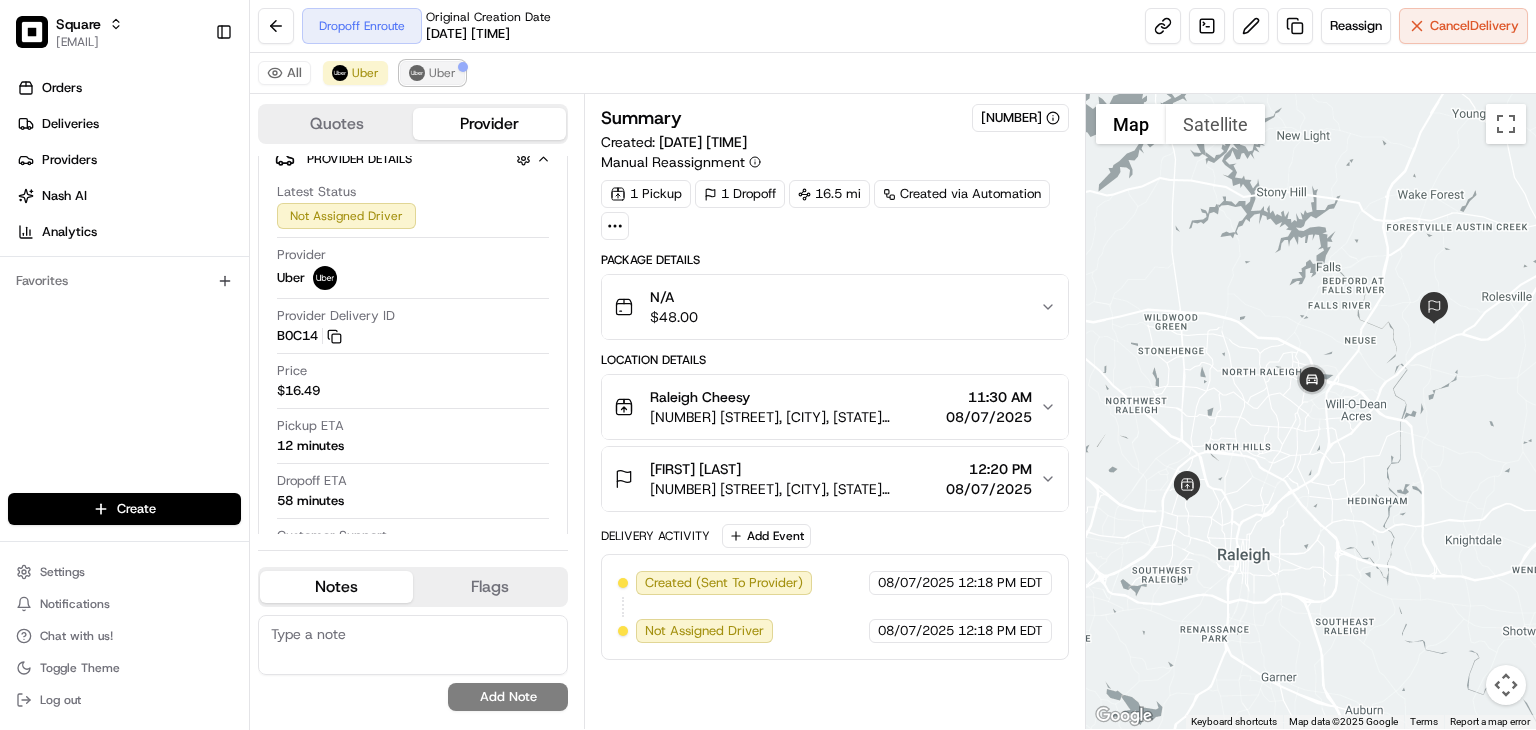 click on "Uber" at bounding box center (442, 73) 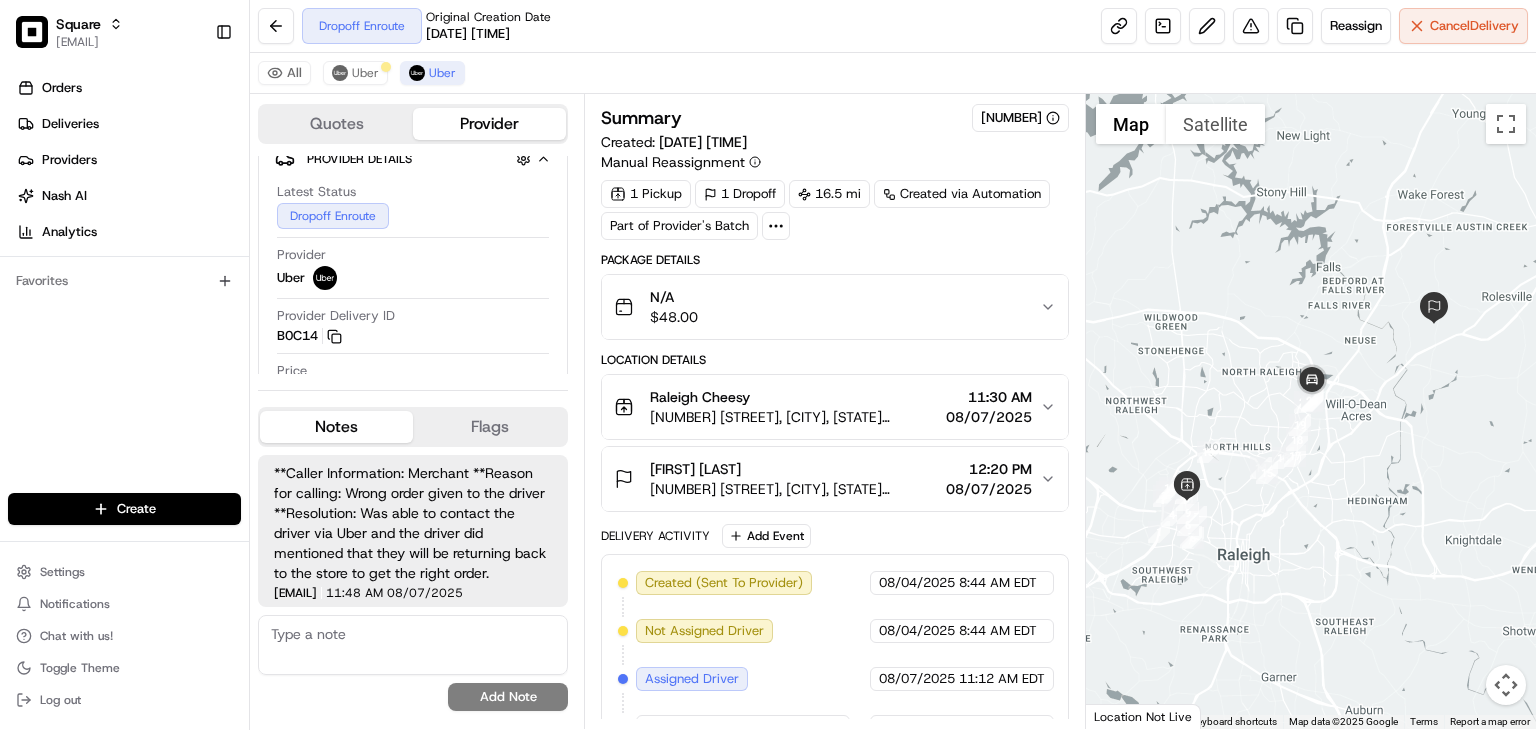 click at bounding box center (413, 645) 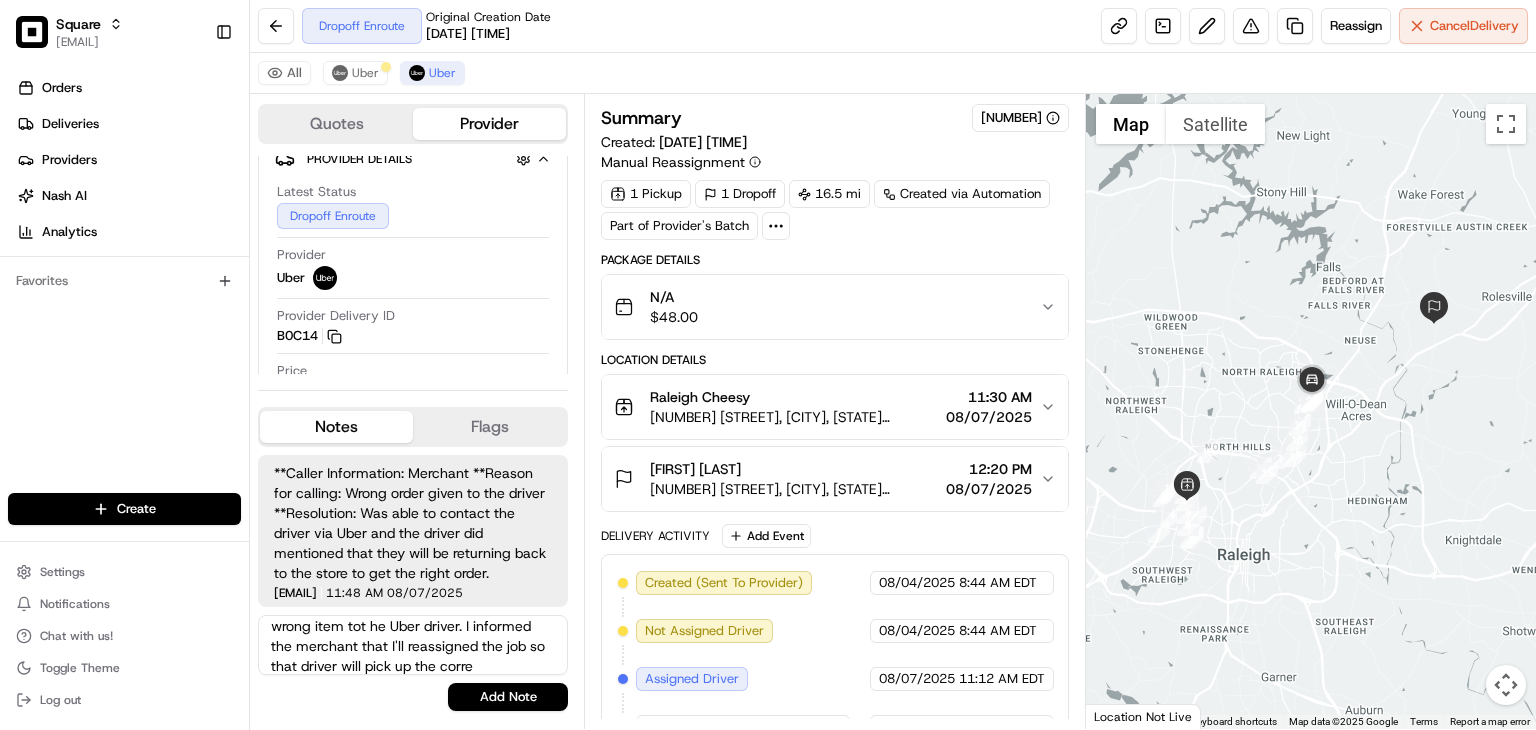scroll, scrollTop: 48, scrollLeft: 0, axis: vertical 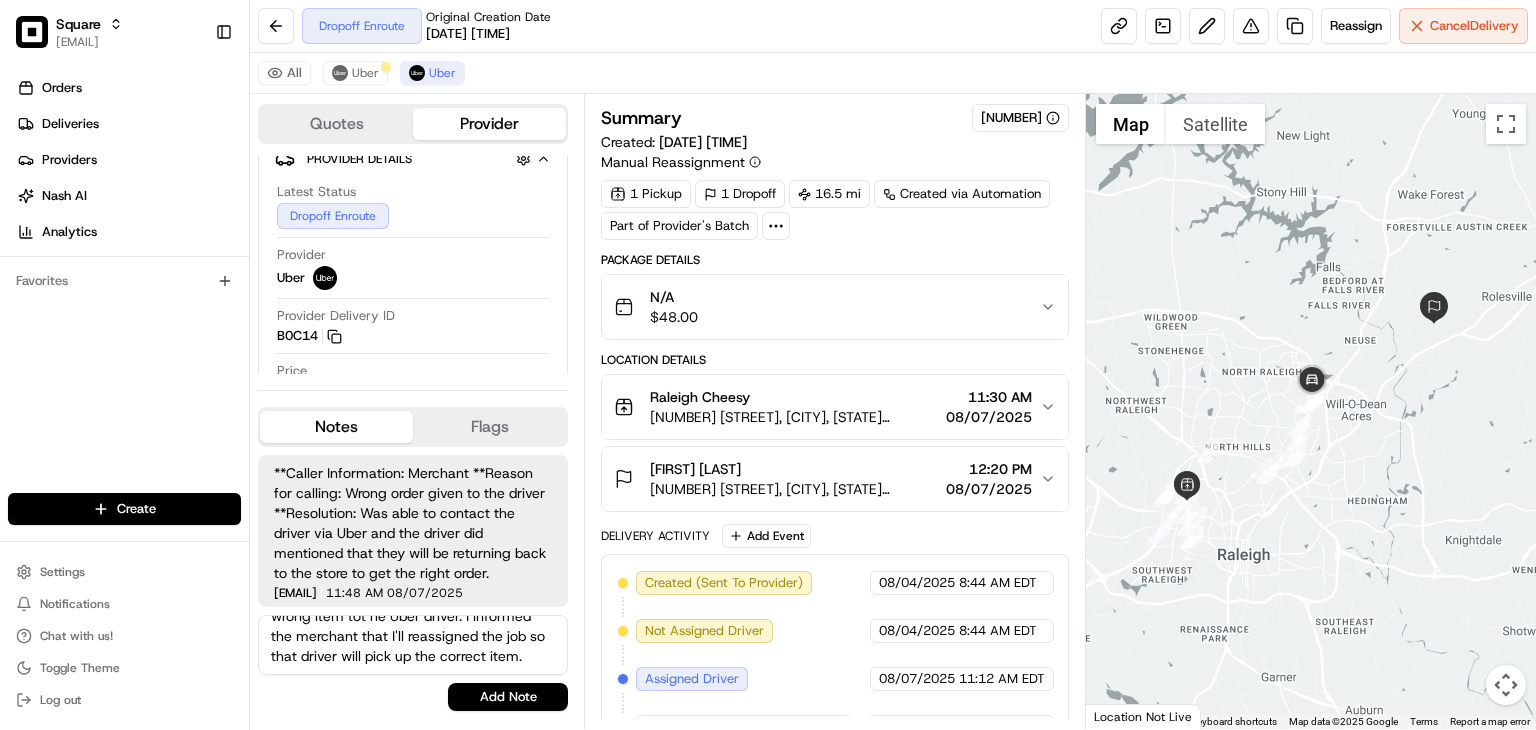 click on "According to the merchant she handed the wrong item tot he Uber driver. I informed the merchant that I'll reassigned the job so that driver will pick up the correct item." at bounding box center [413, 645] 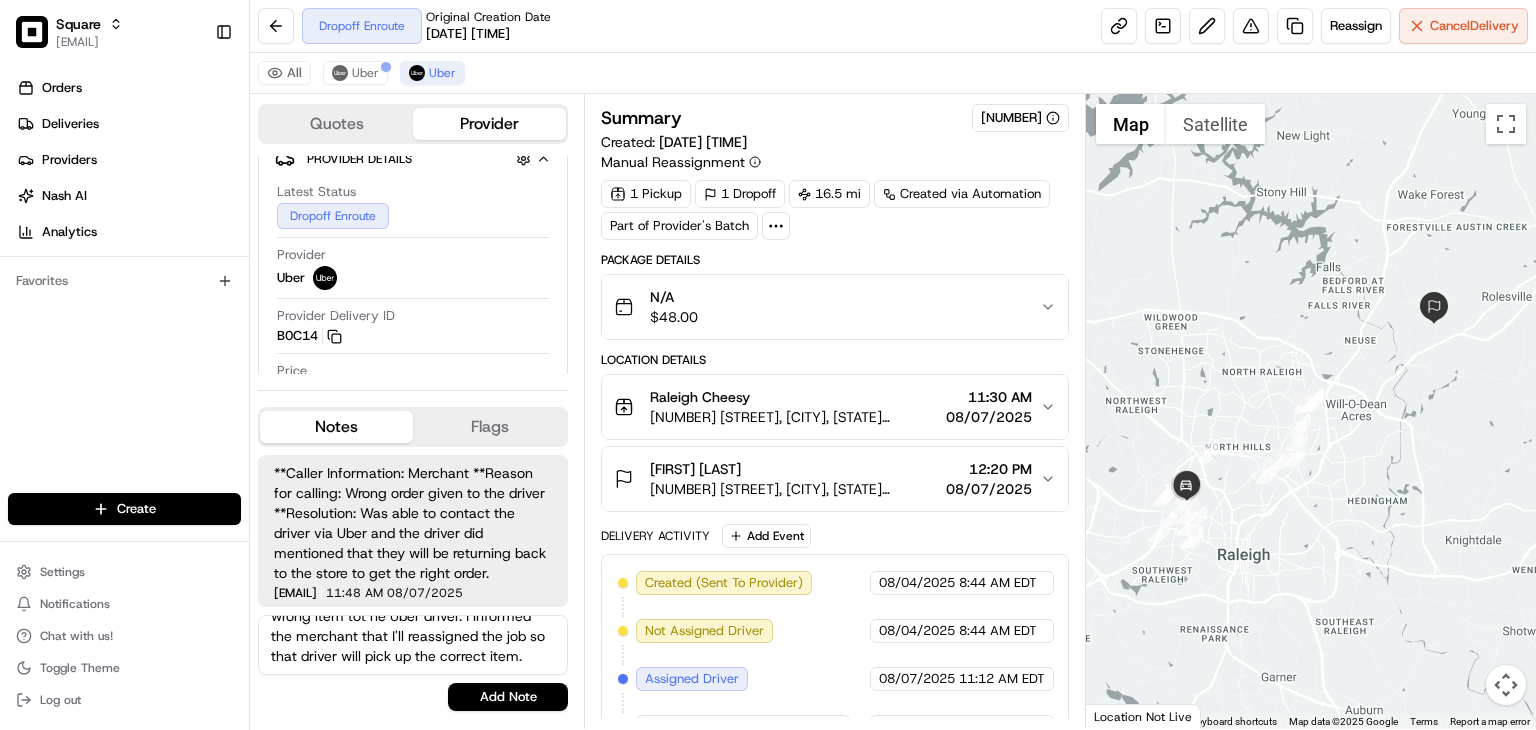click on "According to the merchant she handed the wrong item tot he Uber driver. I informed the merchant that I'll reassigned the job so that driver will pick up the correct item." at bounding box center (413, 645) 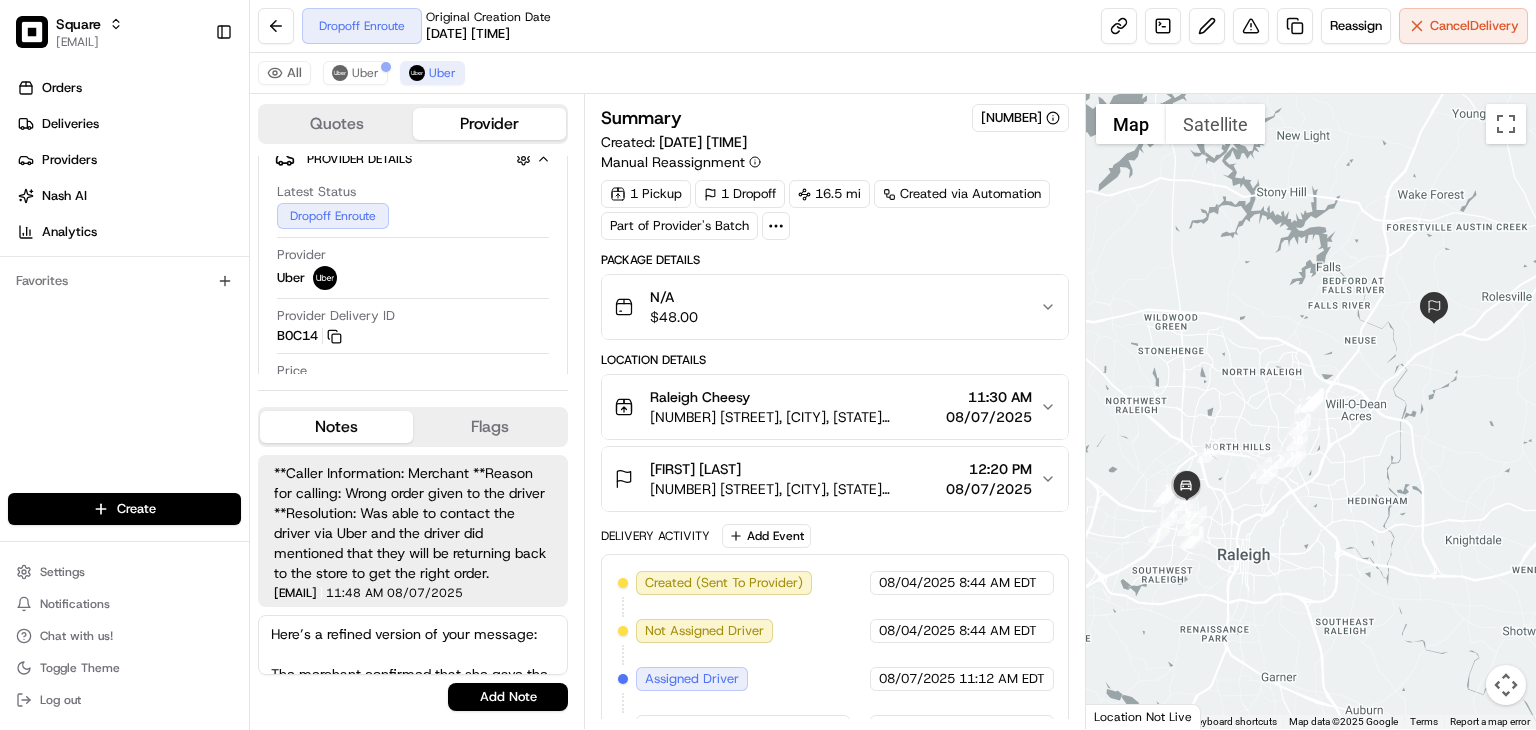 scroll, scrollTop: 2, scrollLeft: 0, axis: vertical 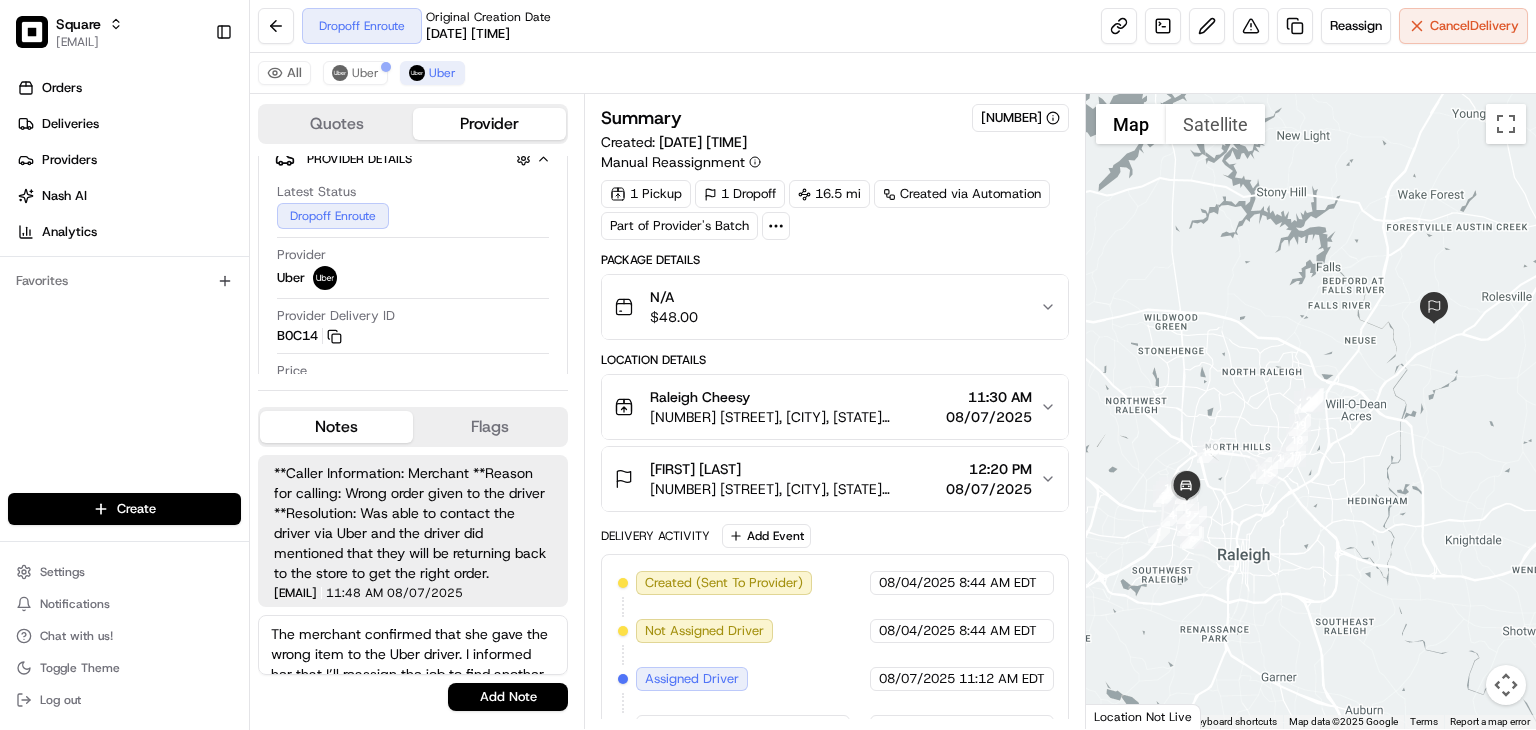 click on "The merchant confirmed that she gave the wrong item to the Uber driver. I informed her that I’ll reassign the job to find another driver who can pick up the correct item." at bounding box center (413, 645) 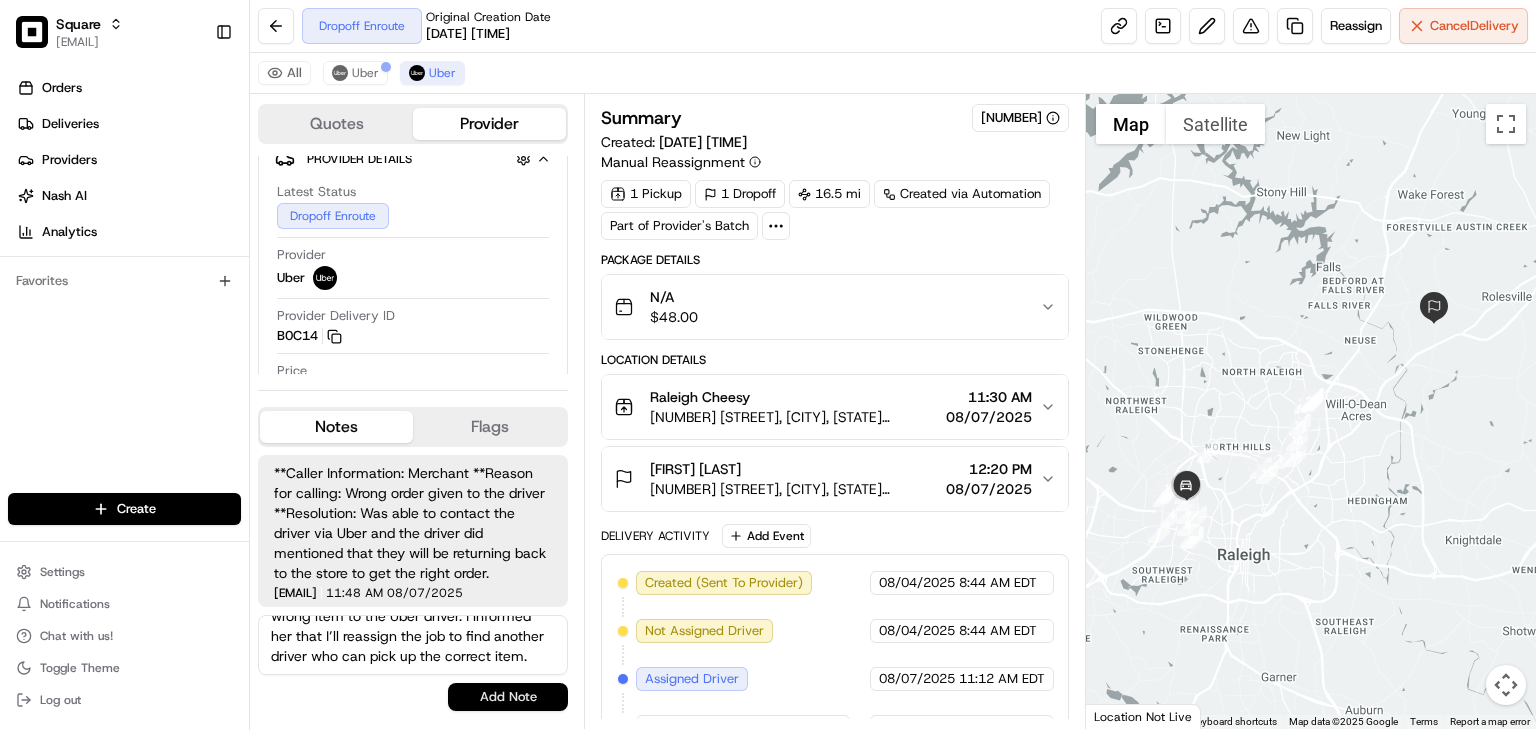 scroll, scrollTop: 57, scrollLeft: 0, axis: vertical 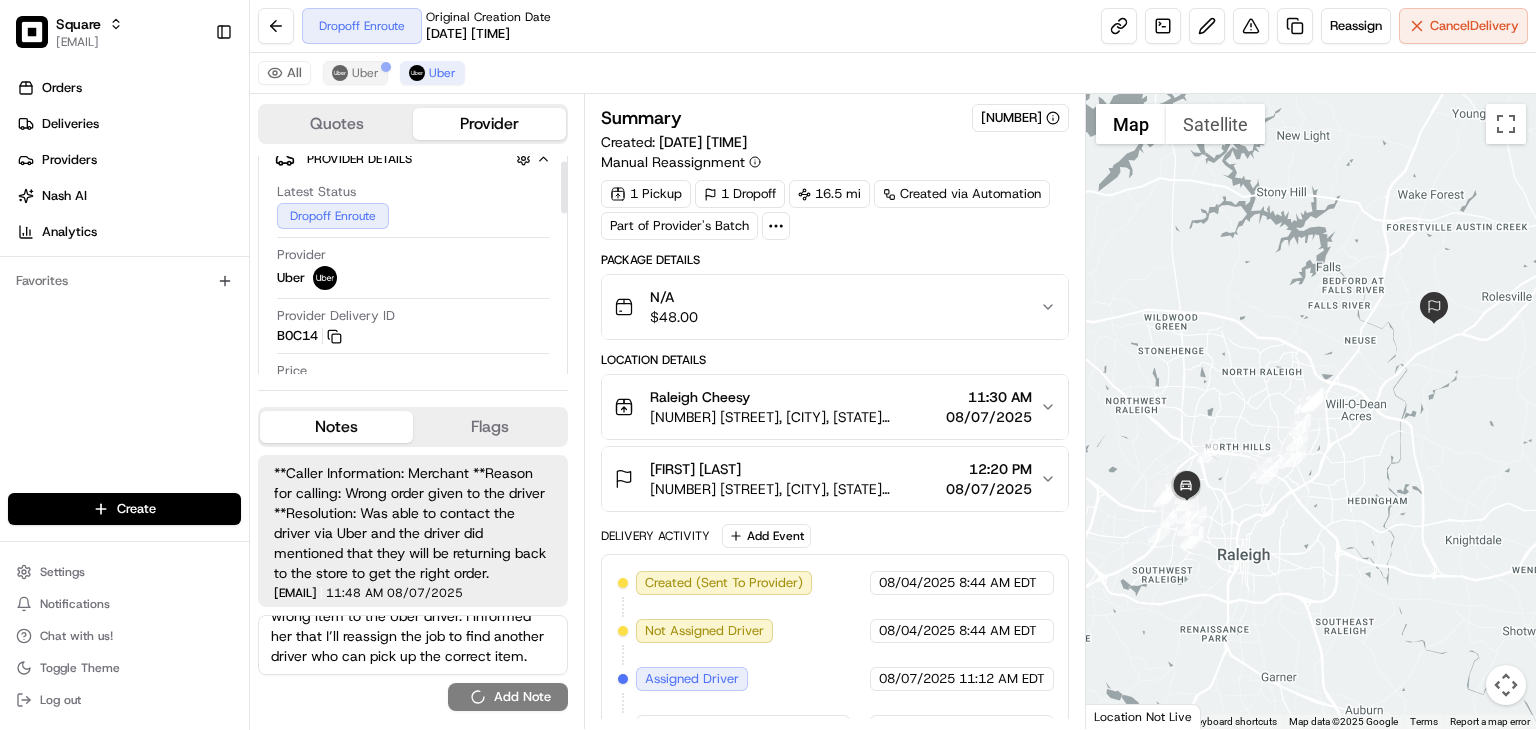 type 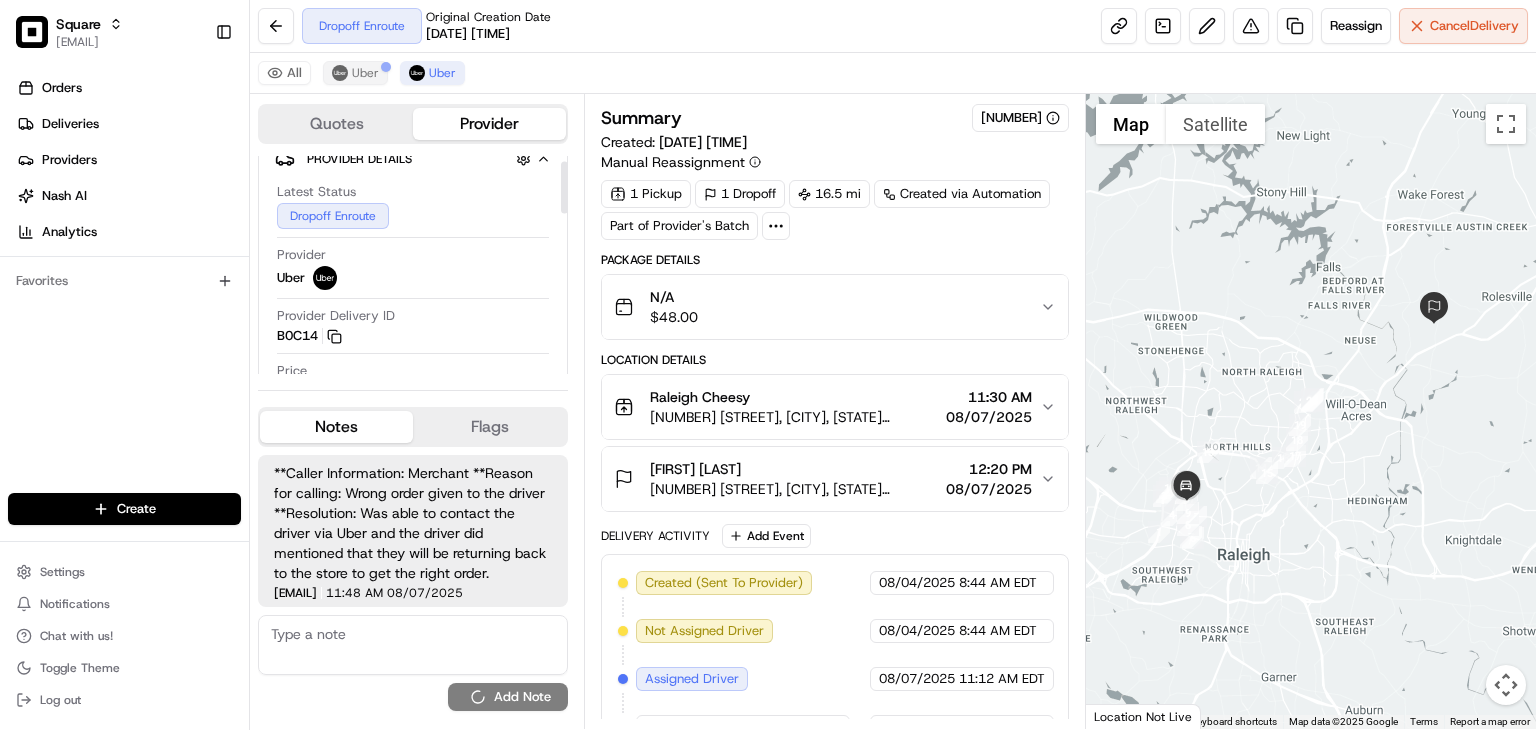 scroll, scrollTop: 0, scrollLeft: 0, axis: both 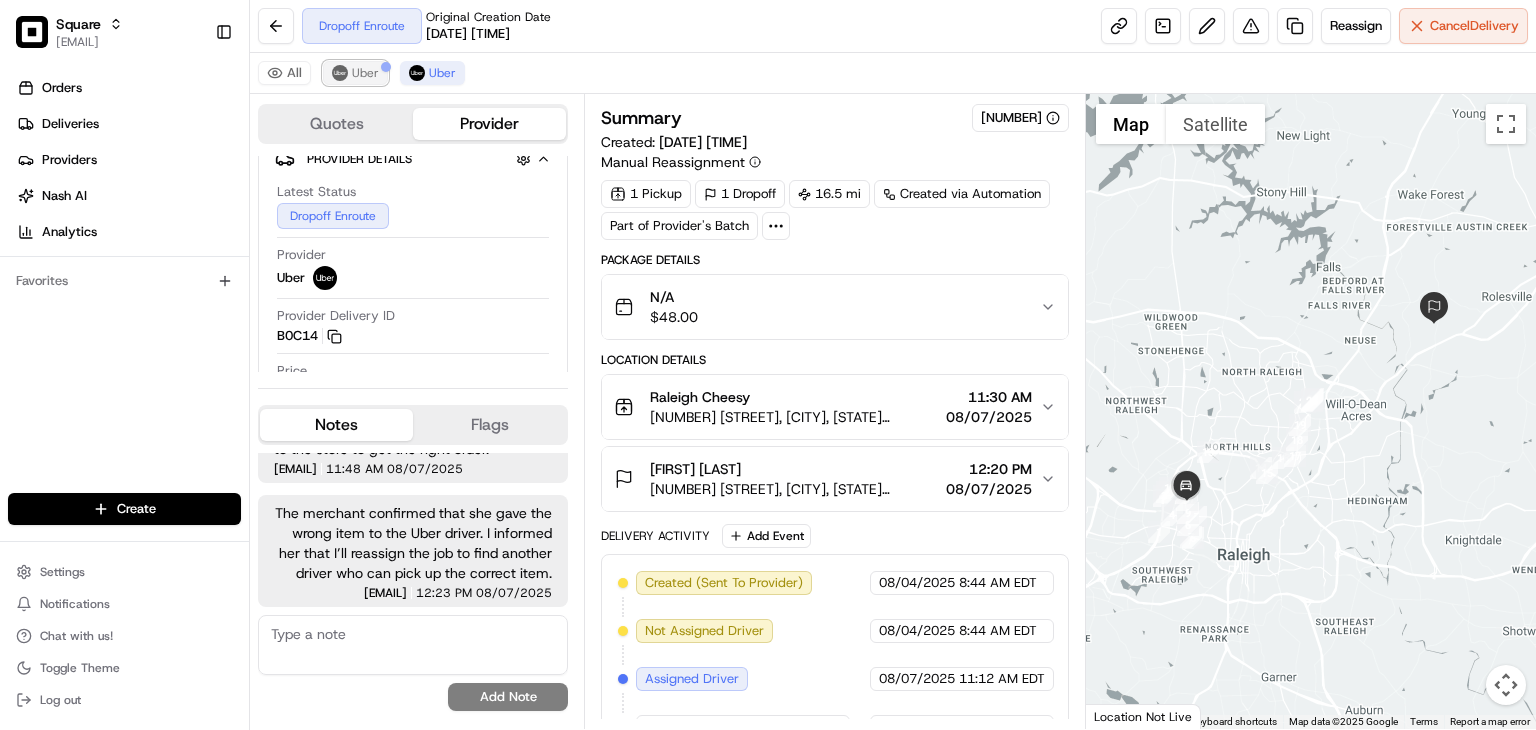 click on "Uber" at bounding box center [365, 73] 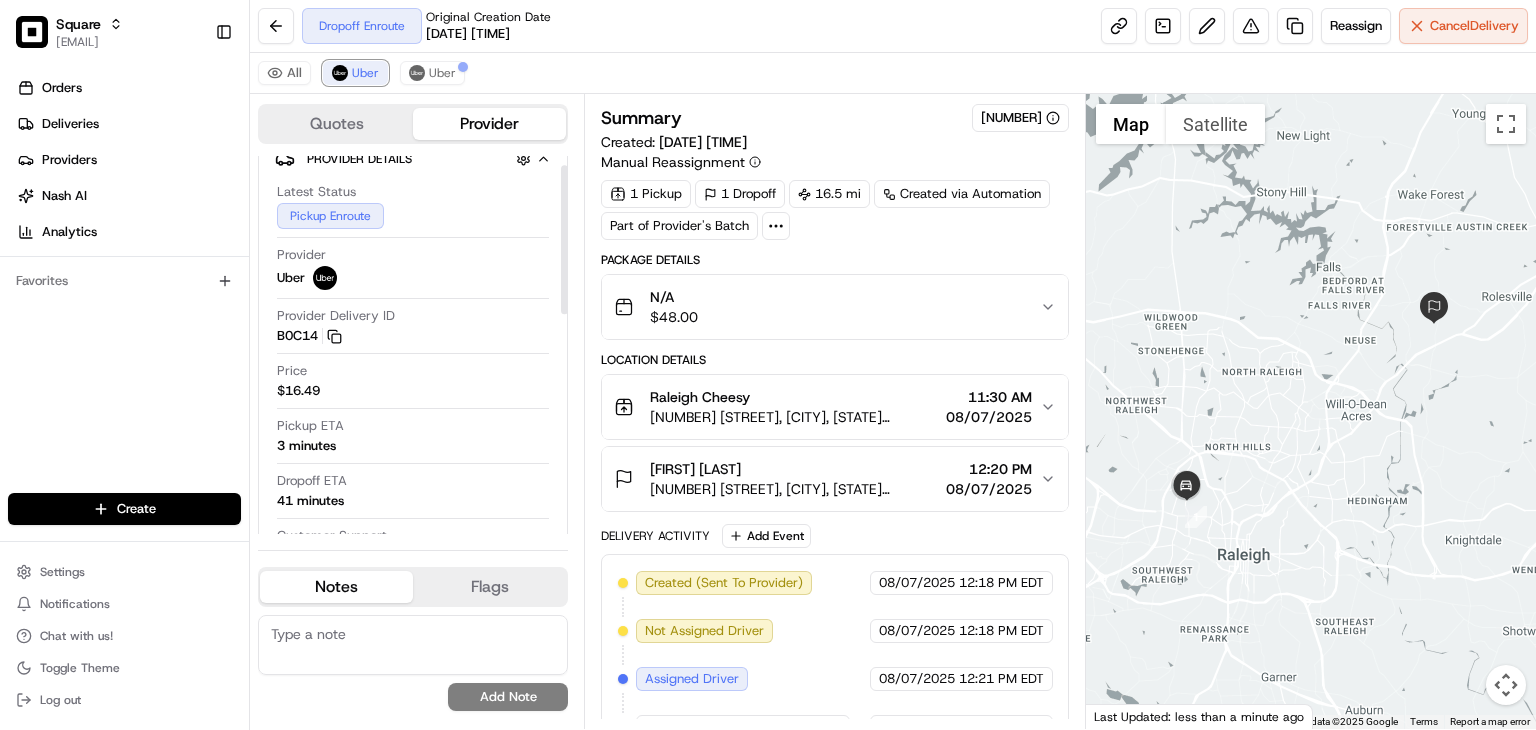 scroll, scrollTop: 80, scrollLeft: 0, axis: vertical 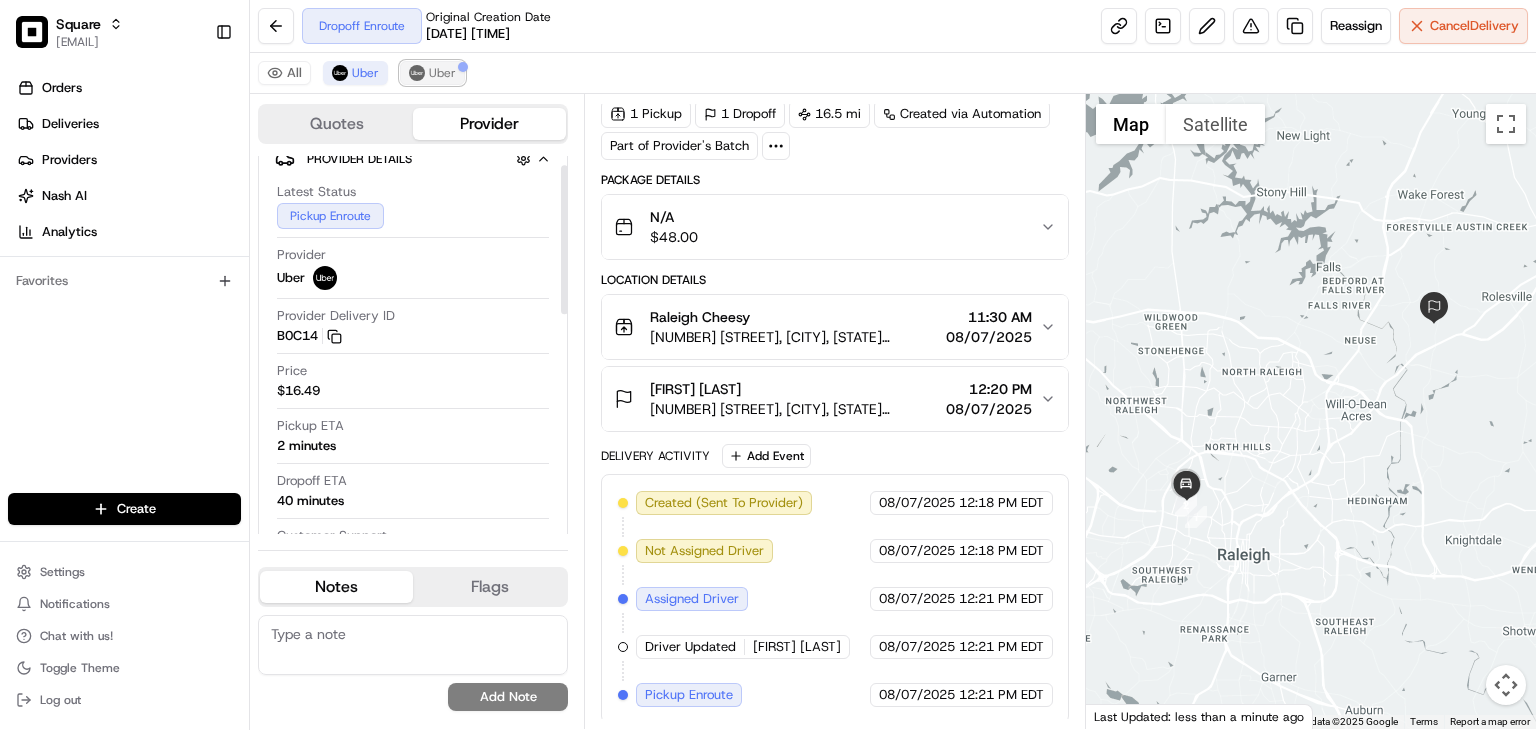 click on "Uber" at bounding box center [442, 73] 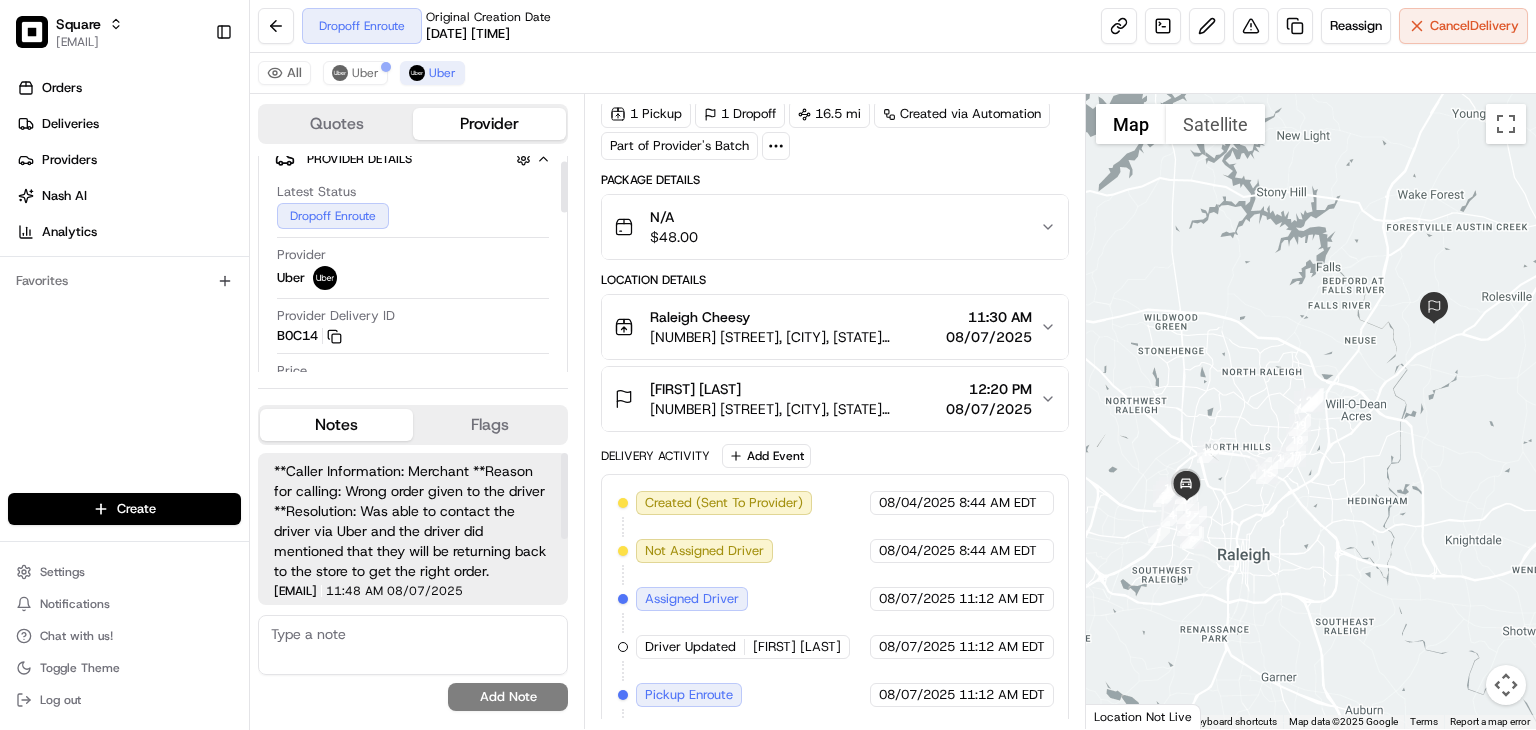 click on "All Uber Uber" at bounding box center (893, 73) 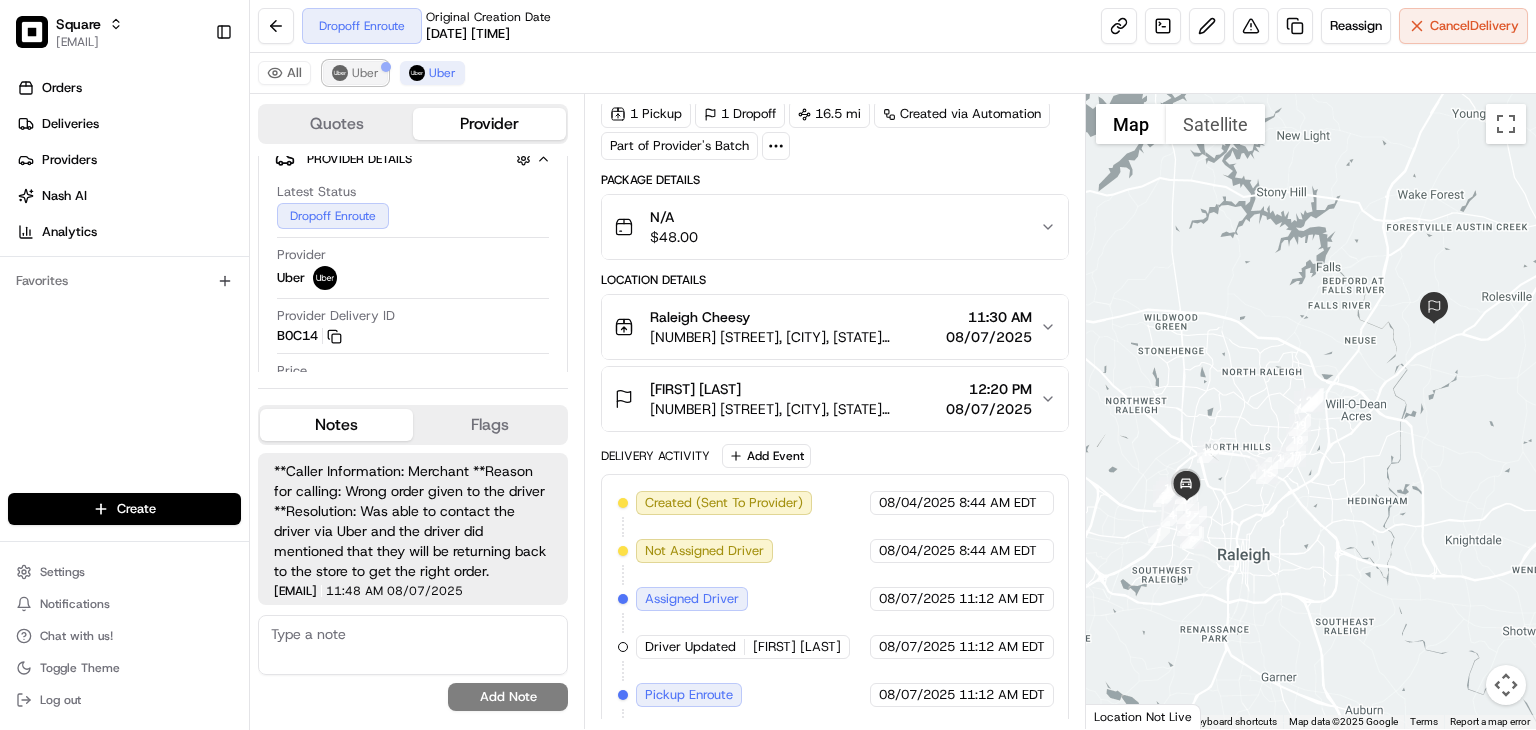 click on "Uber" at bounding box center (365, 73) 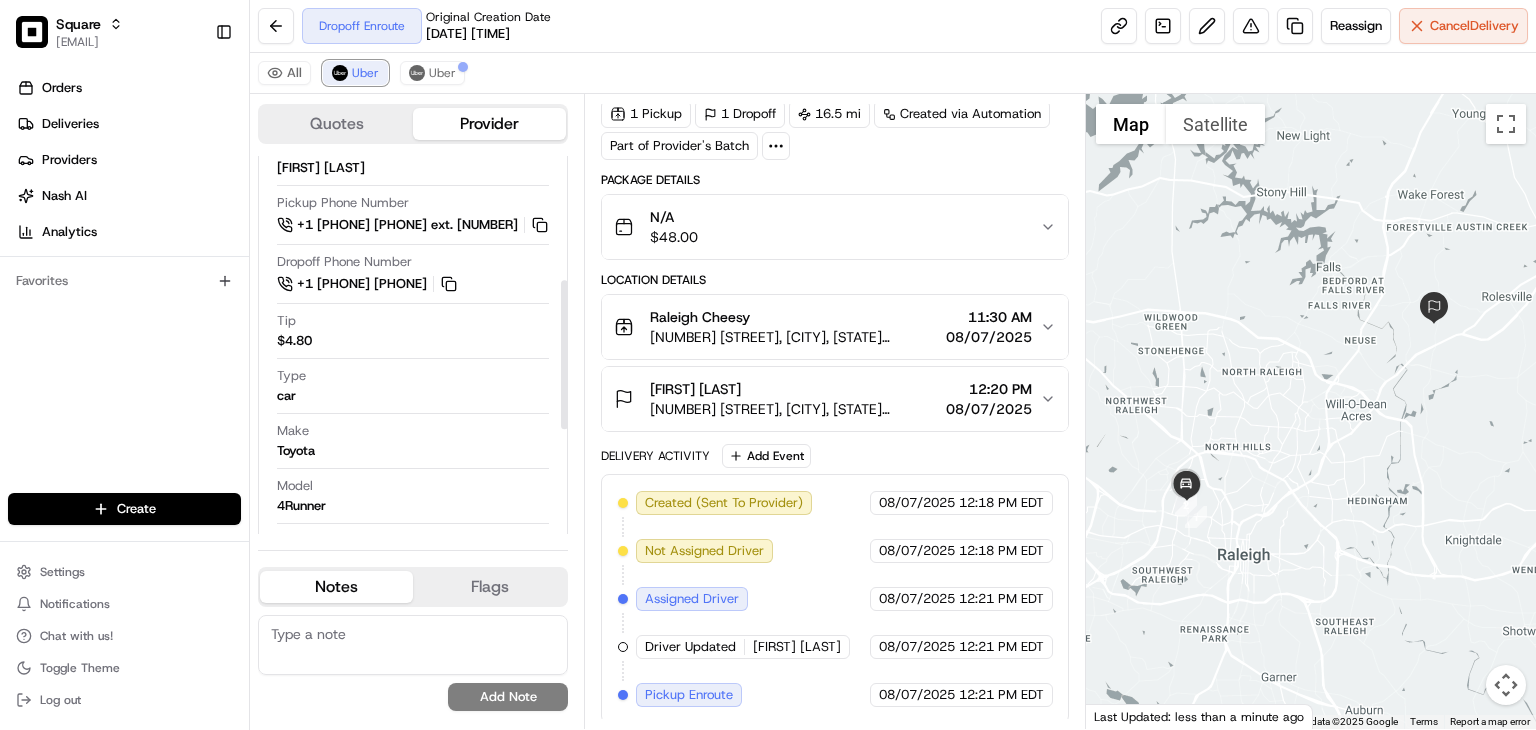 scroll, scrollTop: 580, scrollLeft: 0, axis: vertical 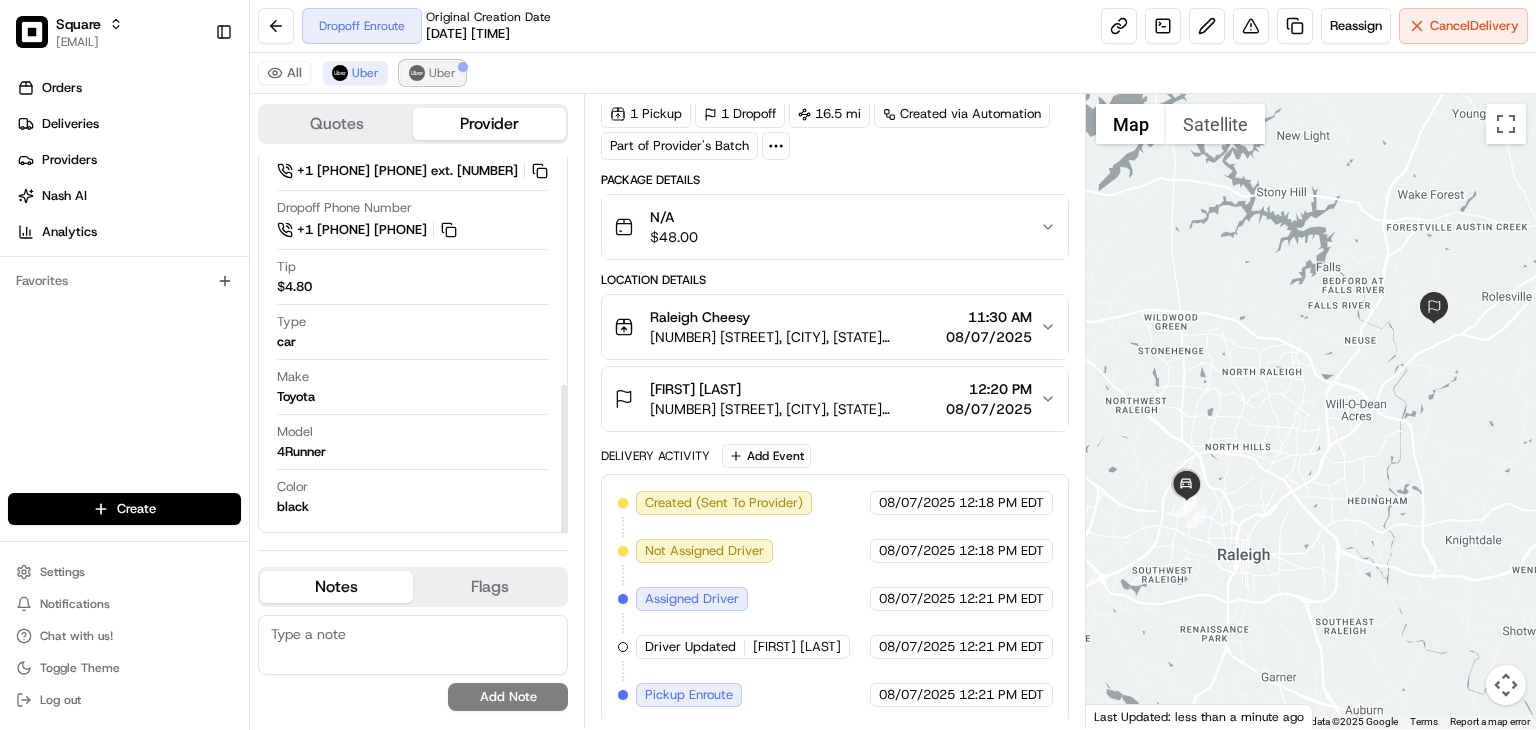 click on "Uber" at bounding box center [432, 73] 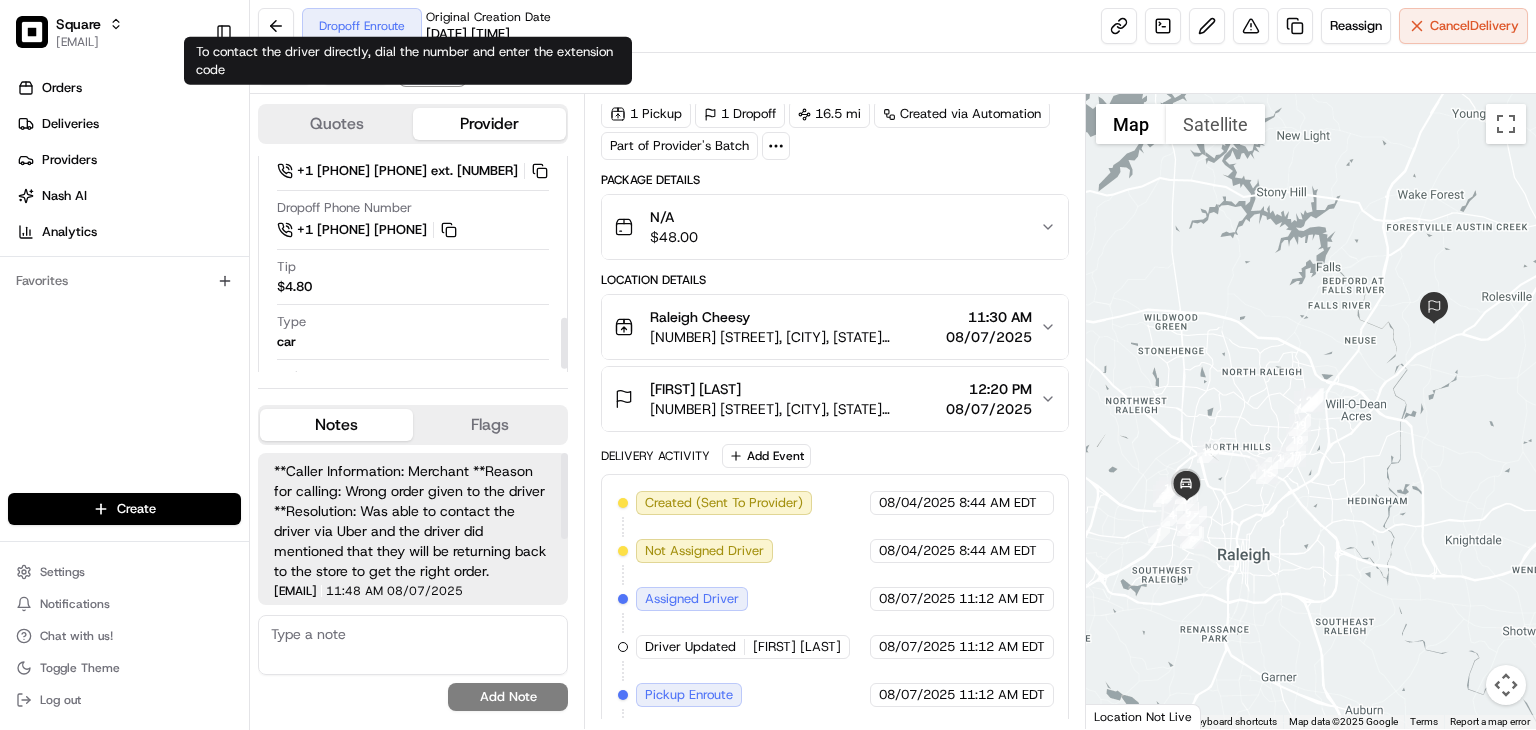 scroll, scrollTop: 705, scrollLeft: 0, axis: vertical 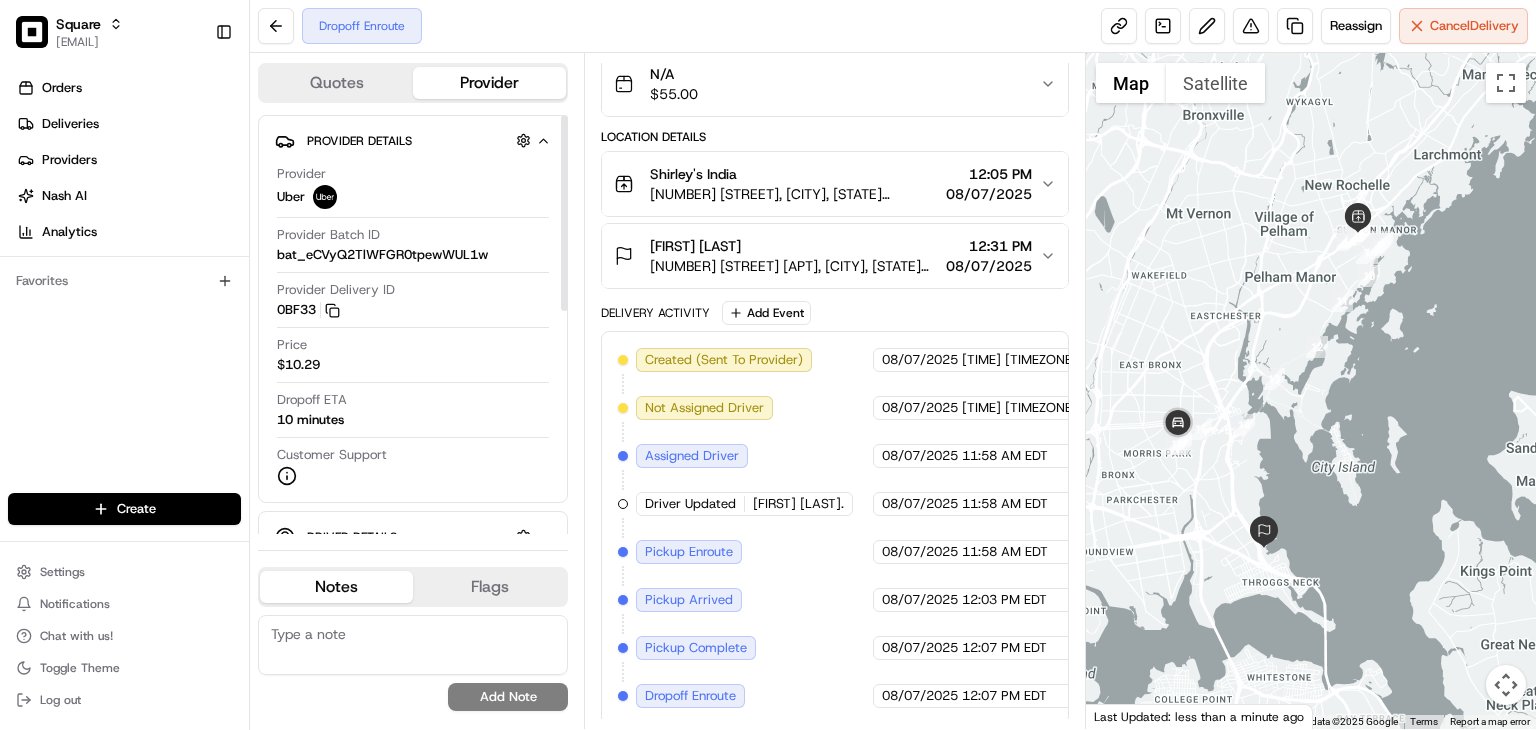 click on "Orders Deliveries Providers Nash AI Analytics Favorites" at bounding box center [124, 284] 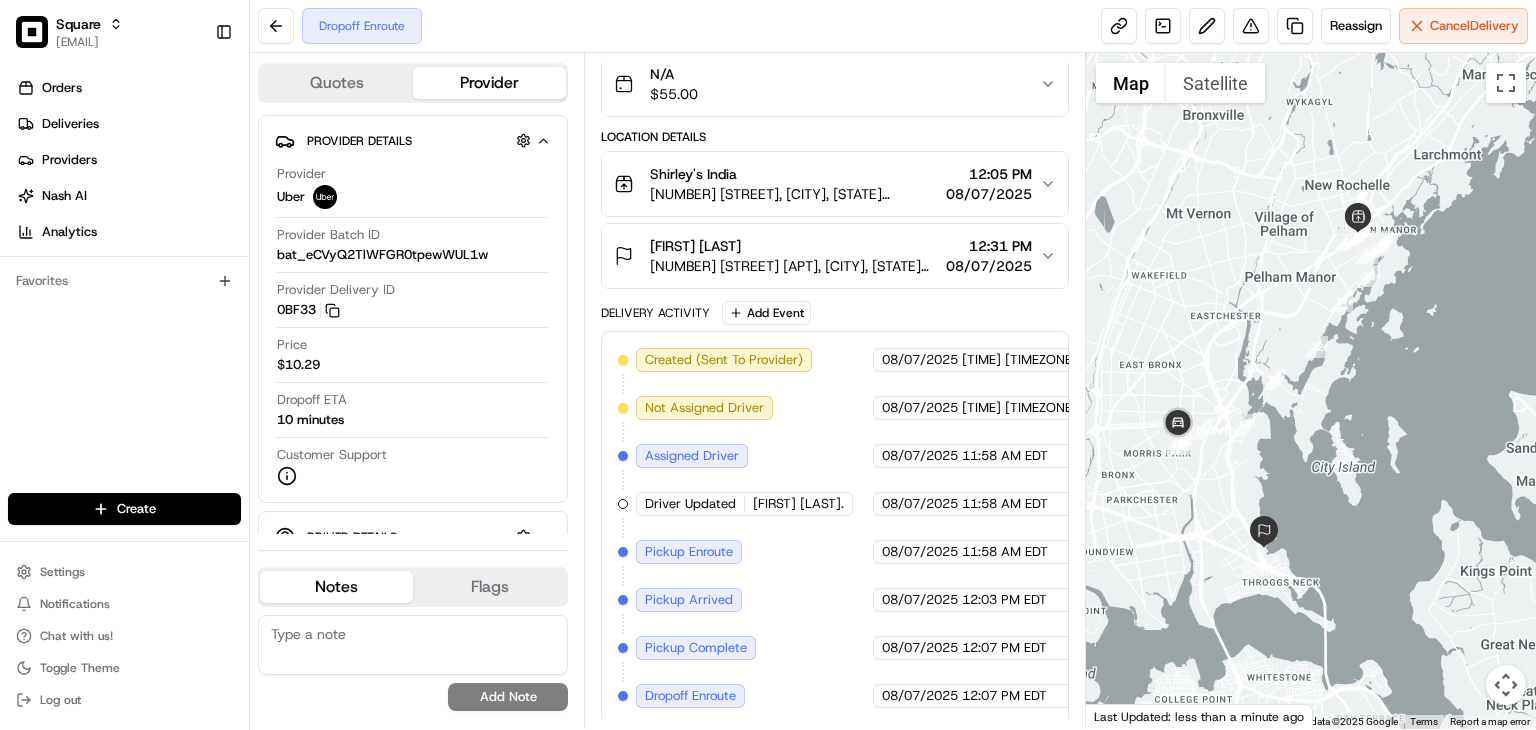 click on "[FIRST] [LAST] [NUMBER] [STREET] [APT], [CITY], [STATE] [POSTAL CODE], [COUNTRY] [TIME] [DATE]" at bounding box center [827, 256] 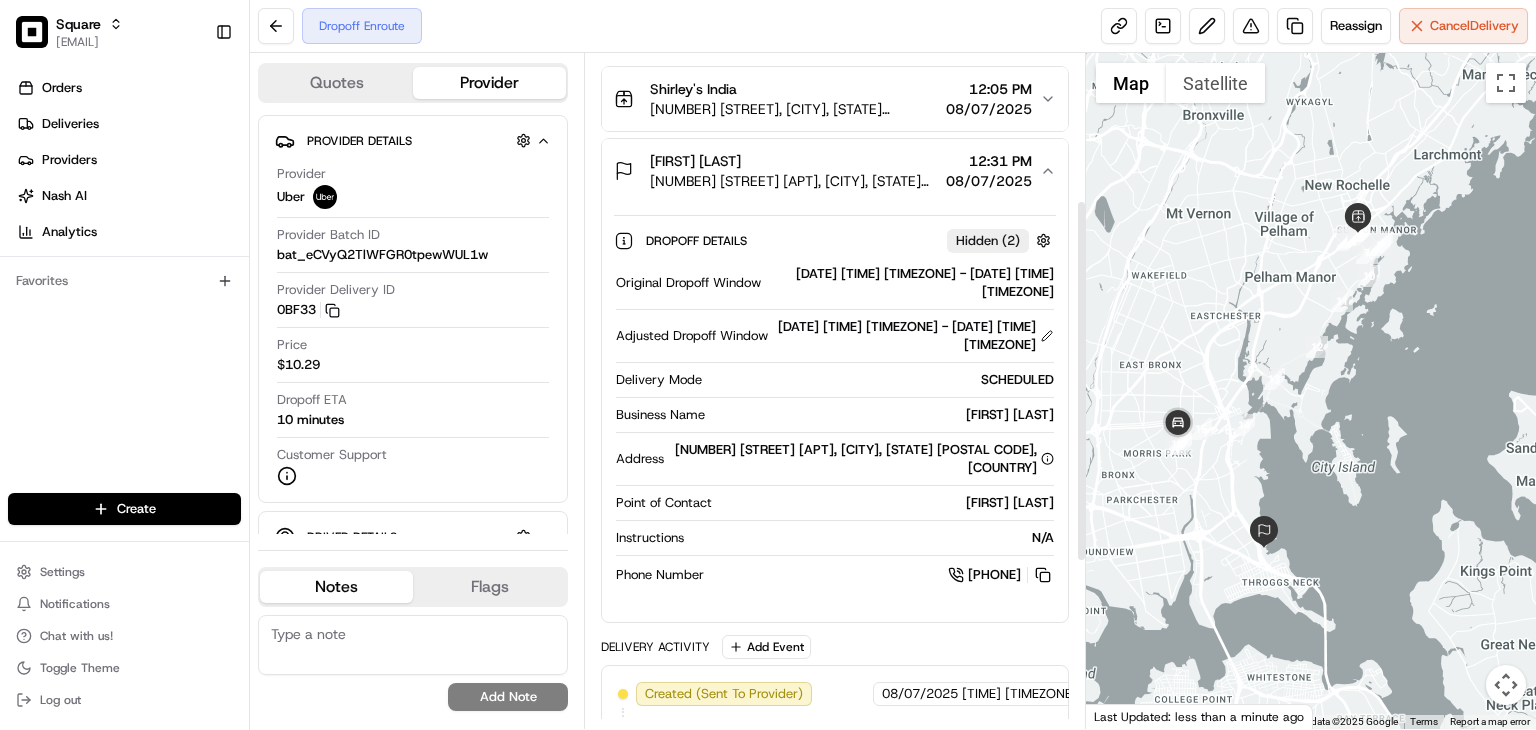 scroll, scrollTop: 264, scrollLeft: 0, axis: vertical 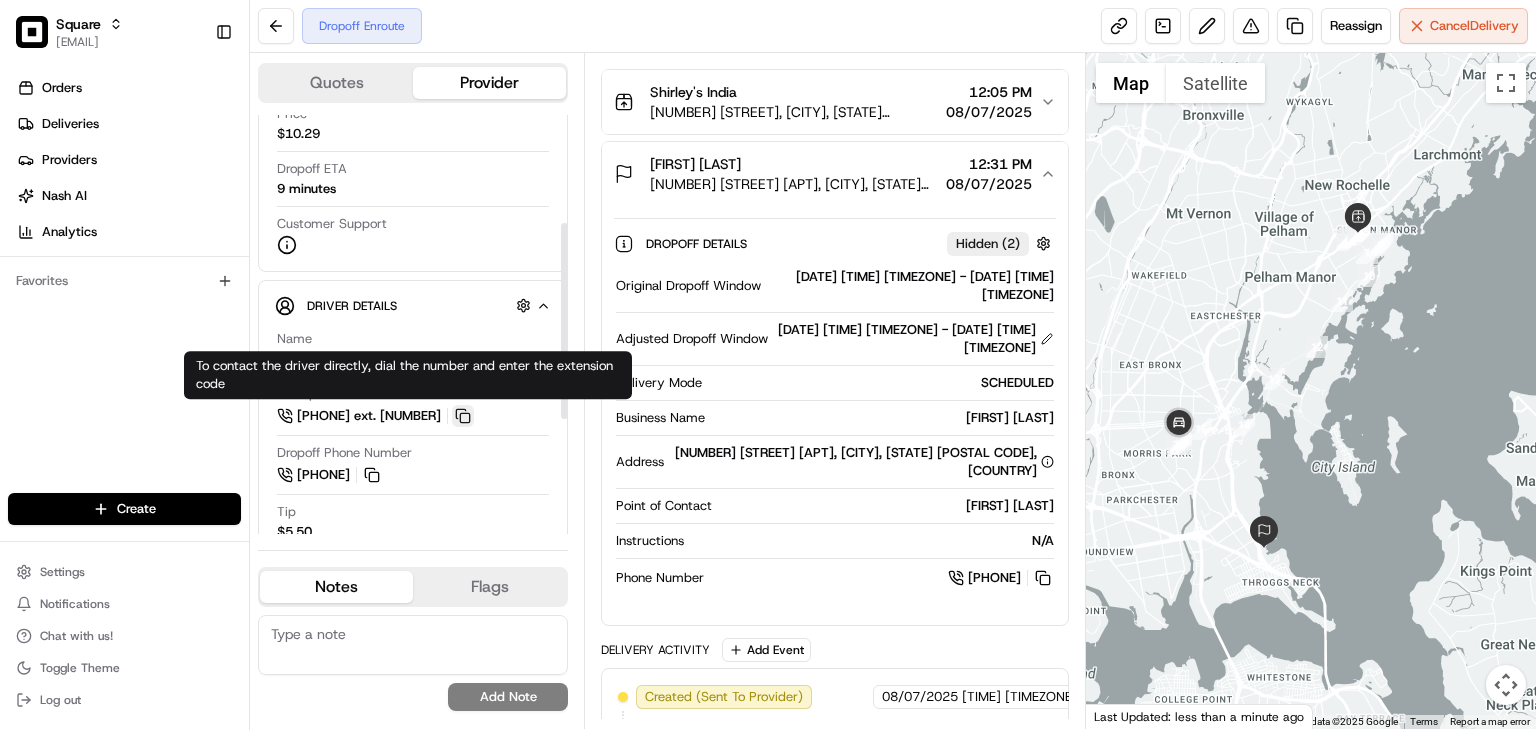 click at bounding box center (463, 416) 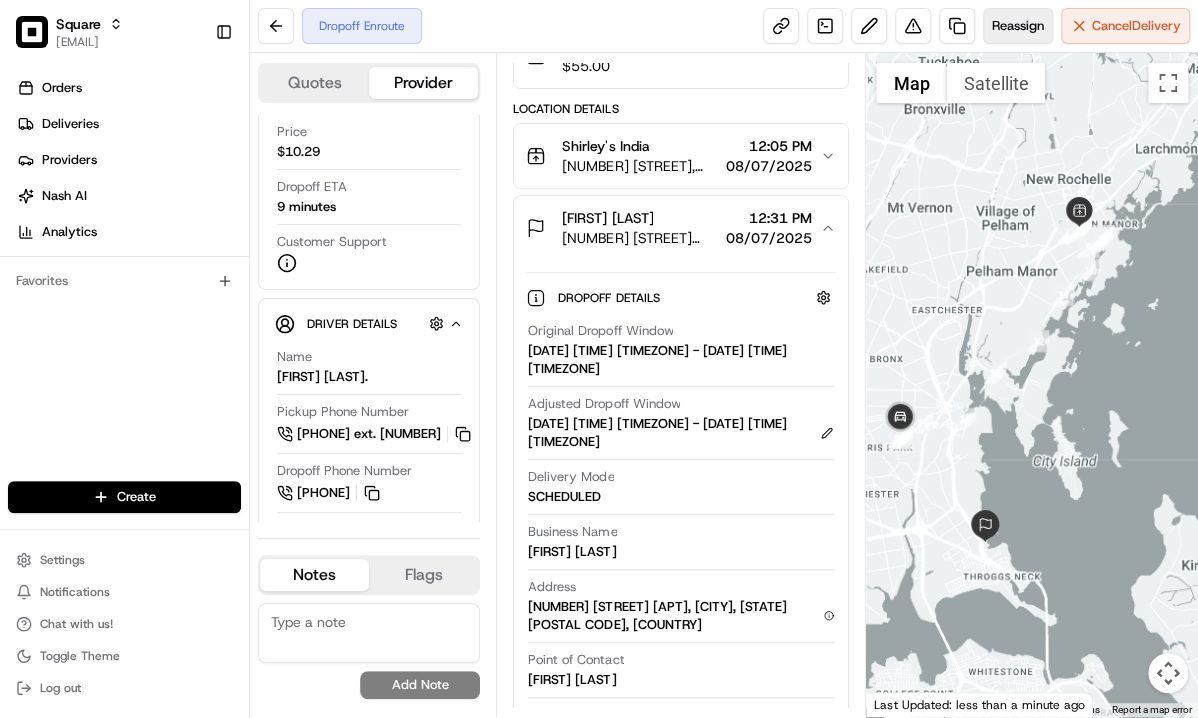scroll, scrollTop: 248, scrollLeft: 0, axis: vertical 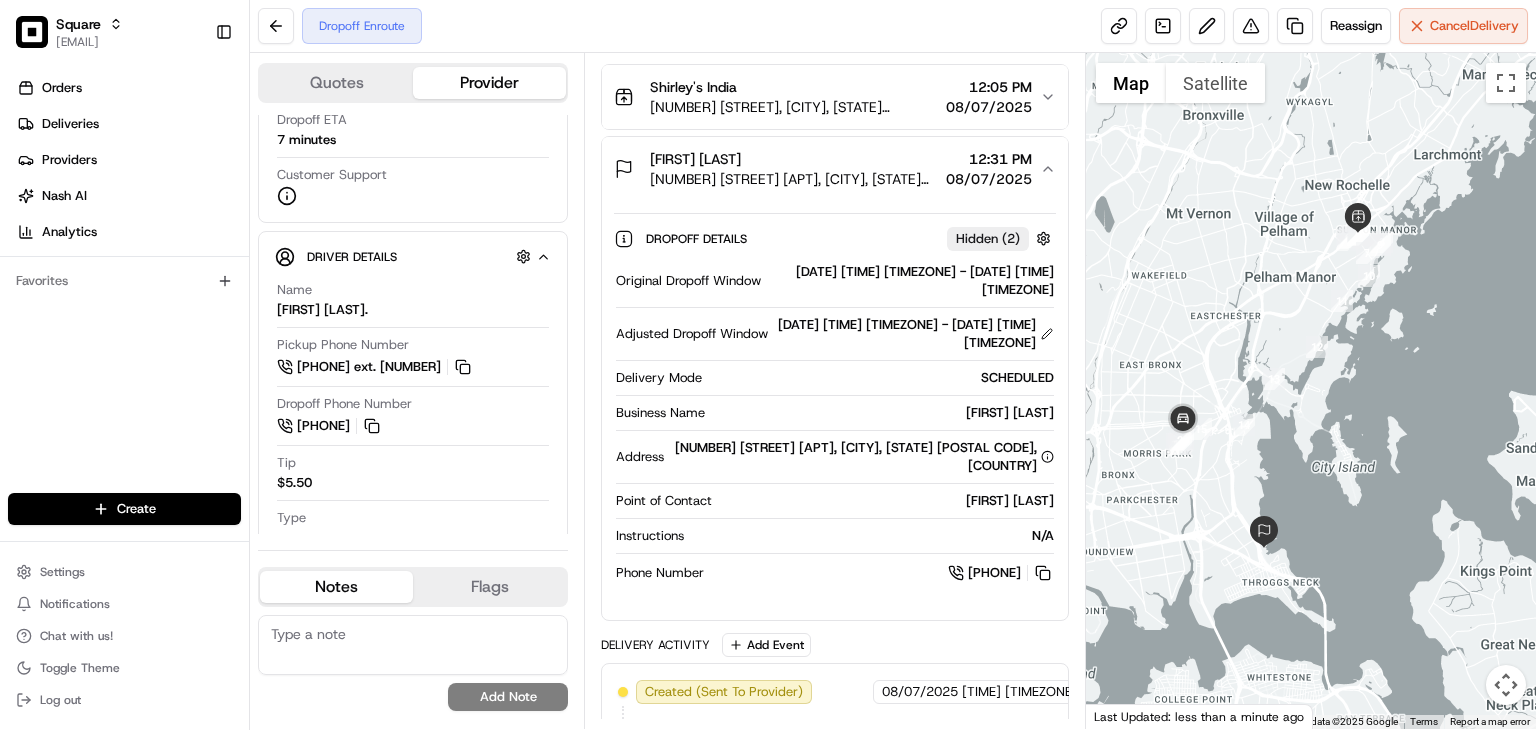 click on "540 Ellsworth Ave APT B3, Bronx, NY 10465, USA" at bounding box center [794, 179] 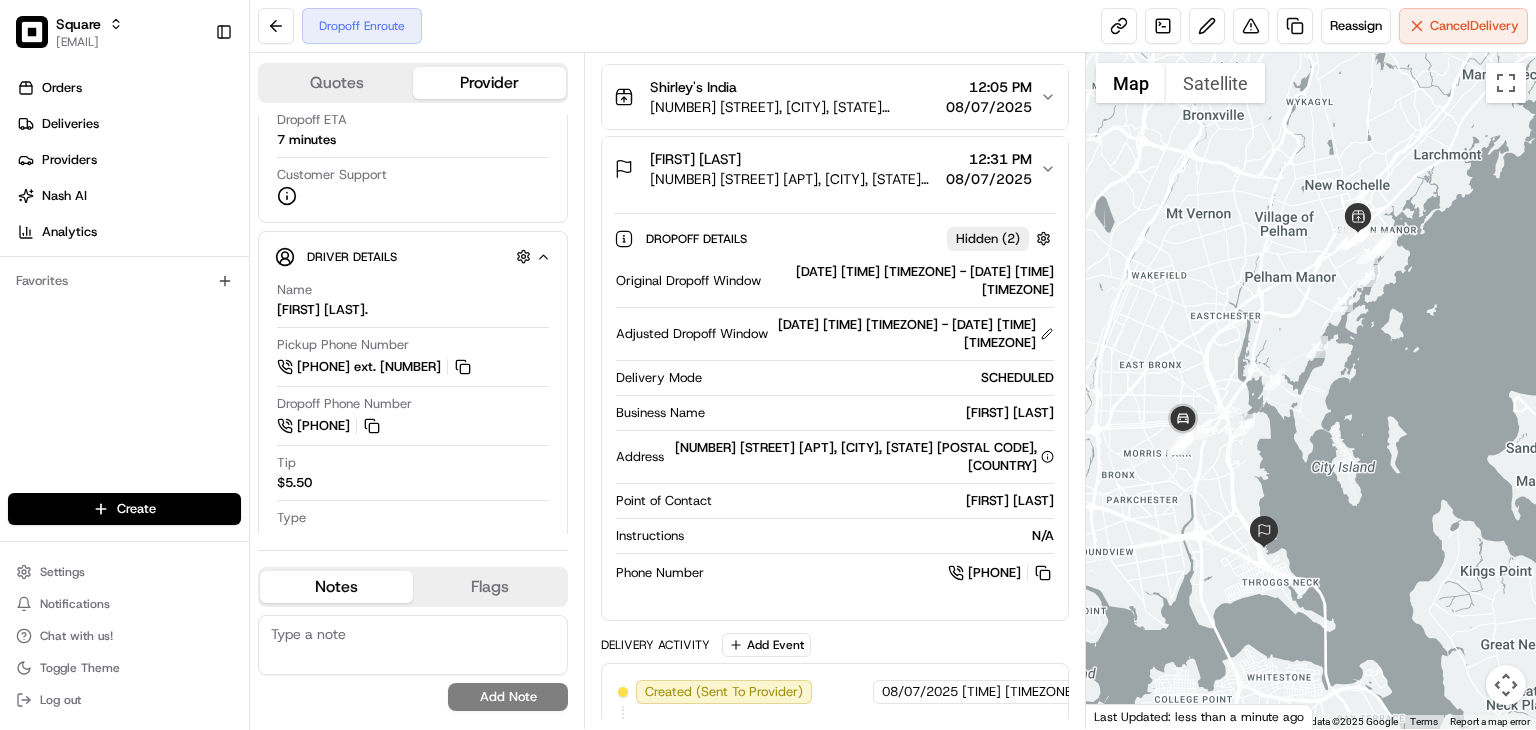 scroll, scrollTop: 182, scrollLeft: 0, axis: vertical 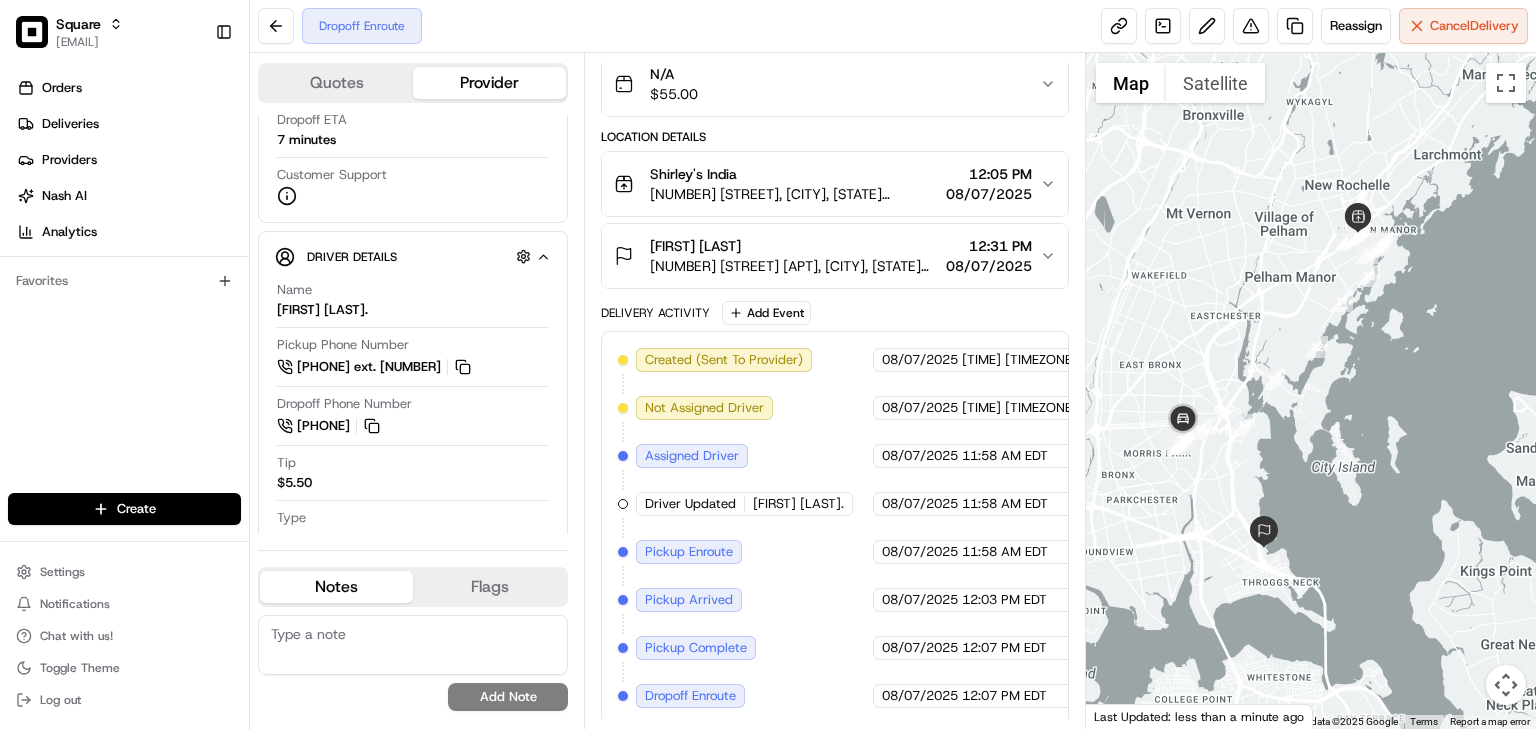 click on "540 Ellsworth Ave APT B3, Bronx, NY 10465, USA" at bounding box center [794, 266] 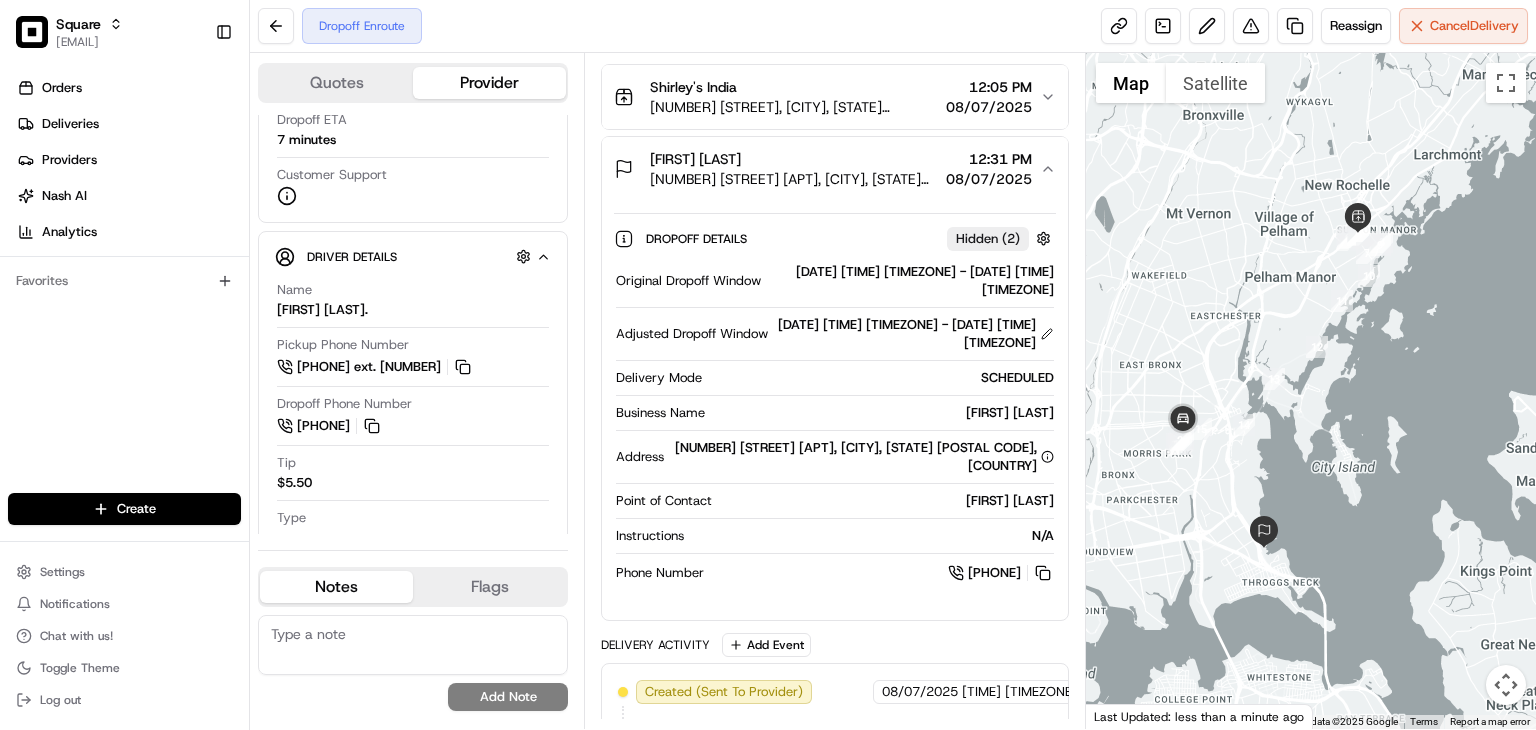 click 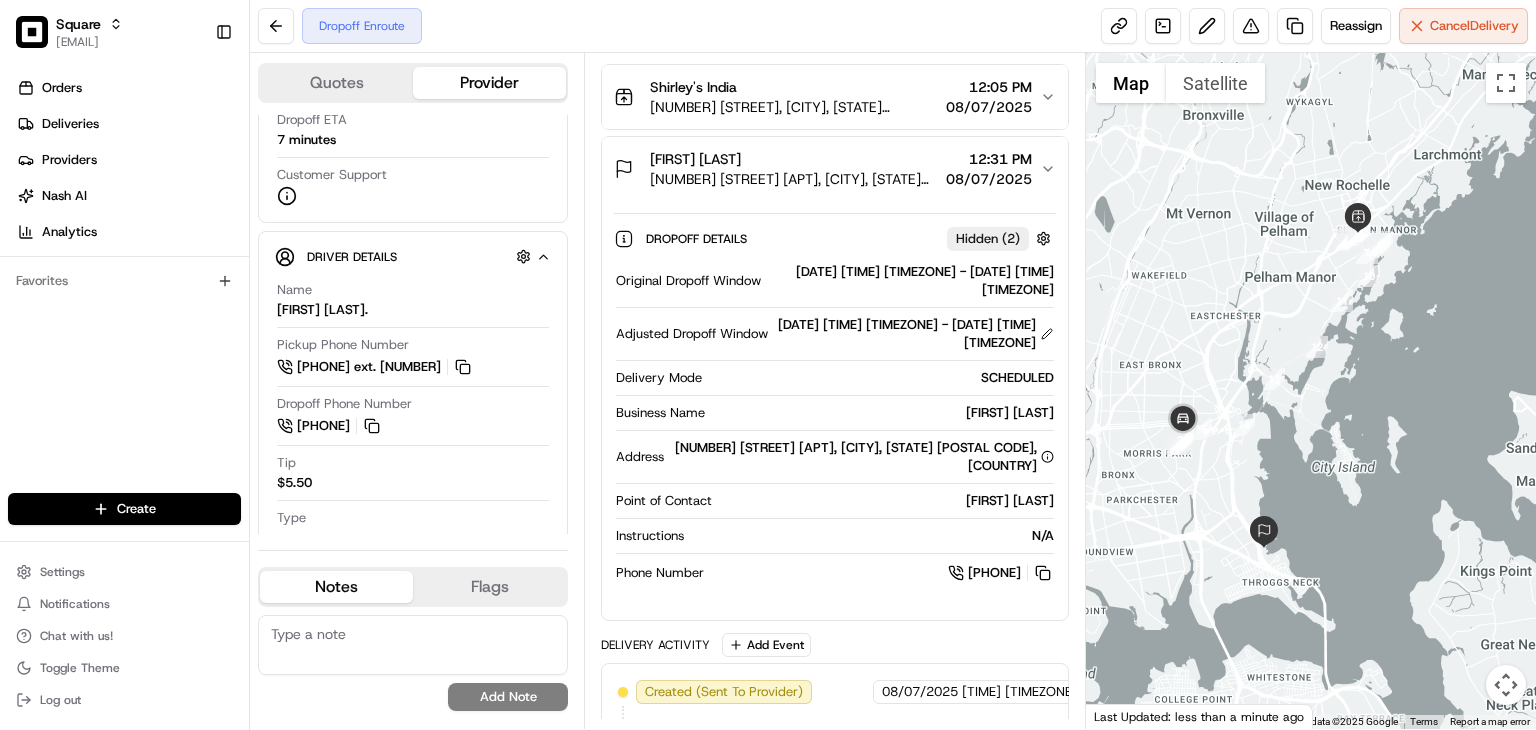scroll, scrollTop: 182, scrollLeft: 0, axis: vertical 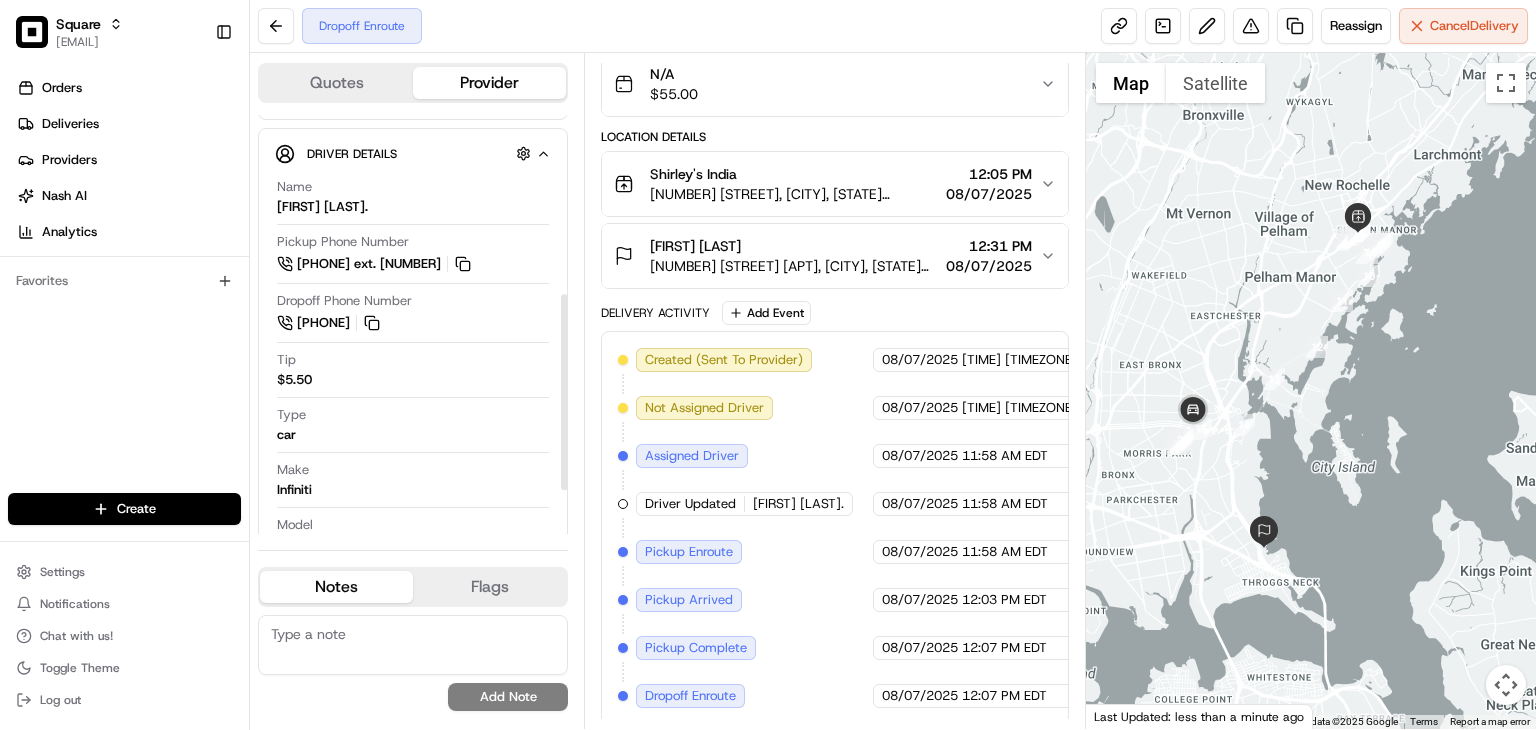 click on "Orders Deliveries Providers Nash AI Analytics Favorites" at bounding box center (124, 284) 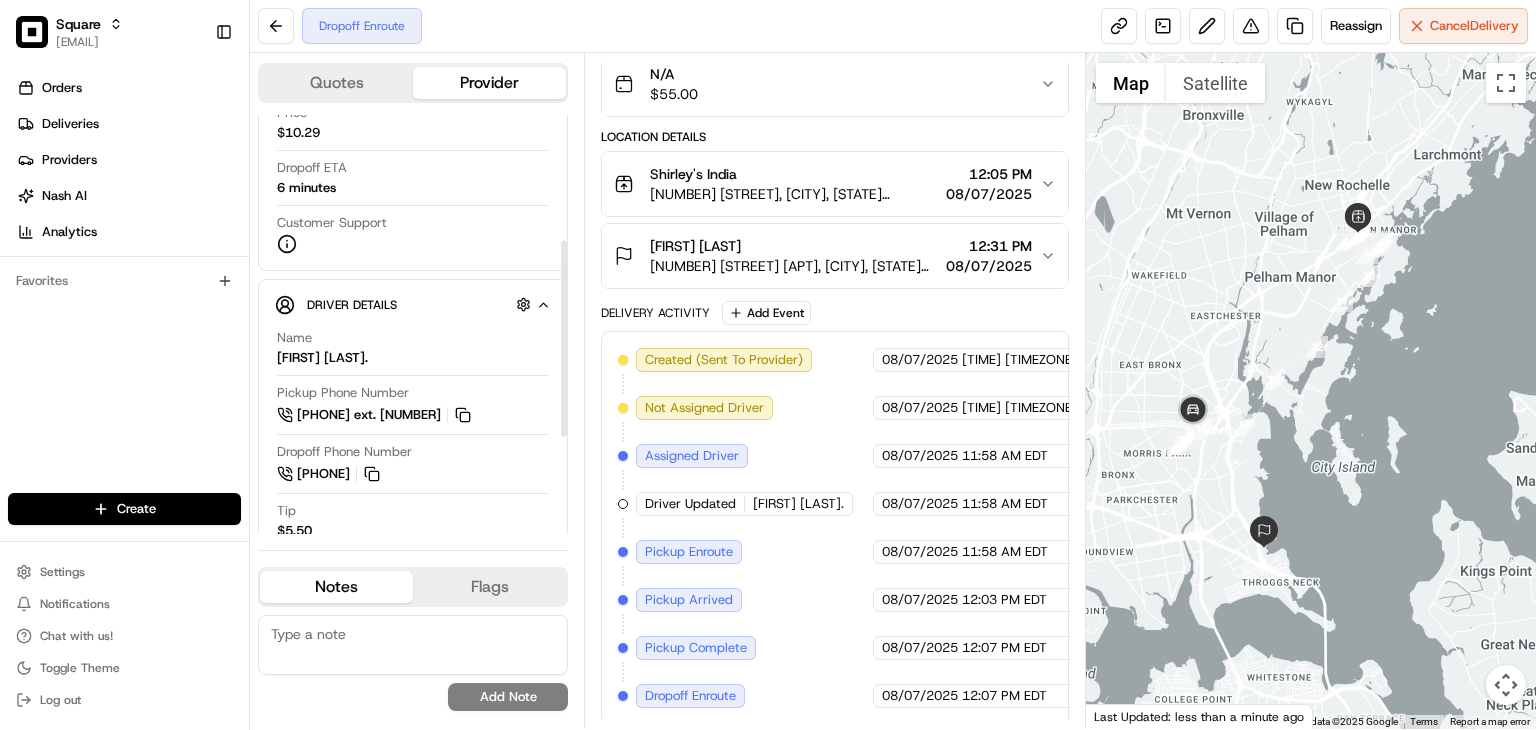 scroll, scrollTop: 211, scrollLeft: 0, axis: vertical 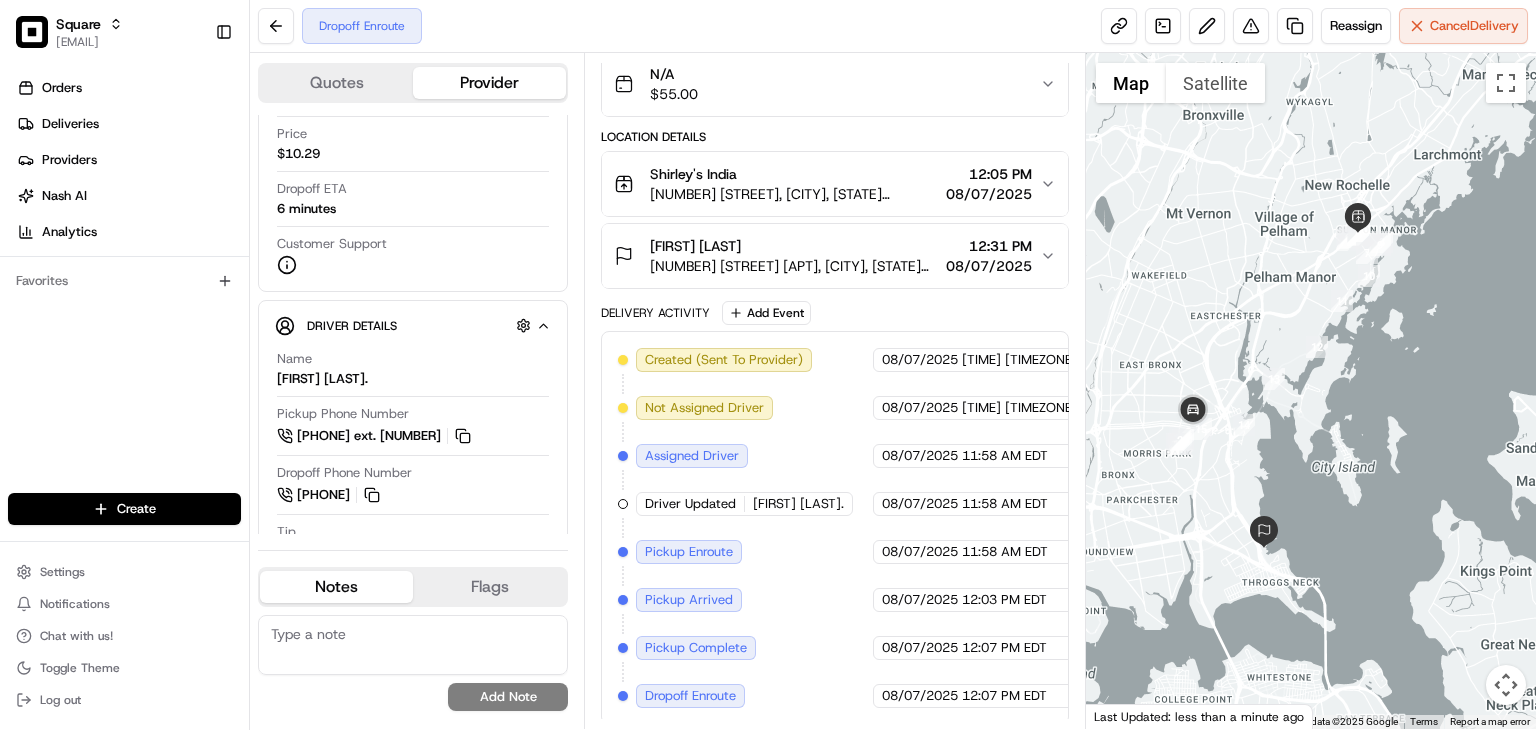 click at bounding box center (413, 645) 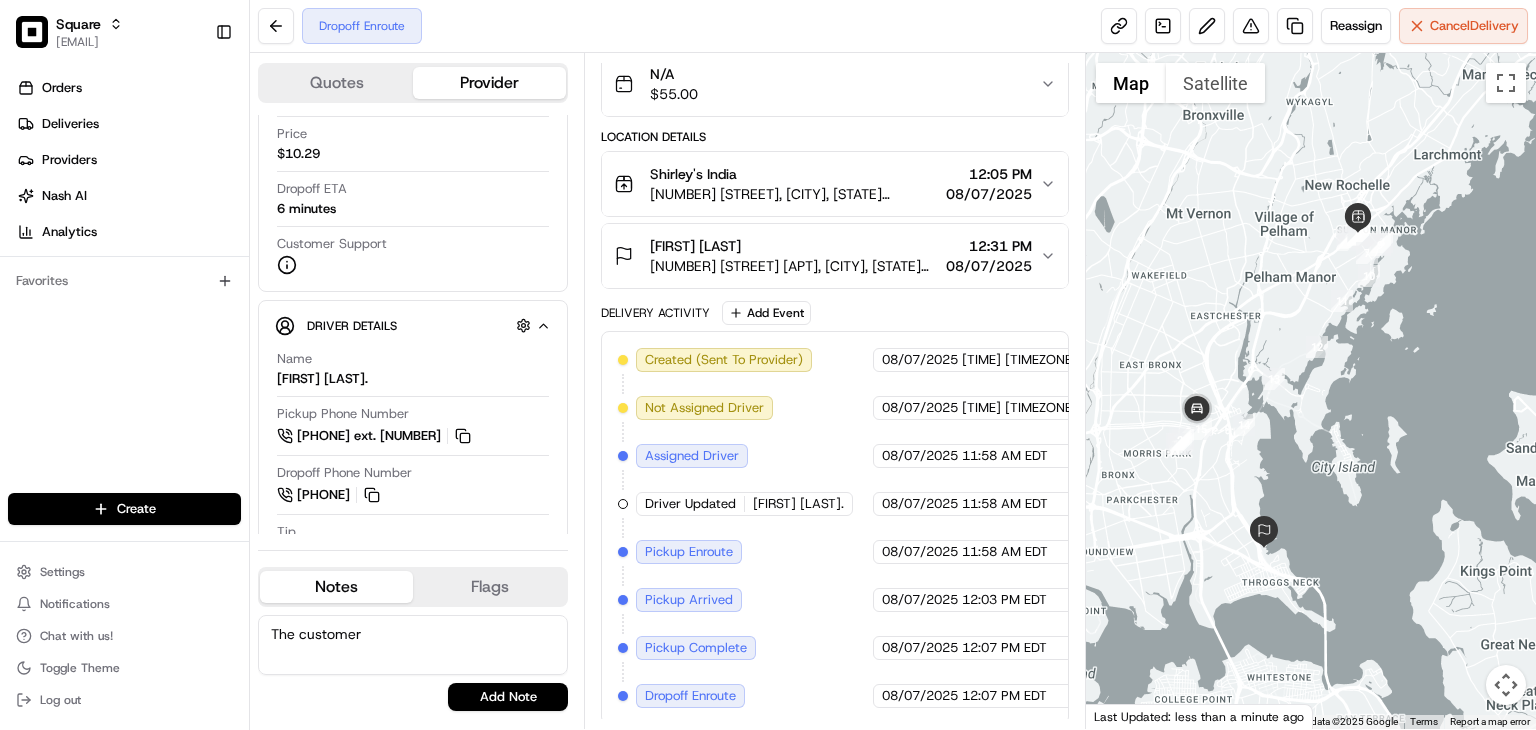 click on "The customer" at bounding box center [413, 645] 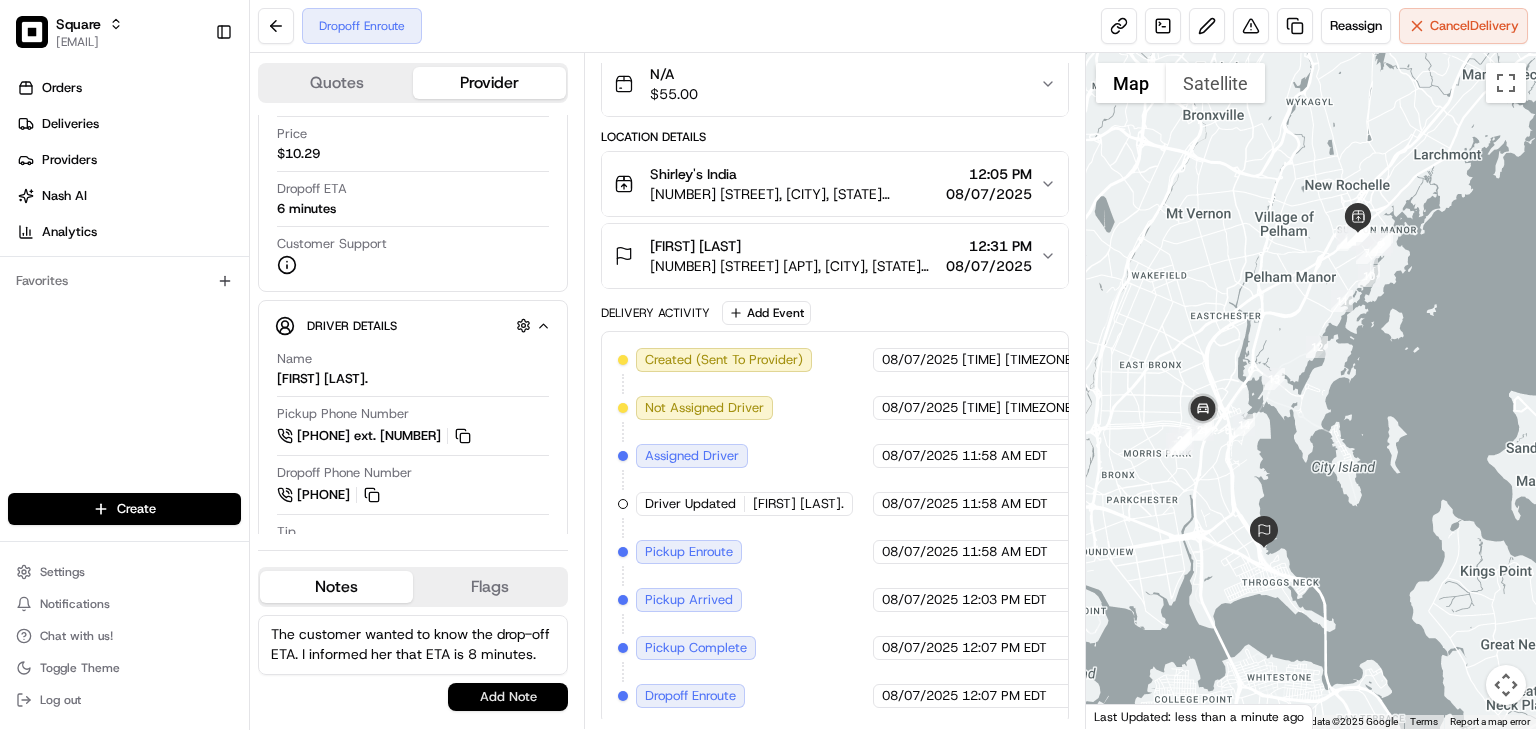 type on "The customer wanted to know the drop-off ETA. I informed her that ETA is 8 minutes." 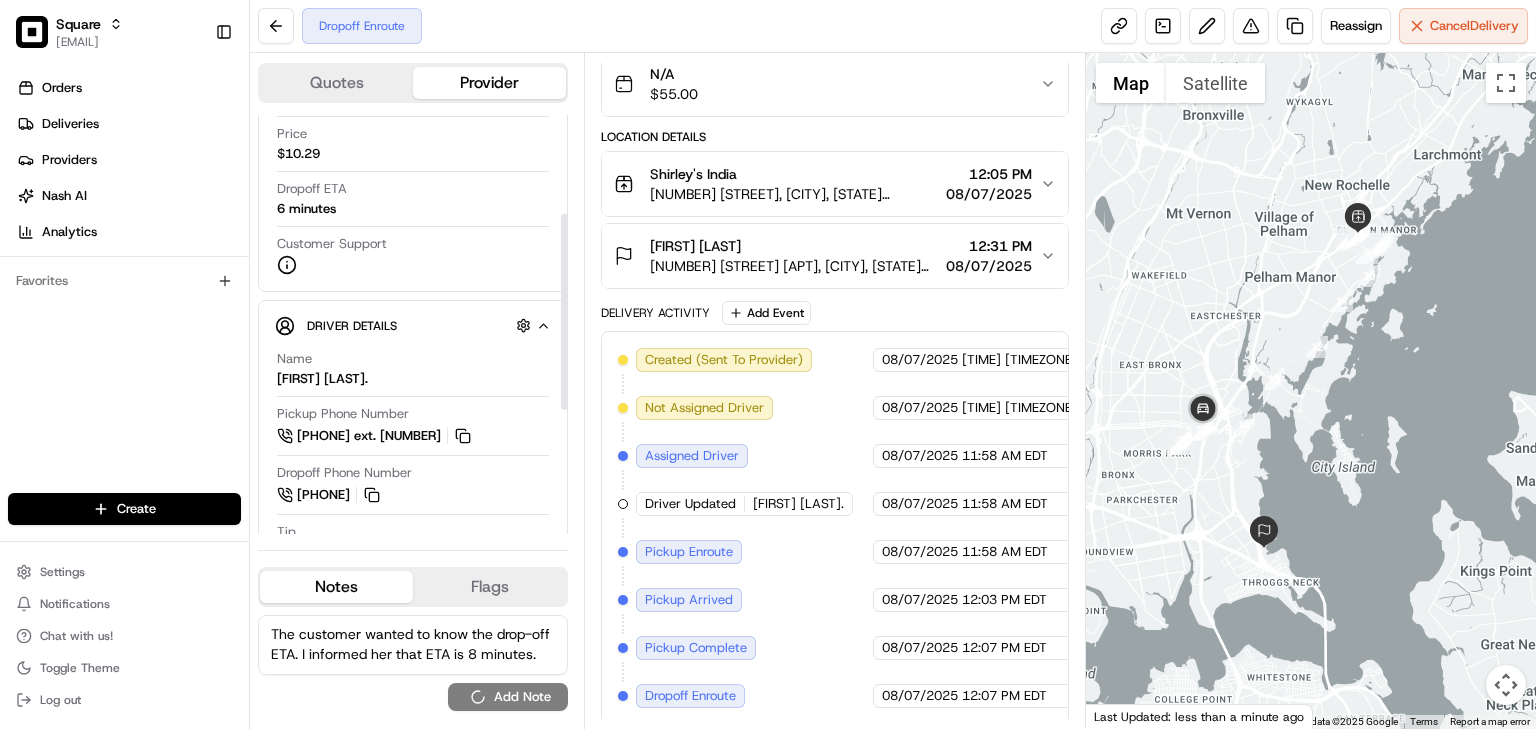 type 